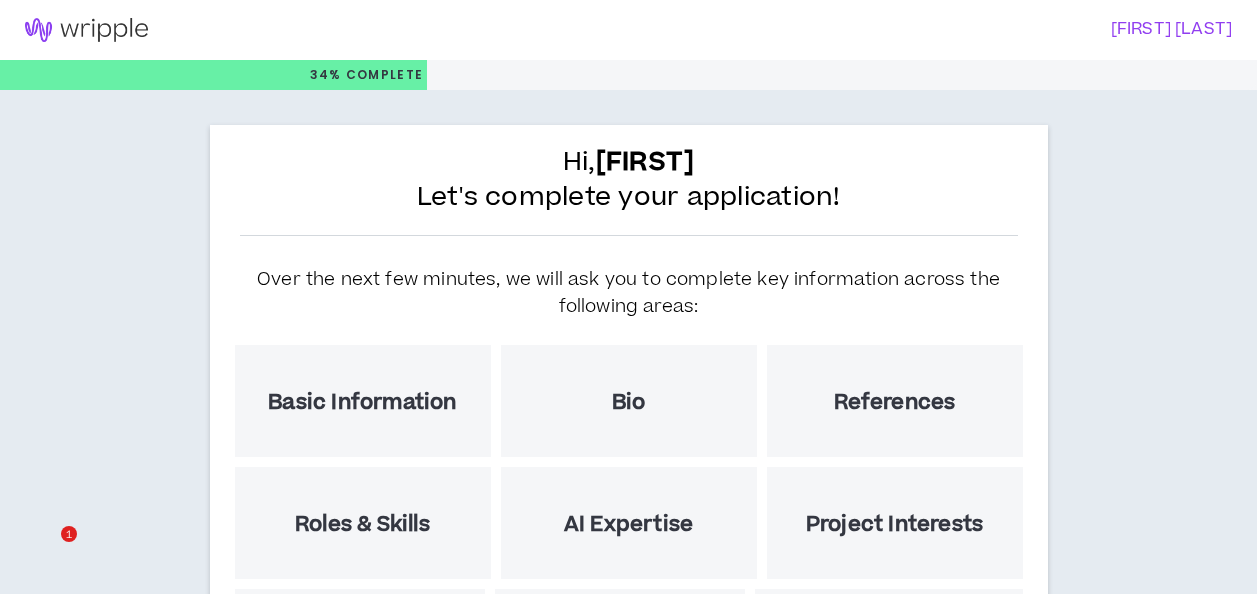 scroll, scrollTop: 0, scrollLeft: 0, axis: both 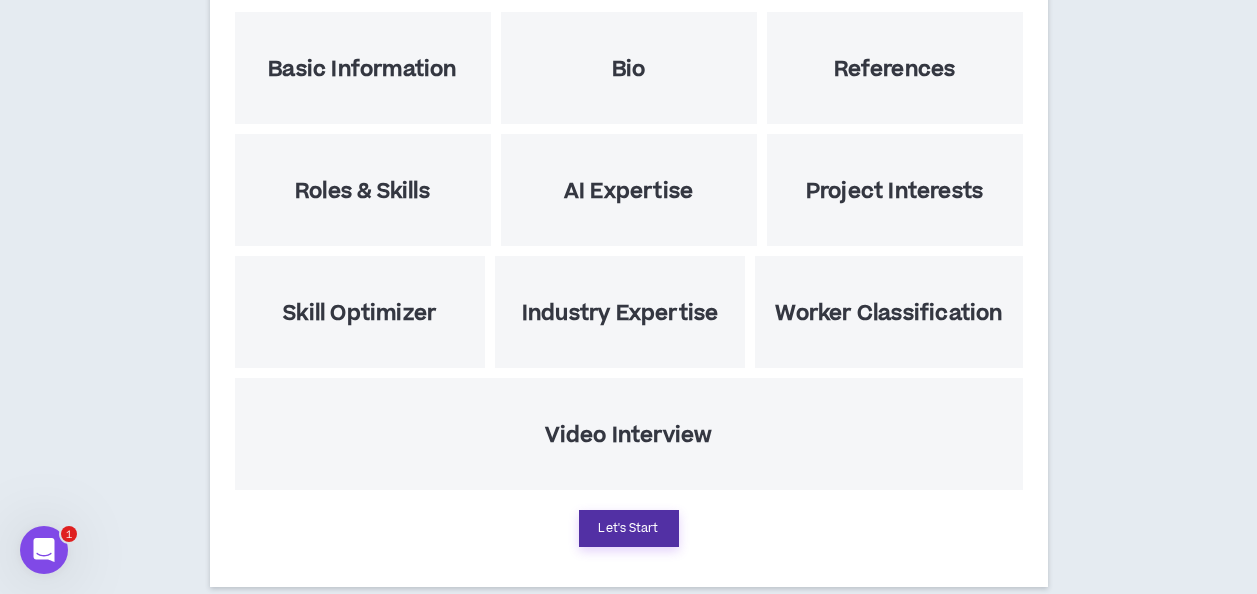 click on "Let's Start" at bounding box center [629, 528] 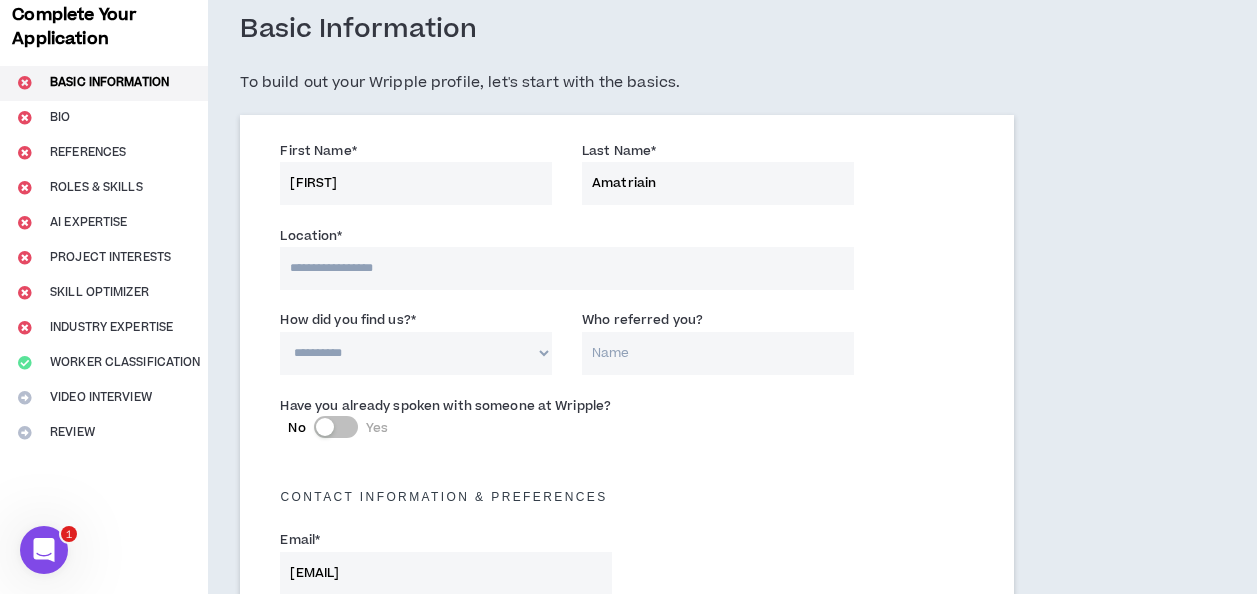 scroll, scrollTop: 108, scrollLeft: 0, axis: vertical 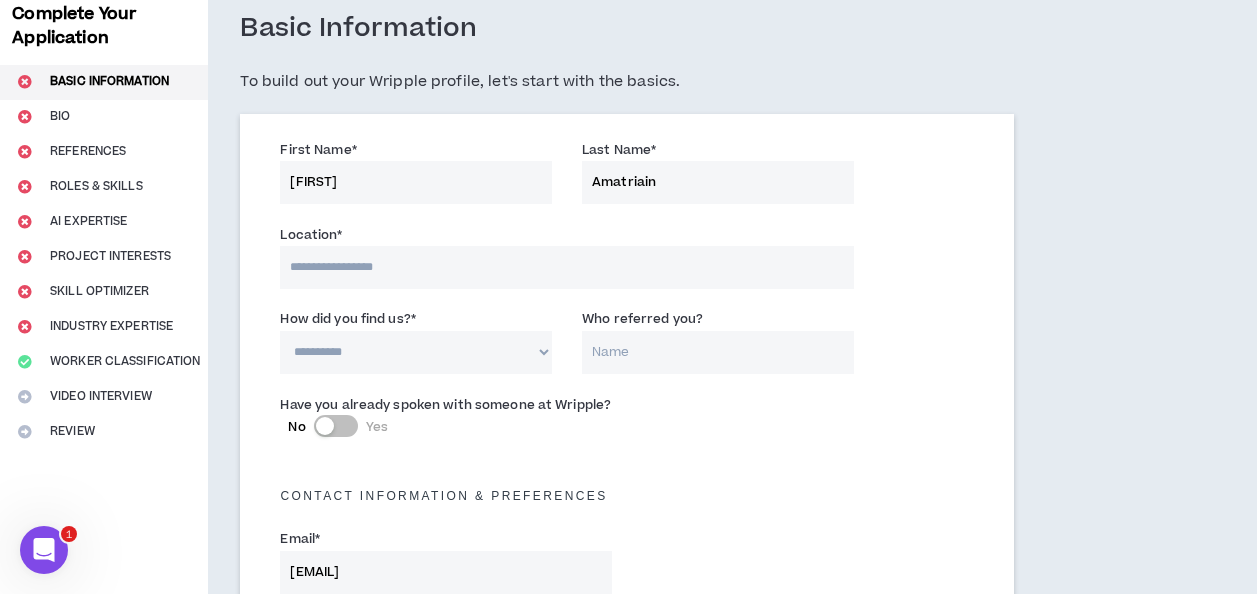 click at bounding box center [566, 267] 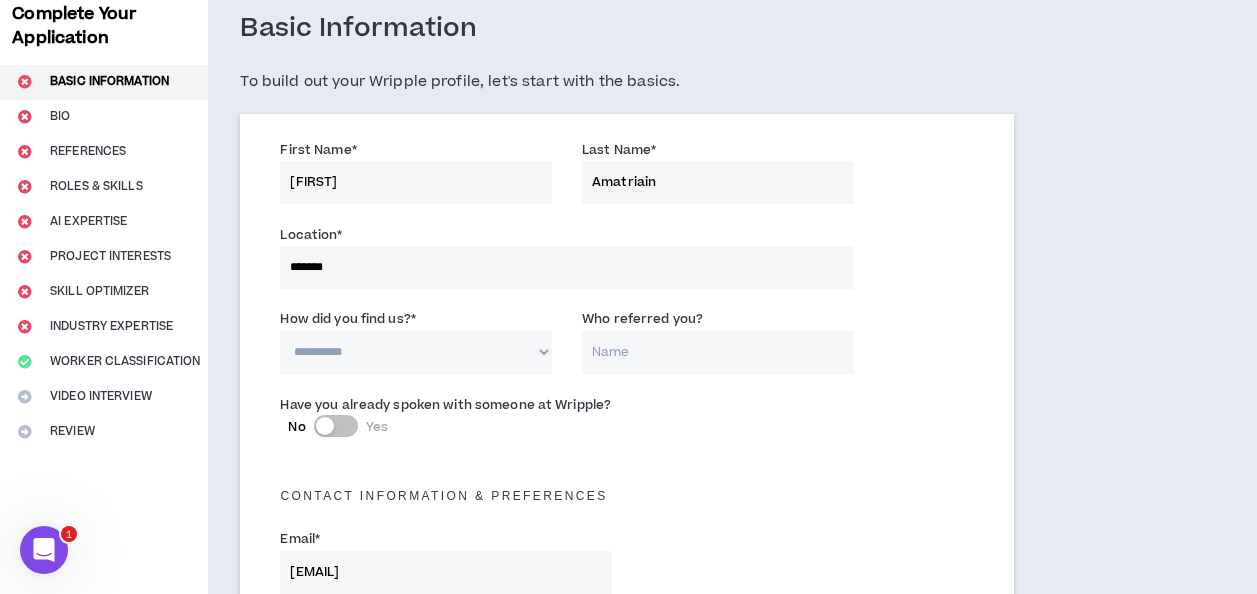 click on "Location  * ******* The location field is required." at bounding box center [627, 261] 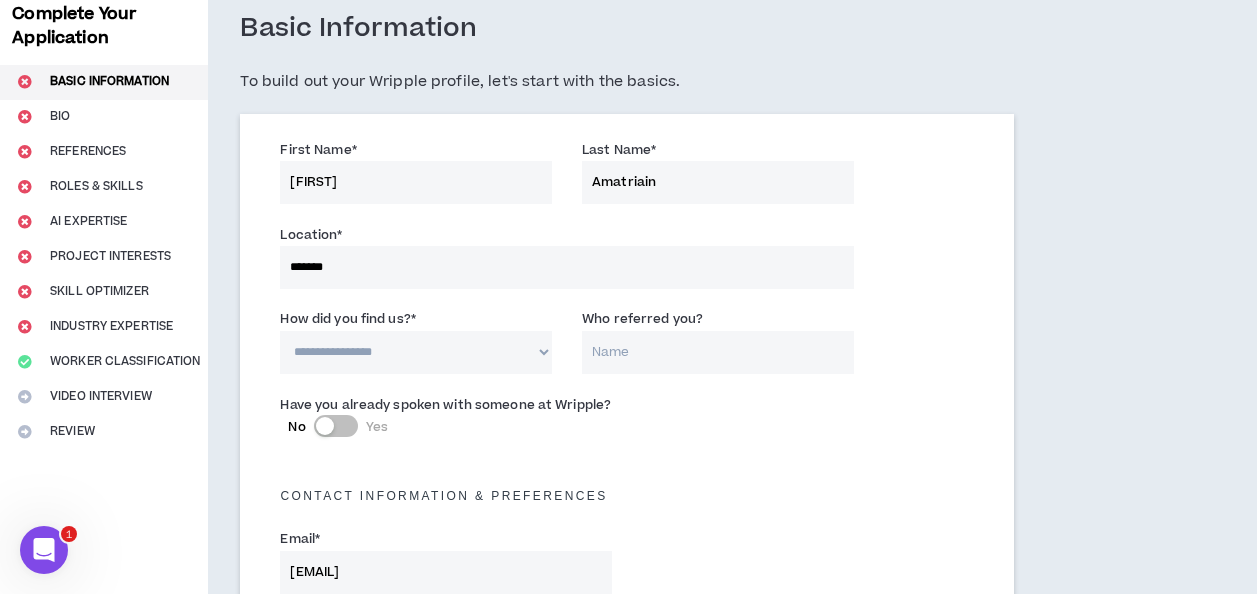 click on "**********" at bounding box center (416, 352) 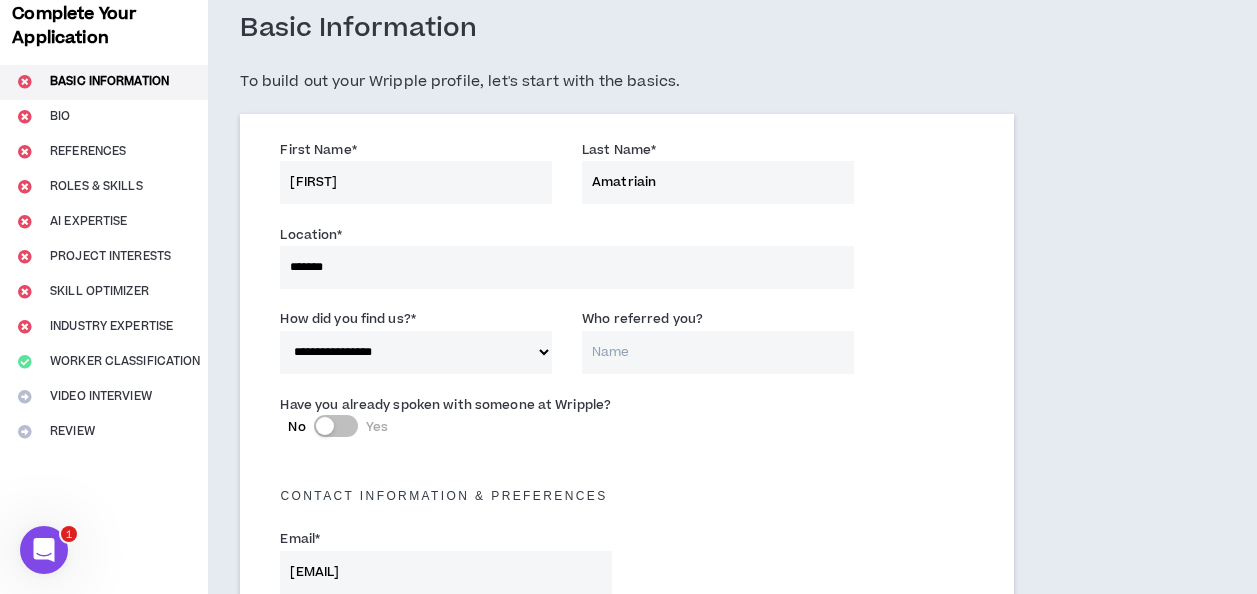 click on "**********" at bounding box center (416, 352) 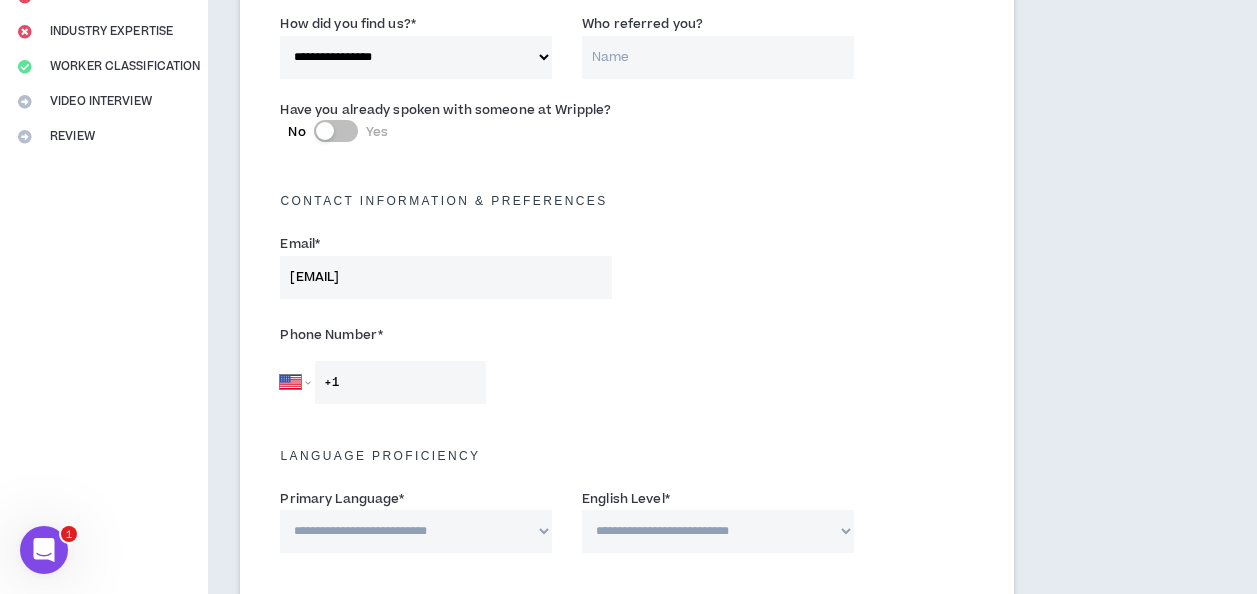 scroll, scrollTop: 404, scrollLeft: 0, axis: vertical 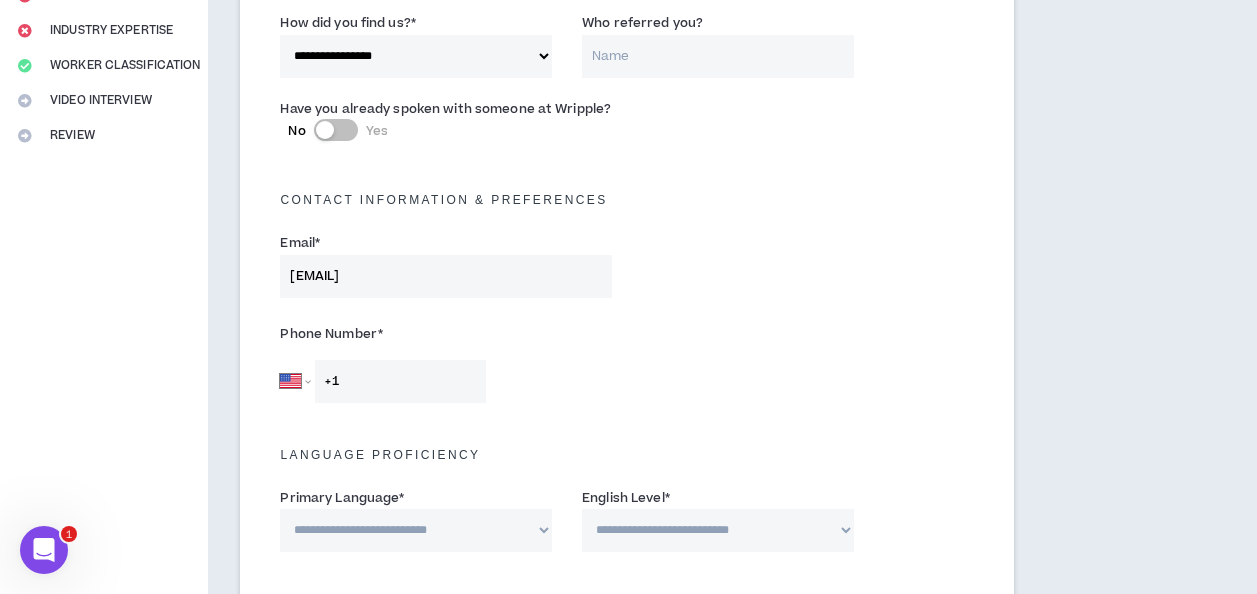 click on "+1" at bounding box center [400, 381] 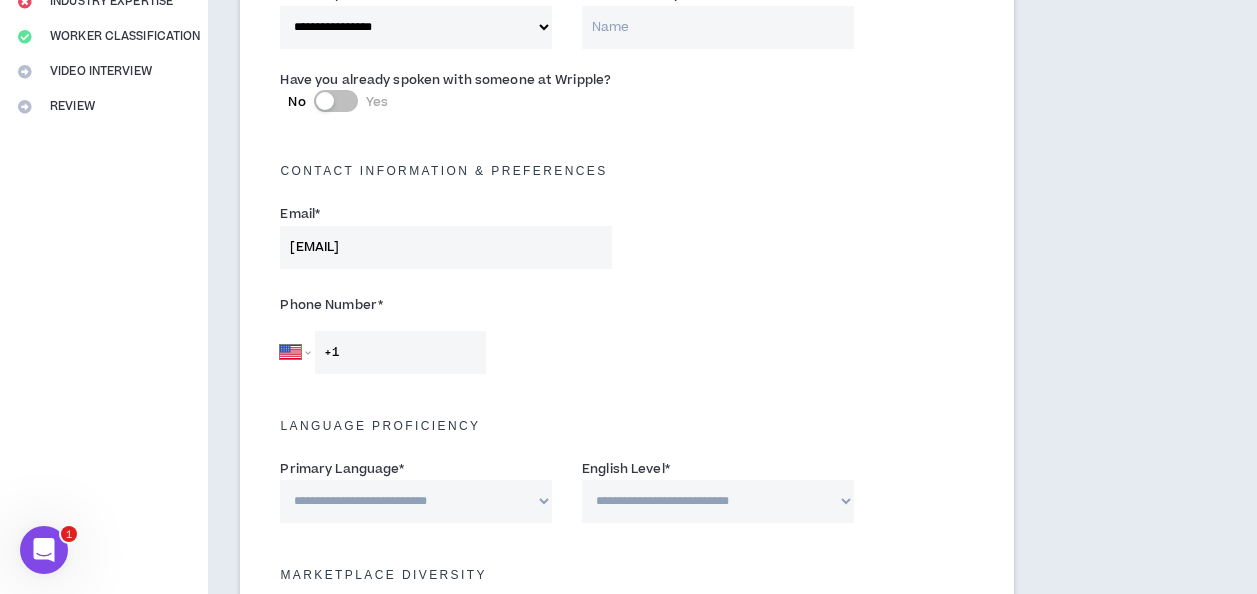 scroll, scrollTop: 434, scrollLeft: 0, axis: vertical 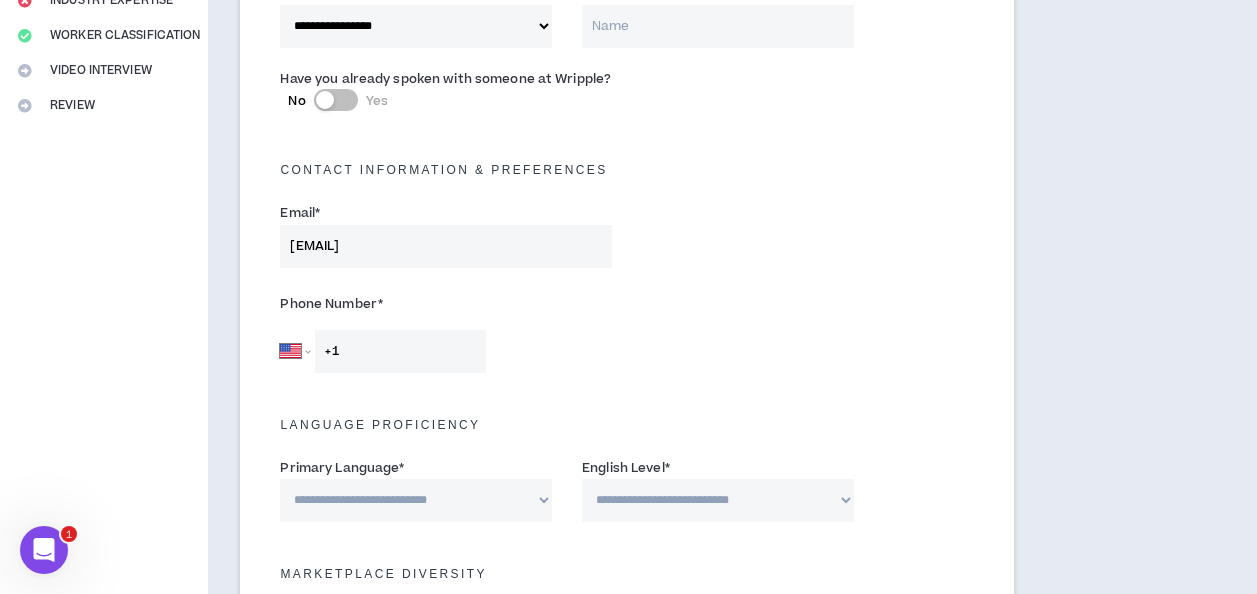 click on "+1" at bounding box center (400, 351) 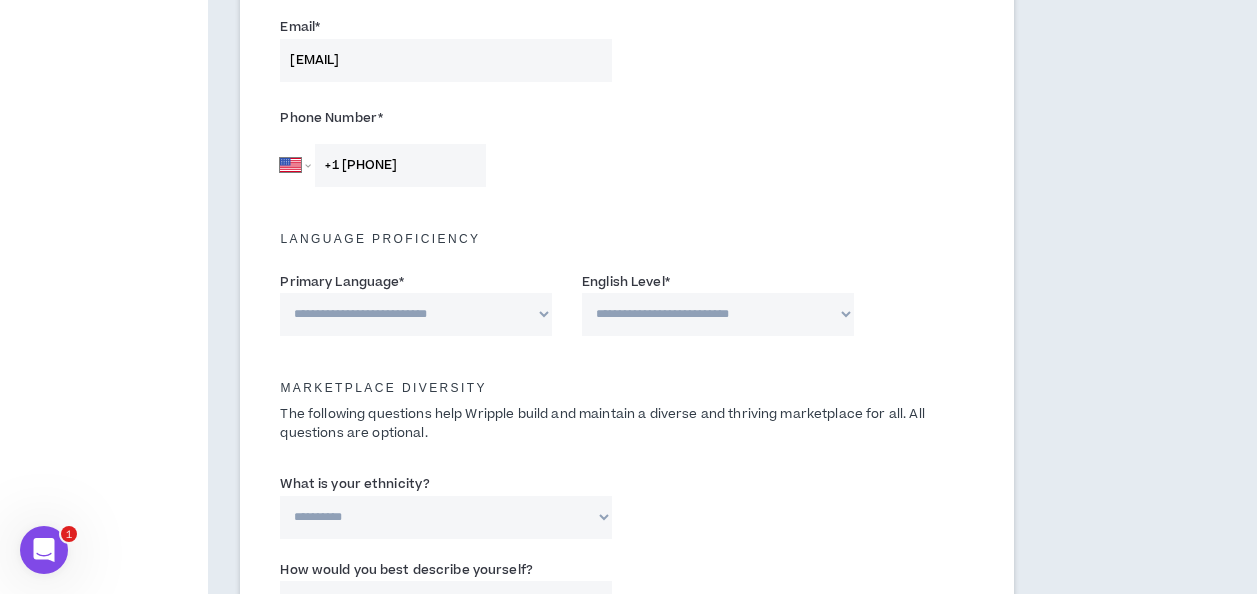 scroll, scrollTop: 628, scrollLeft: 0, axis: vertical 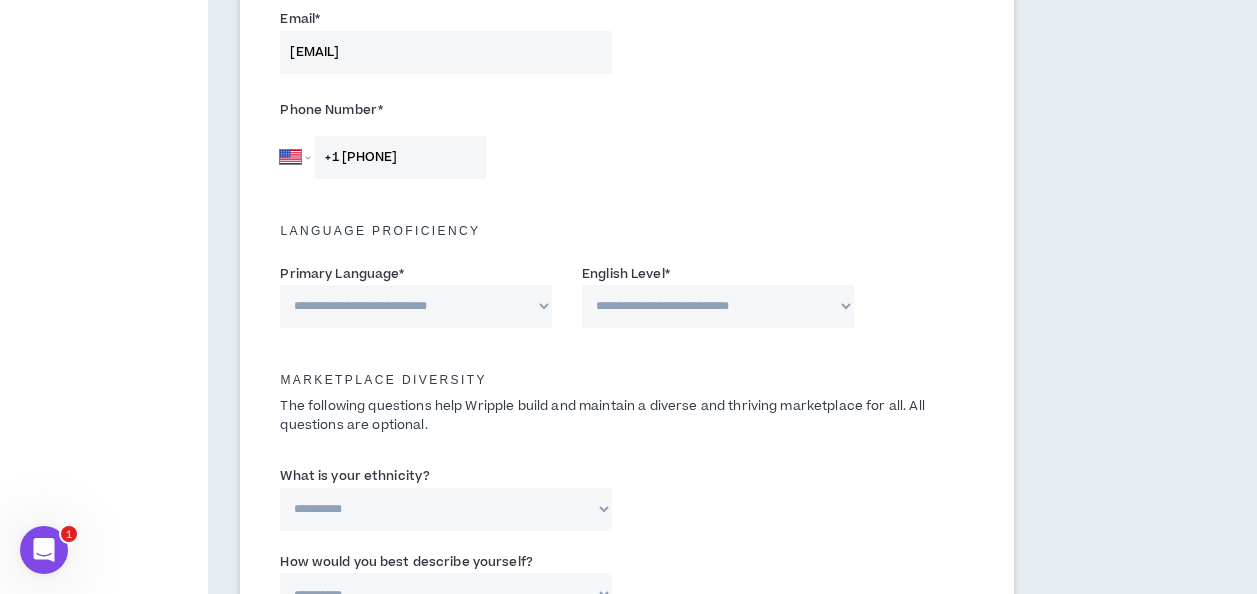 type on "+1 [PHONE]" 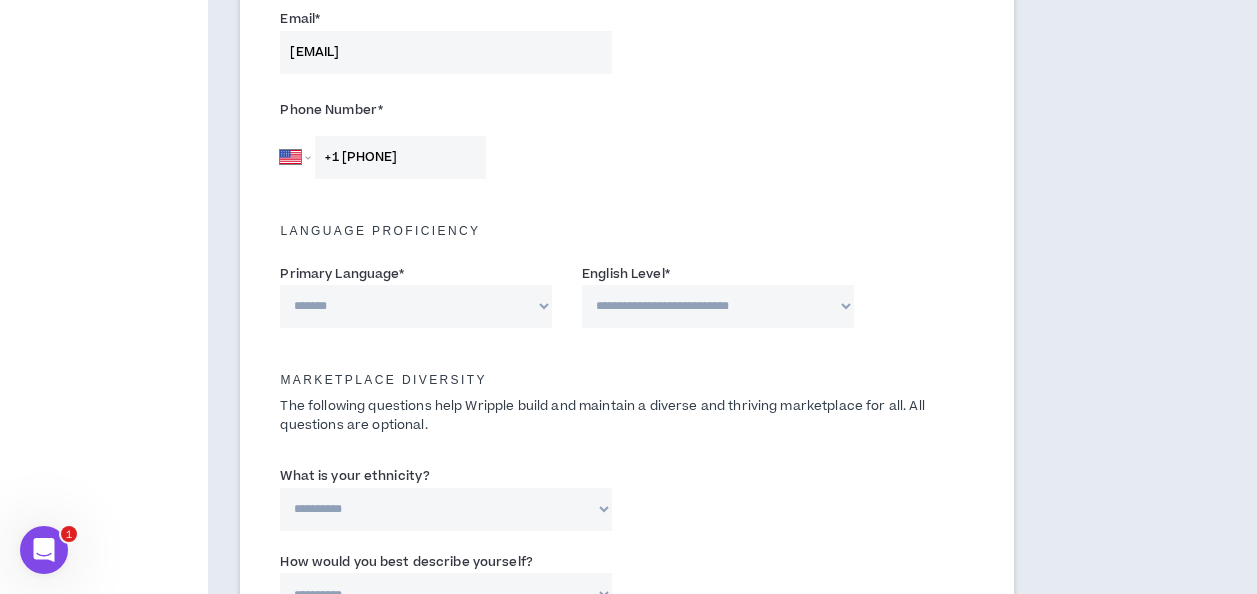 click on "**********" at bounding box center (416, 306) 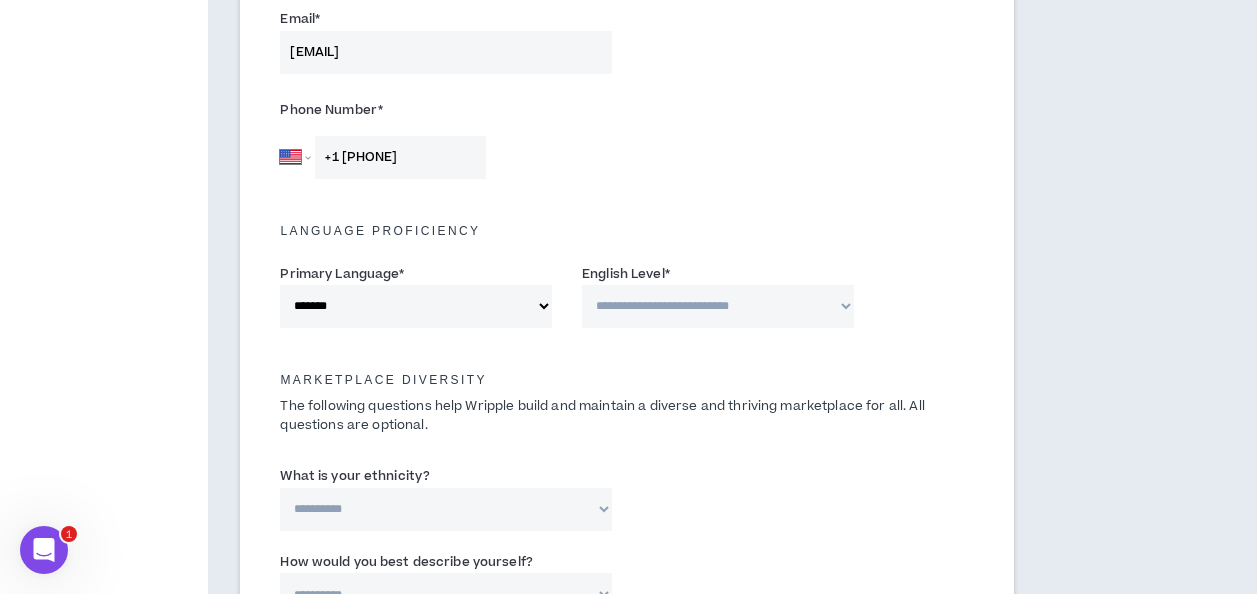 click on "**********" at bounding box center (718, 306) 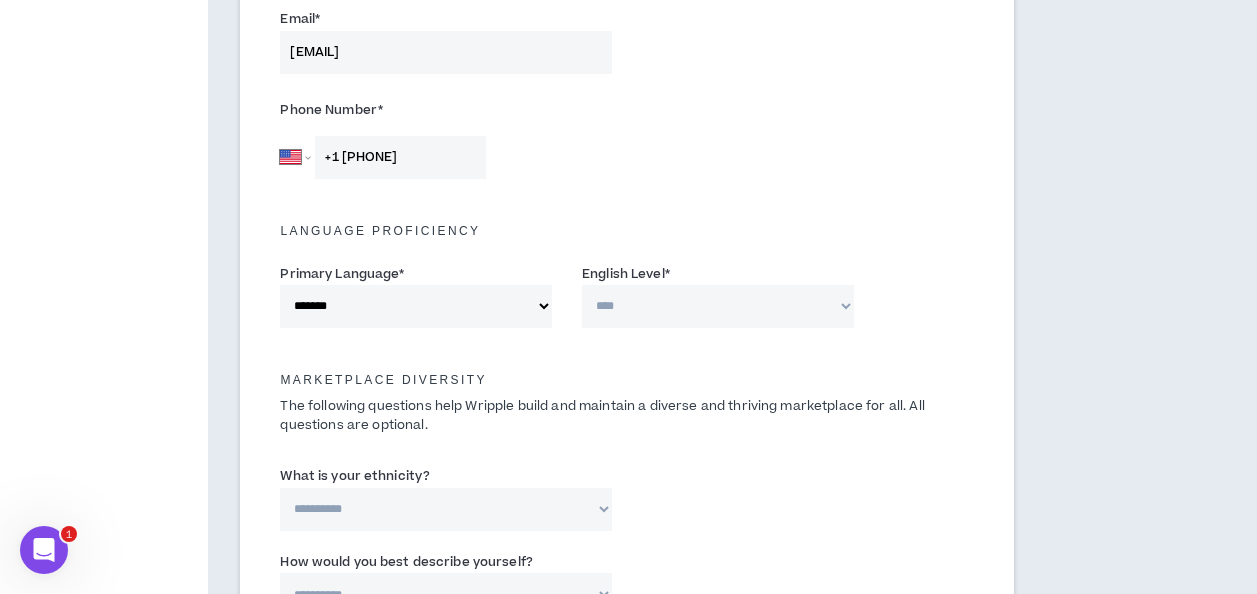 click on "**********" at bounding box center (718, 306) 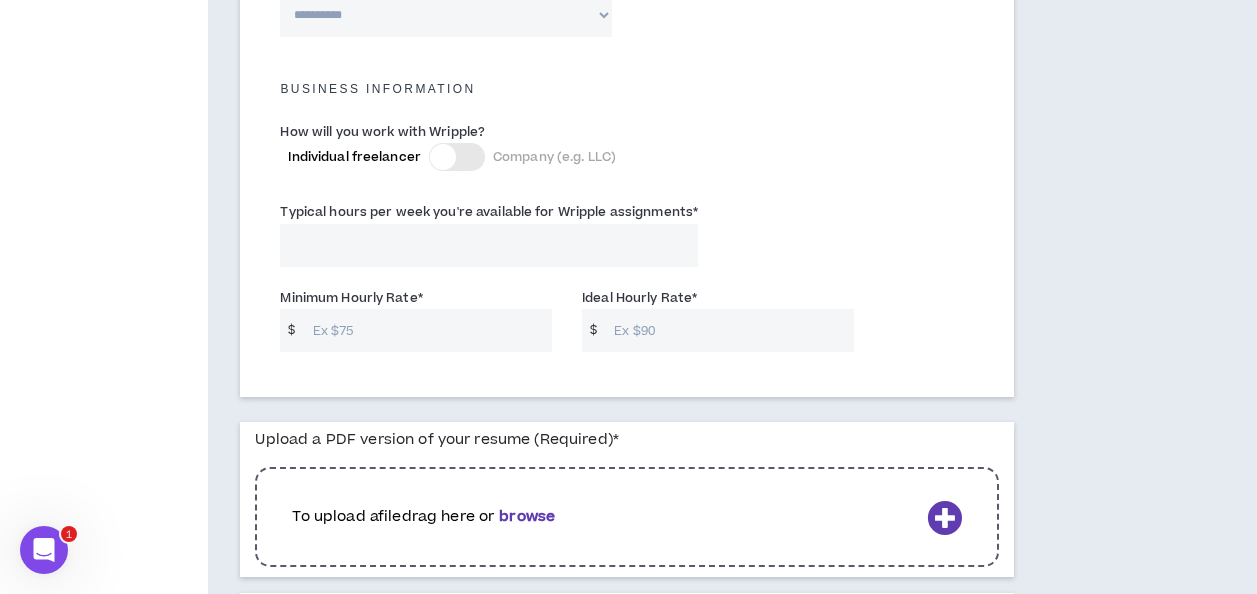 scroll, scrollTop: 1376, scrollLeft: 0, axis: vertical 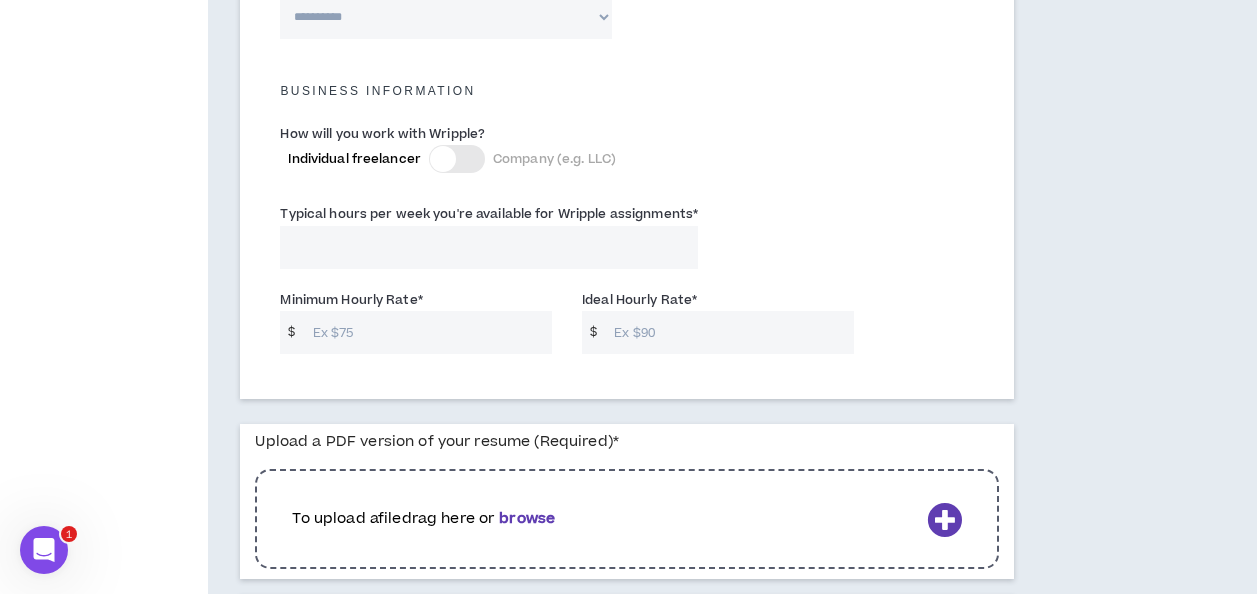 click on "Typical hours per week you're available for Wripple assignments  *" at bounding box center [489, 247] 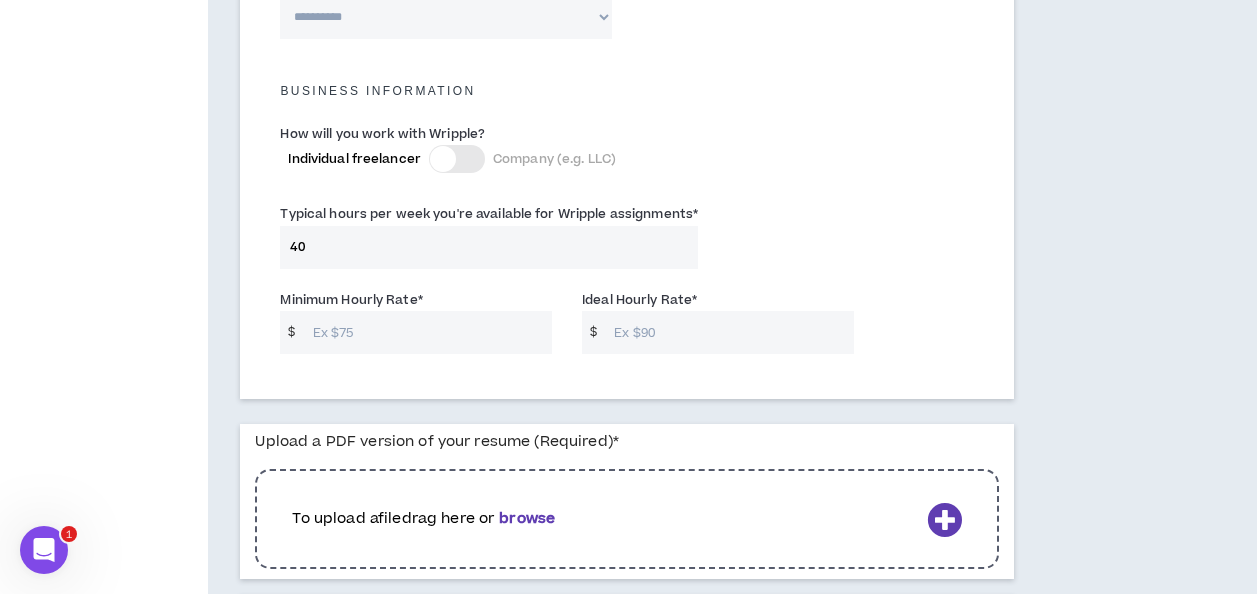 type on "40" 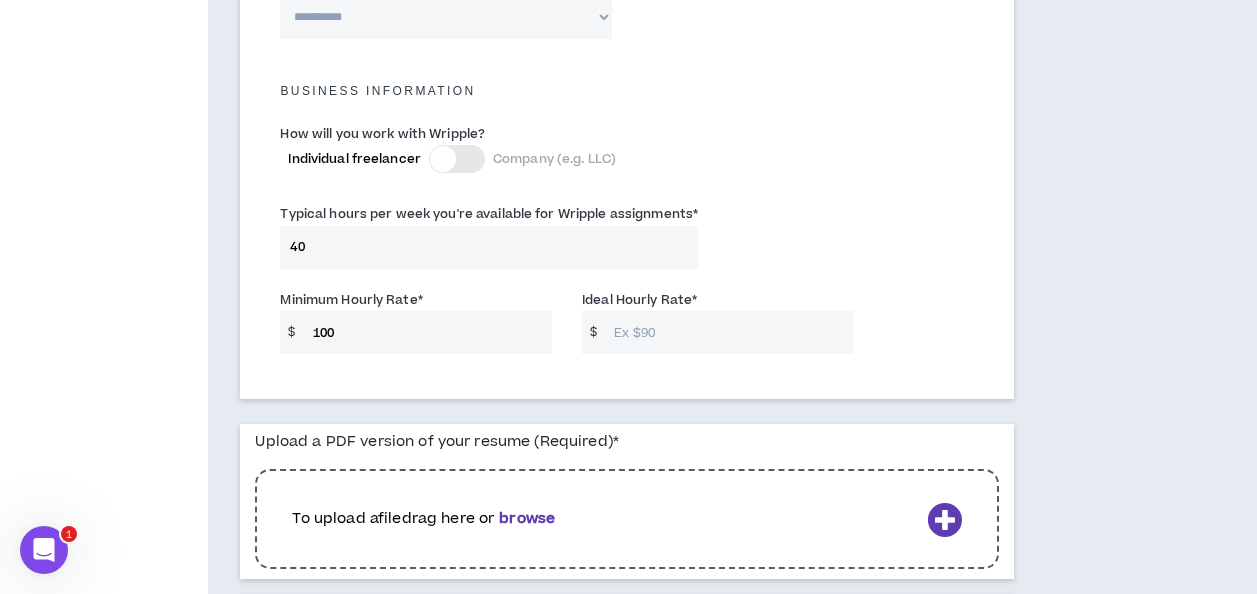 type on "100" 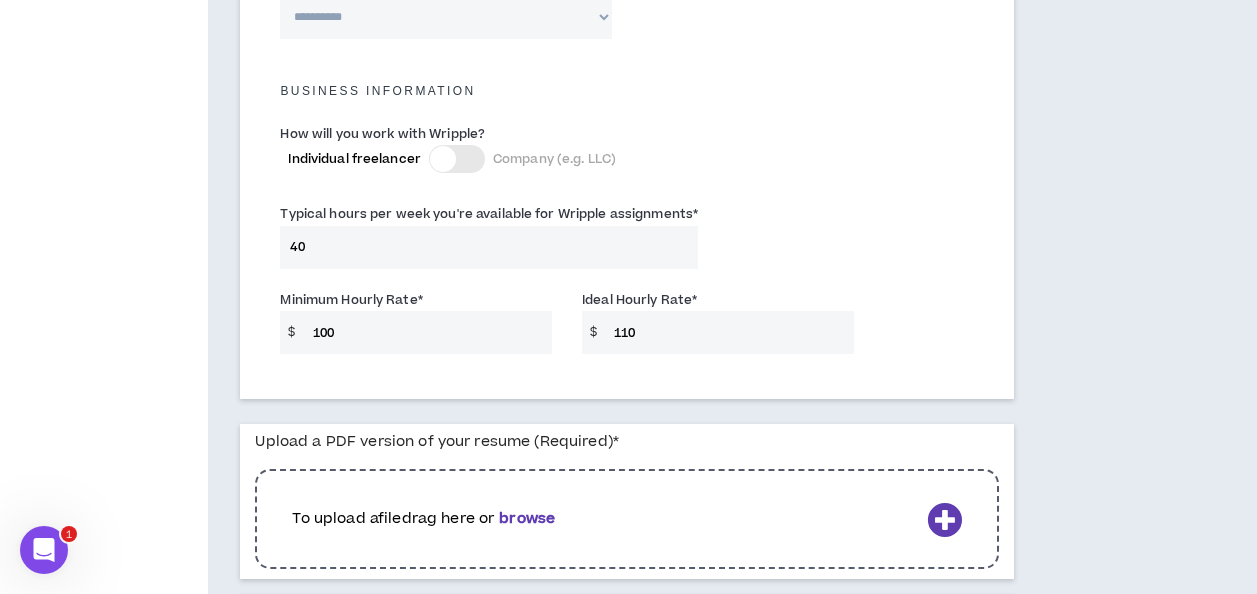 type on "110" 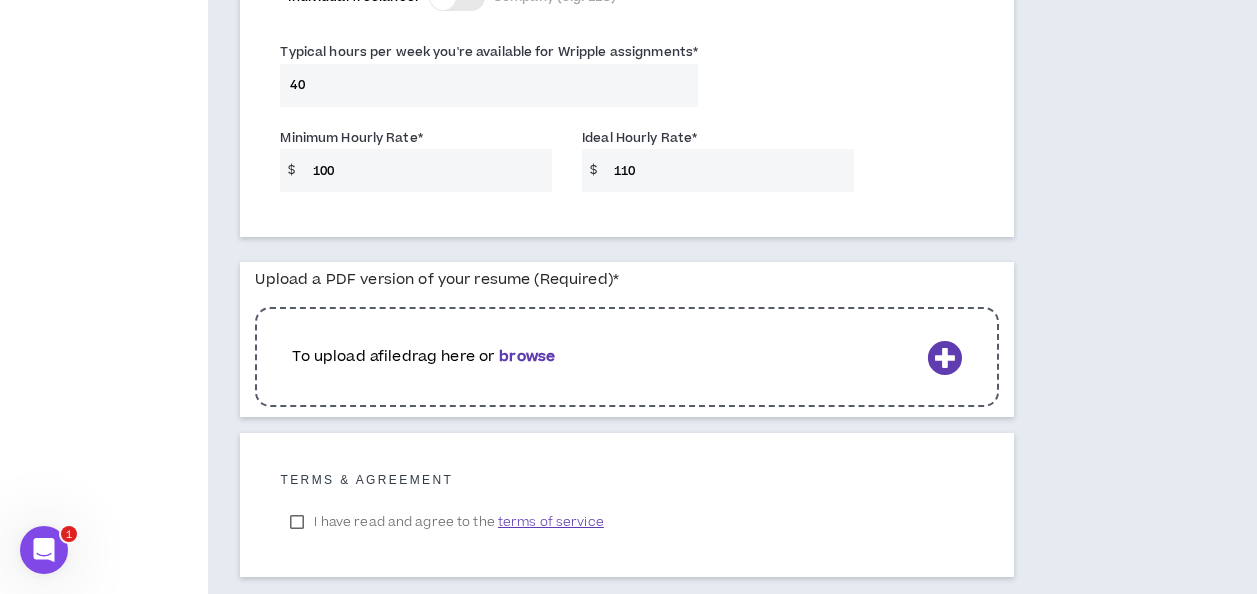 scroll, scrollTop: 1539, scrollLeft: 0, axis: vertical 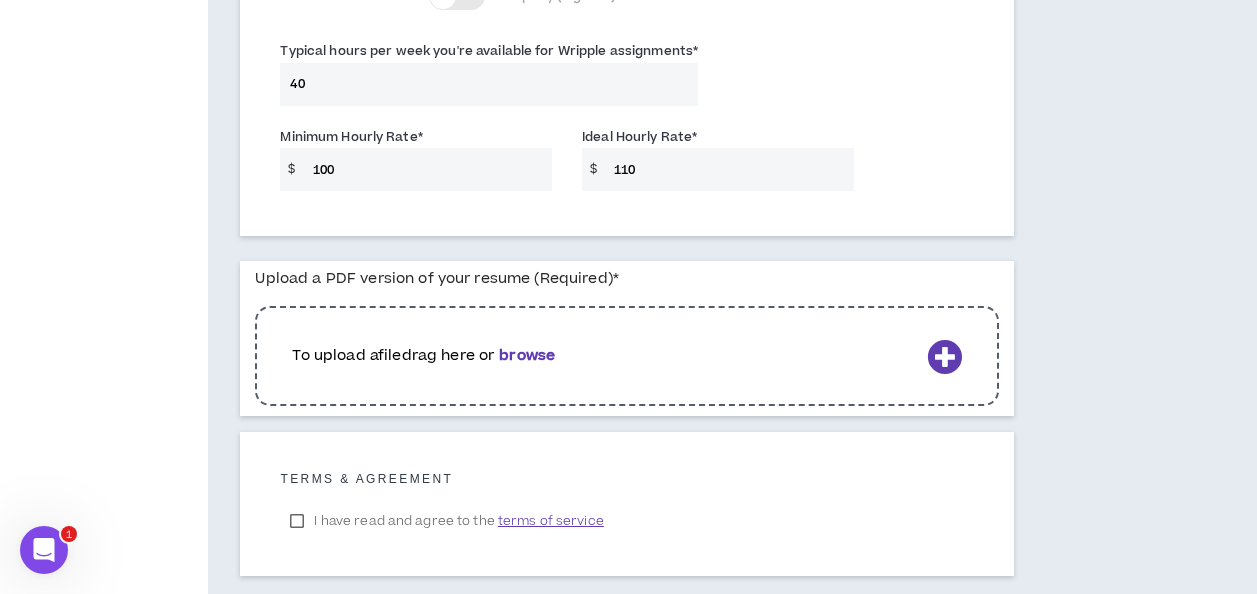 click on "To upload a  file  drag here or browse" at bounding box center [605, 356] 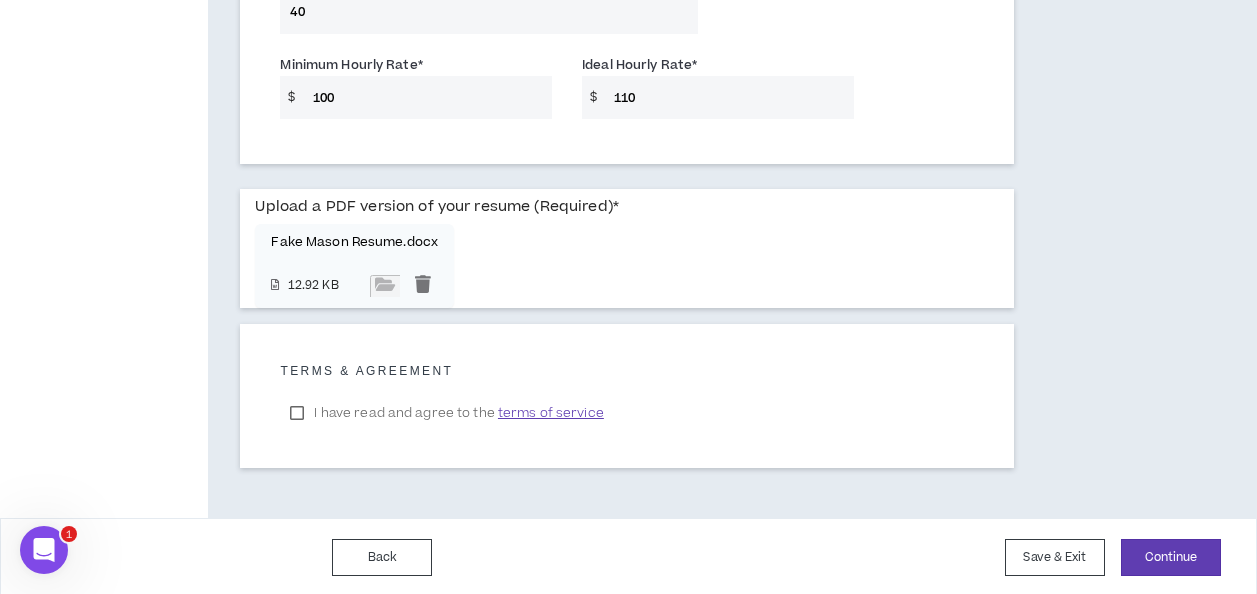 scroll, scrollTop: 1614, scrollLeft: 0, axis: vertical 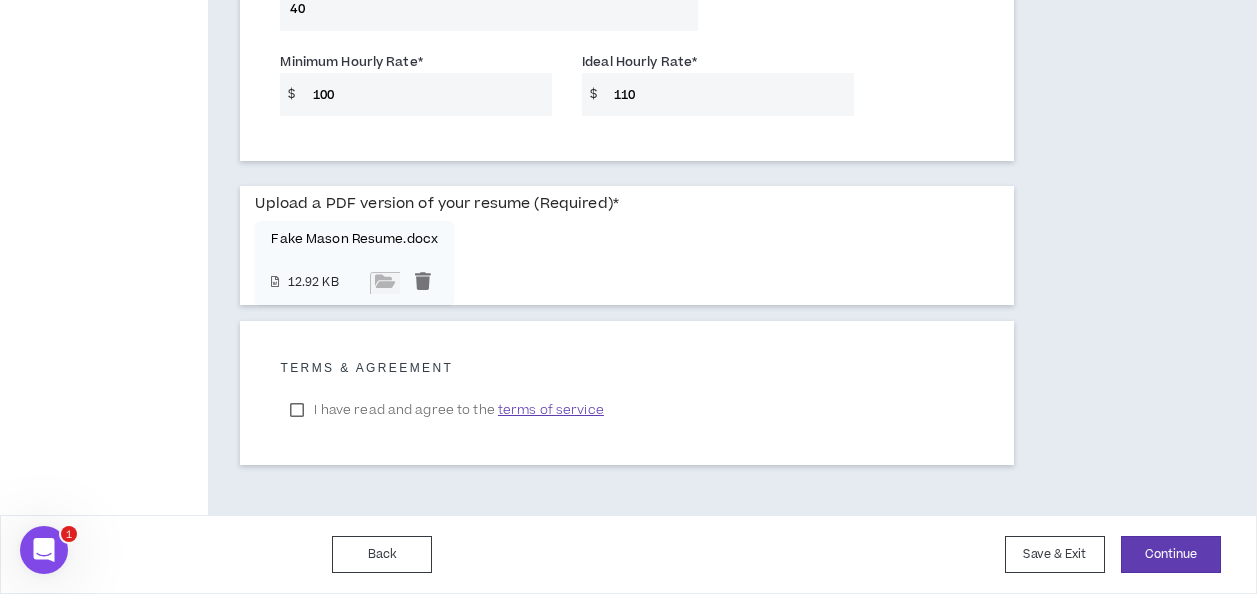 click on "I have read and agree to the    terms of service" at bounding box center [446, 410] 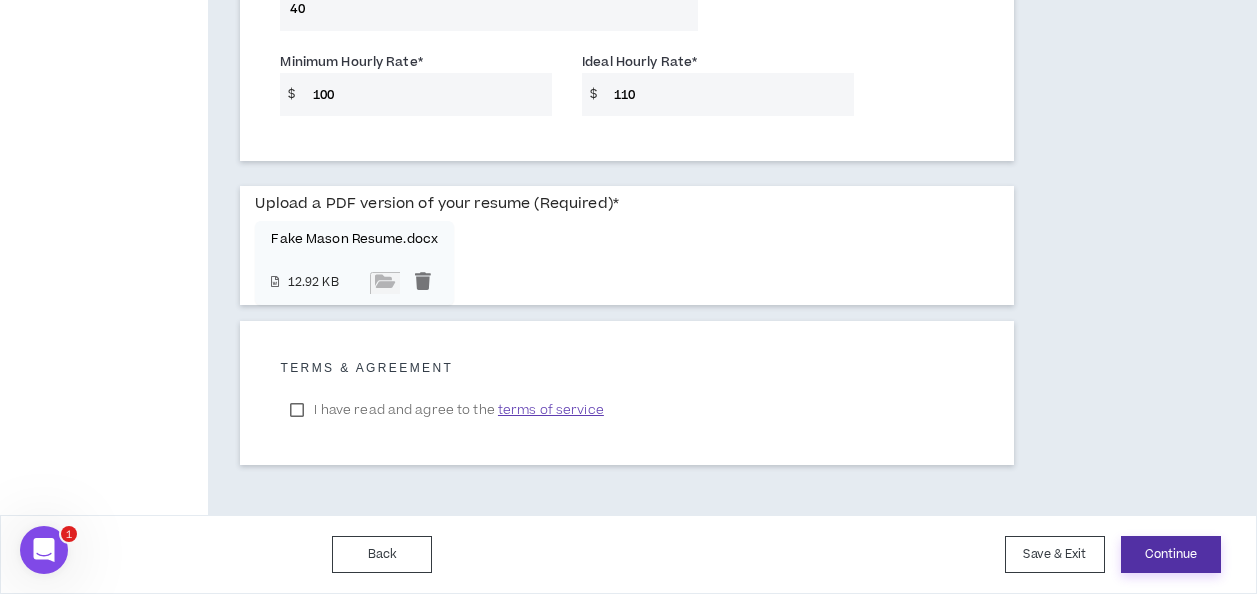 click on "Continue" at bounding box center [1171, 554] 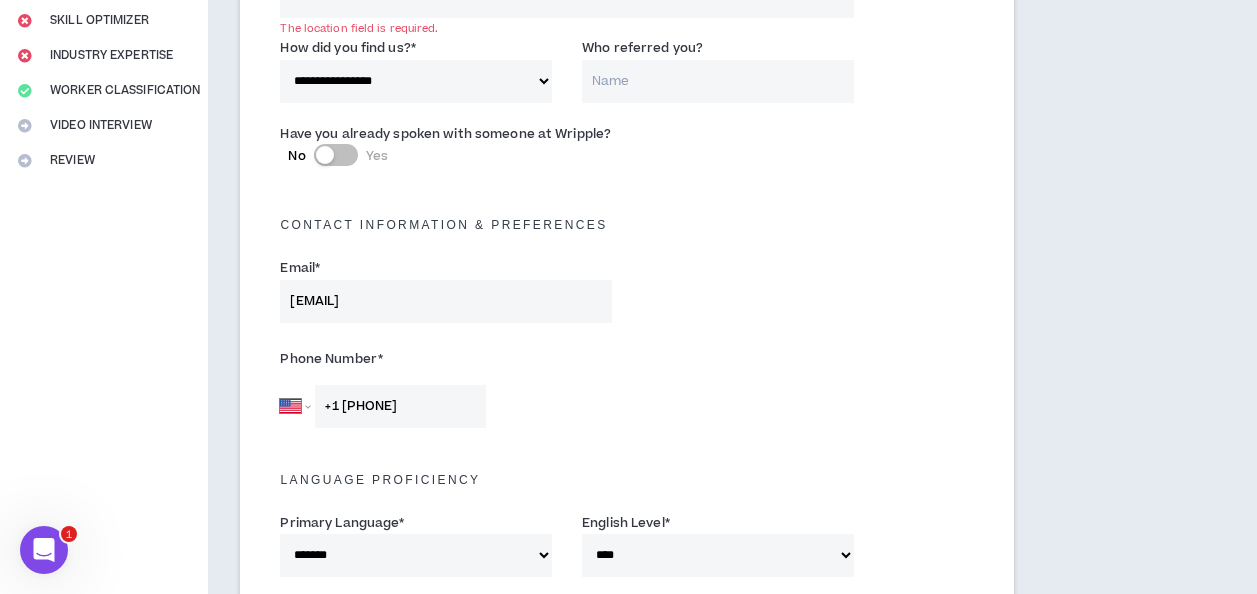 scroll, scrollTop: 332, scrollLeft: 0, axis: vertical 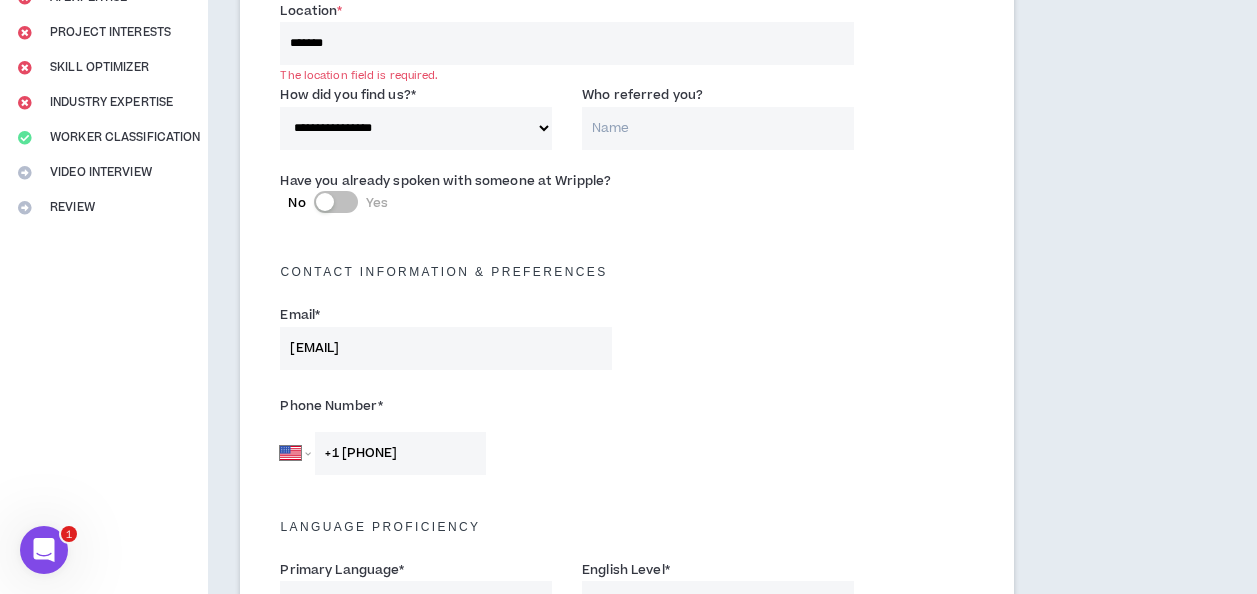 click on "*******" at bounding box center [566, 43] 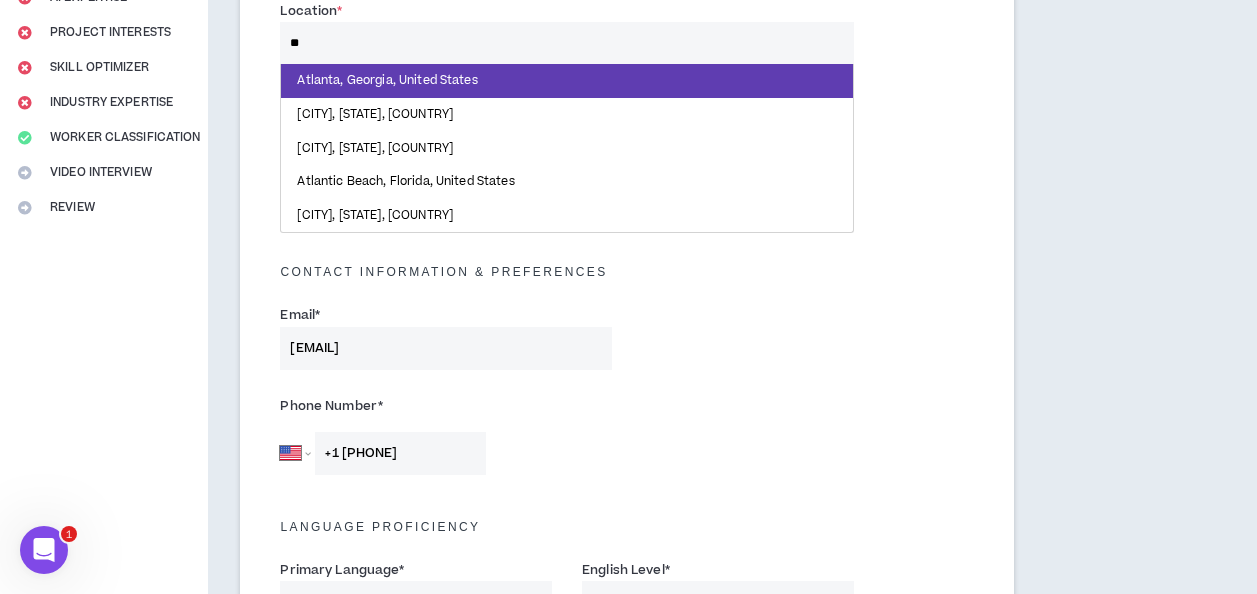 type on "*" 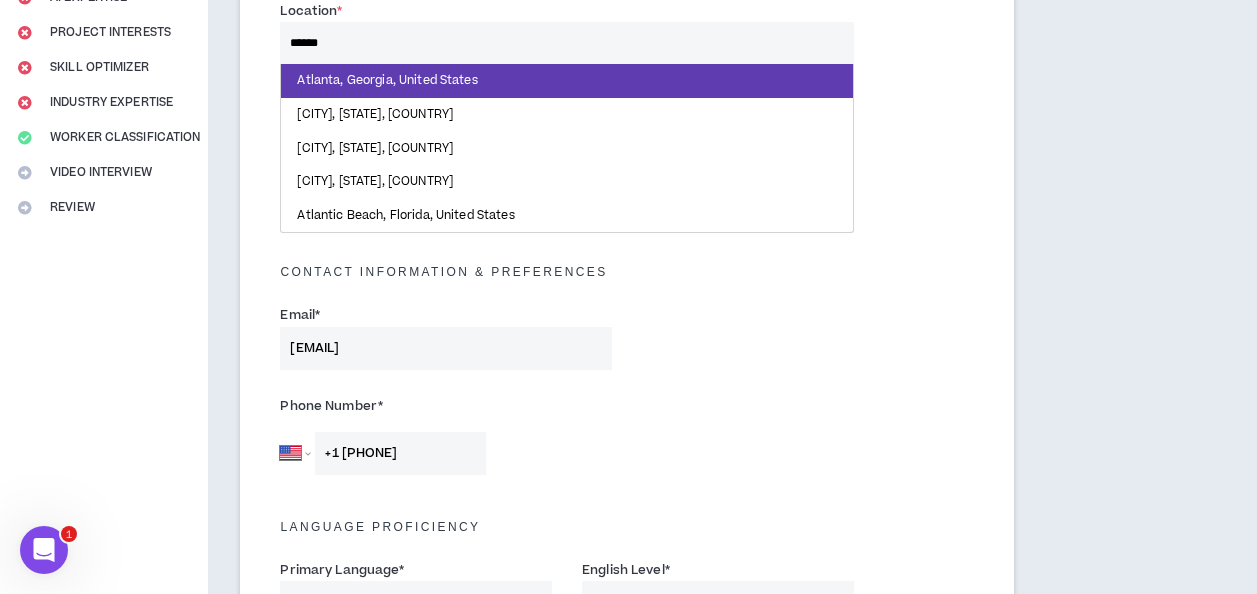type on "*******" 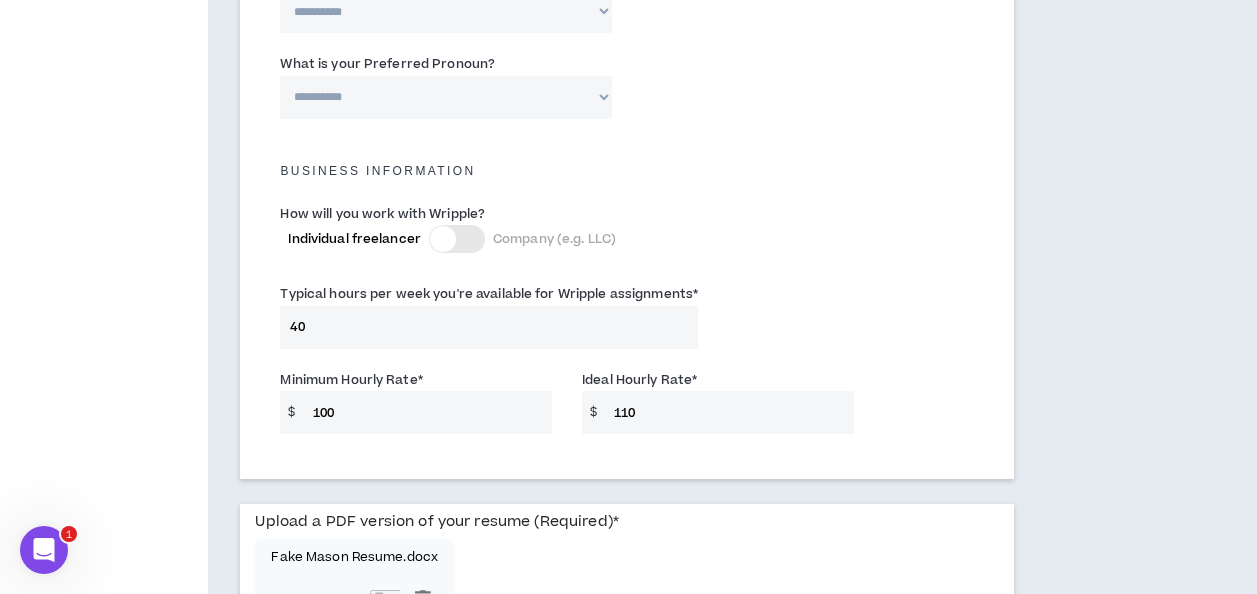 scroll, scrollTop: 1616, scrollLeft: 0, axis: vertical 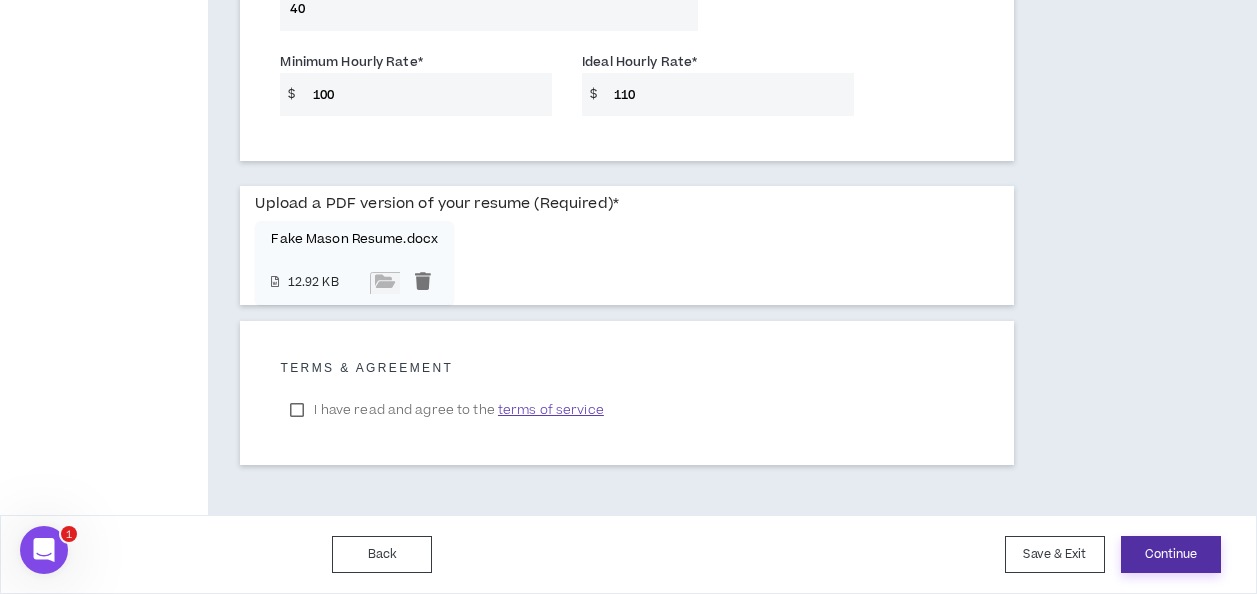 click on "Continue" at bounding box center (1171, 554) 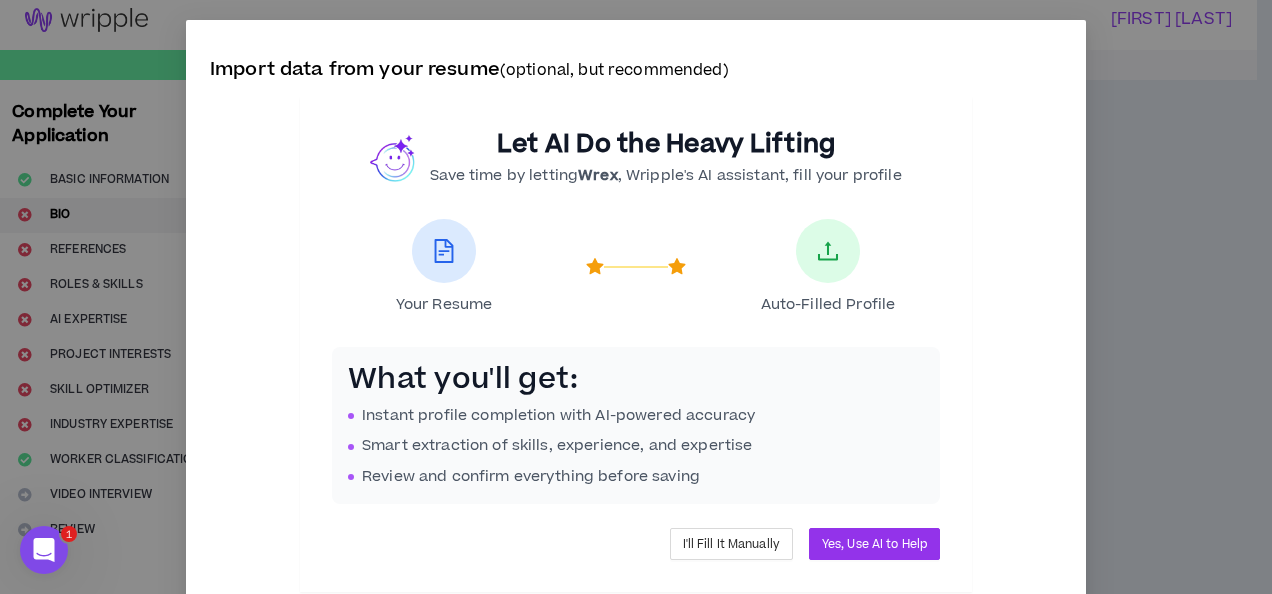 scroll, scrollTop: 0, scrollLeft: 0, axis: both 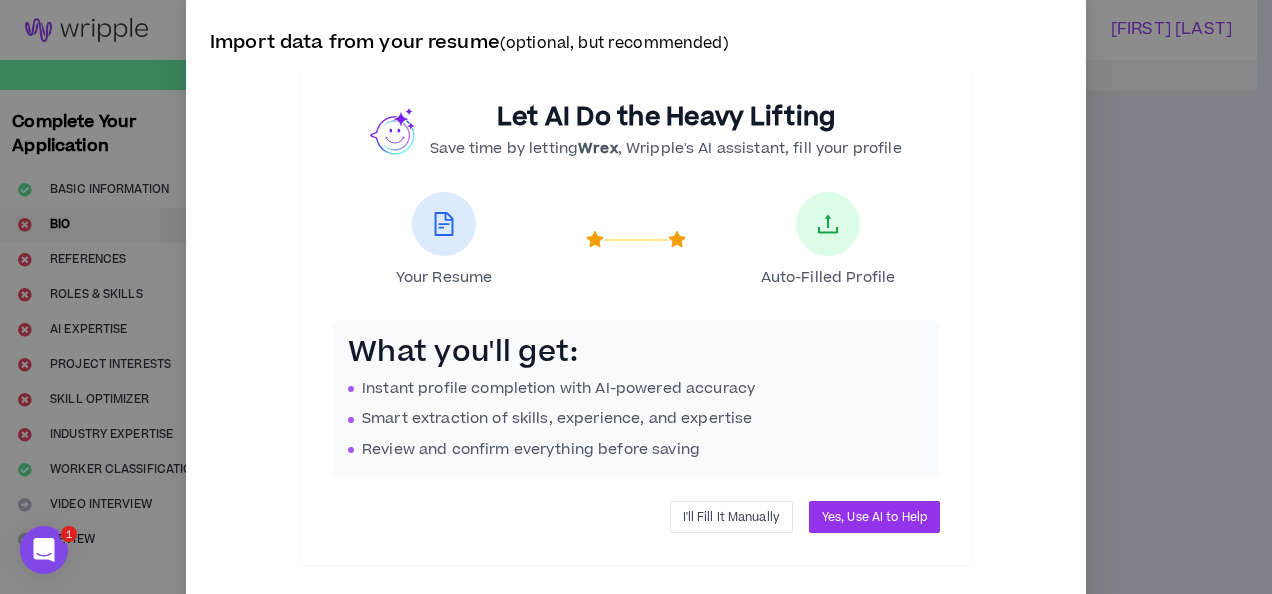 click on "I'll Fill It Manually" at bounding box center (731, 517) 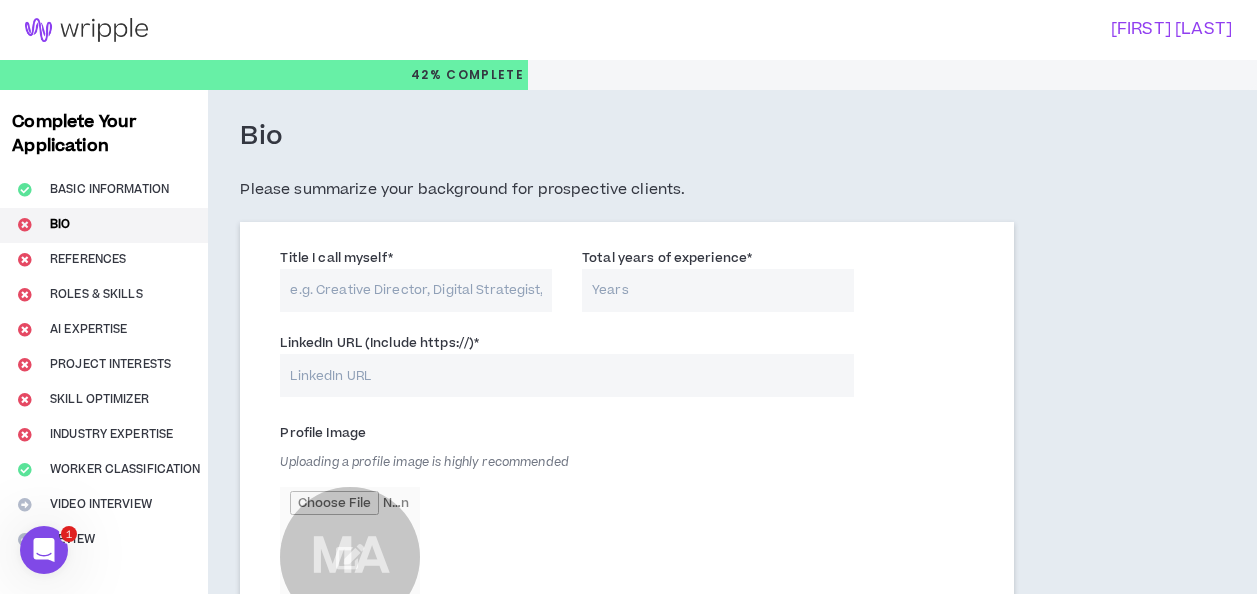click on "Title I call myself  *" at bounding box center (416, 290) 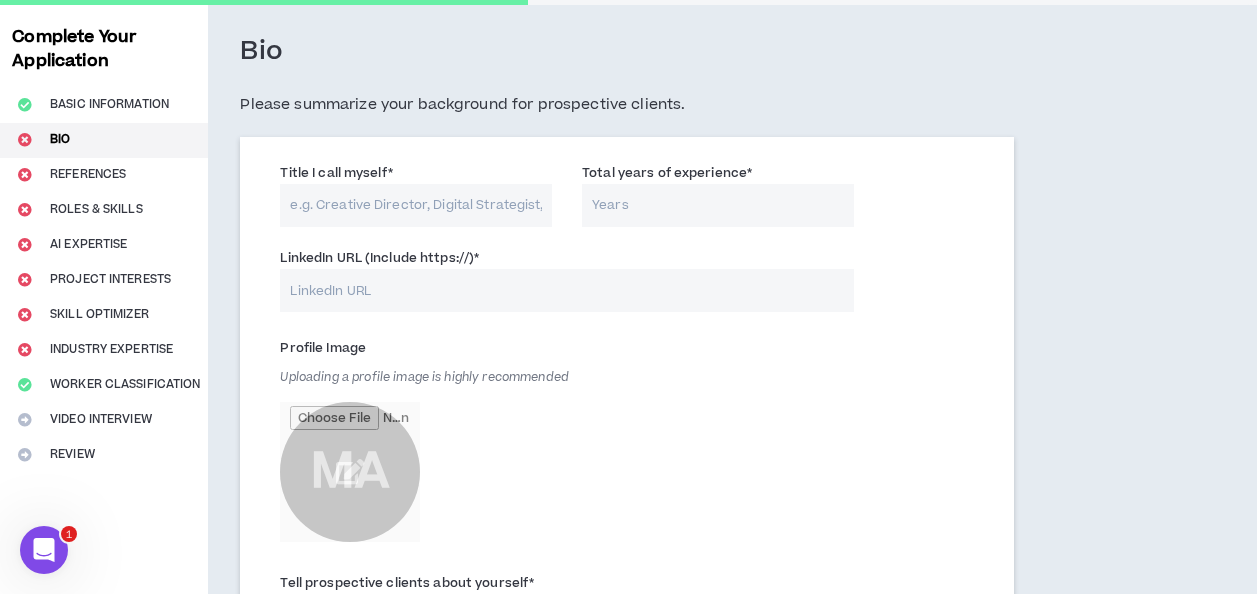 scroll, scrollTop: 104, scrollLeft: 0, axis: vertical 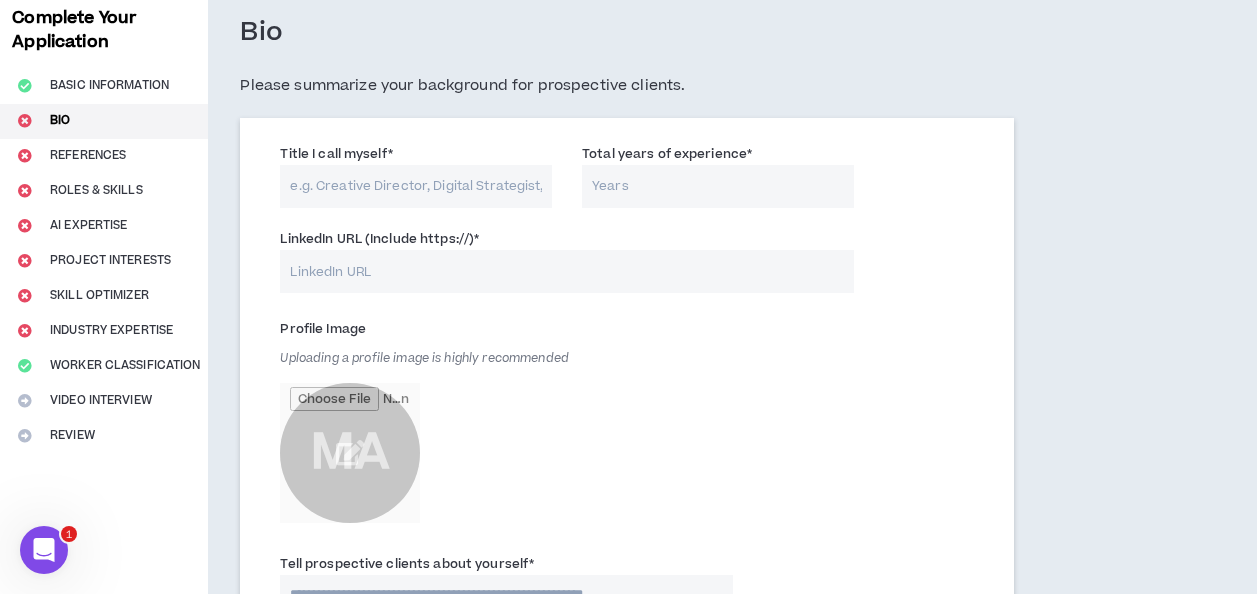 click on "Title I call myself  *" at bounding box center [416, 186] 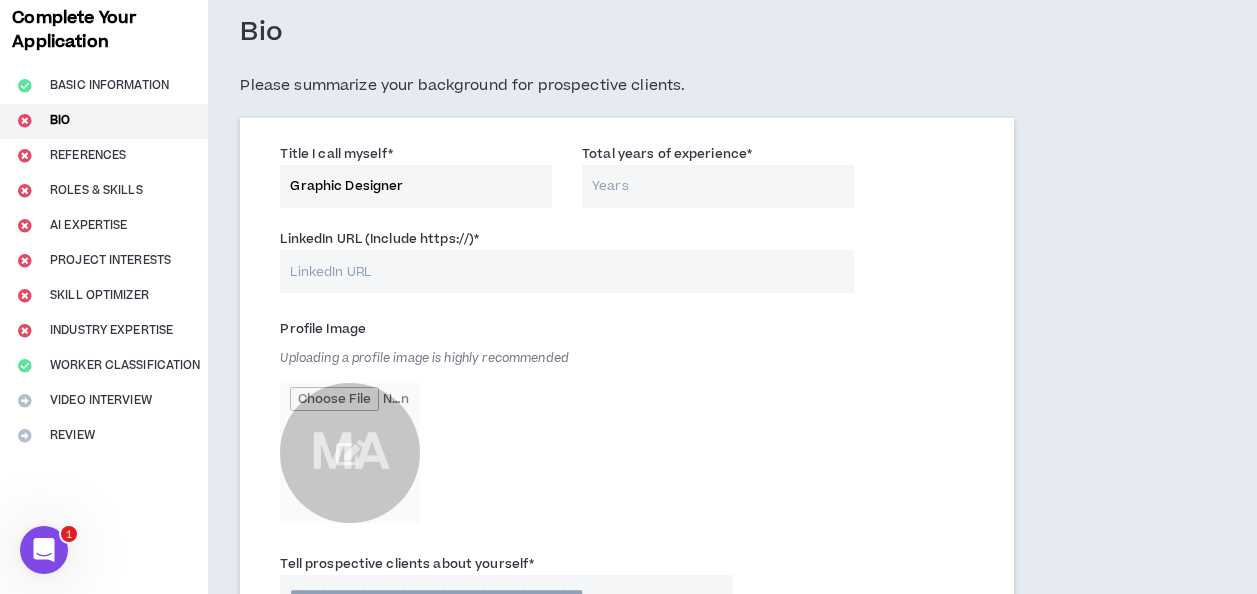 type on "Graphic Designer" 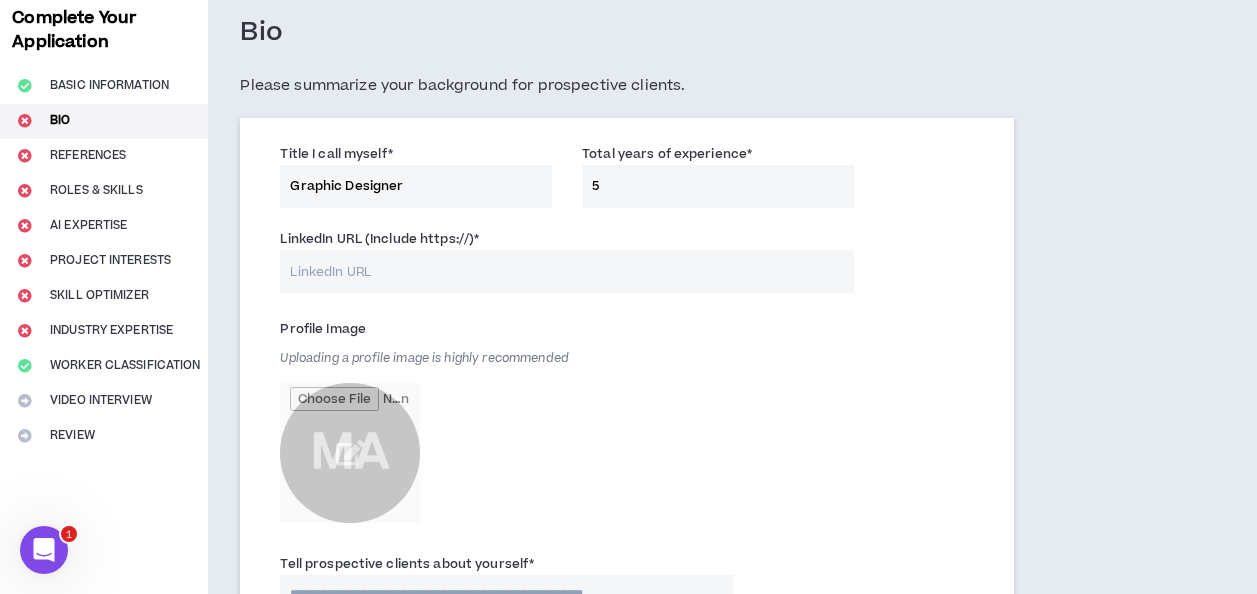 type on "5" 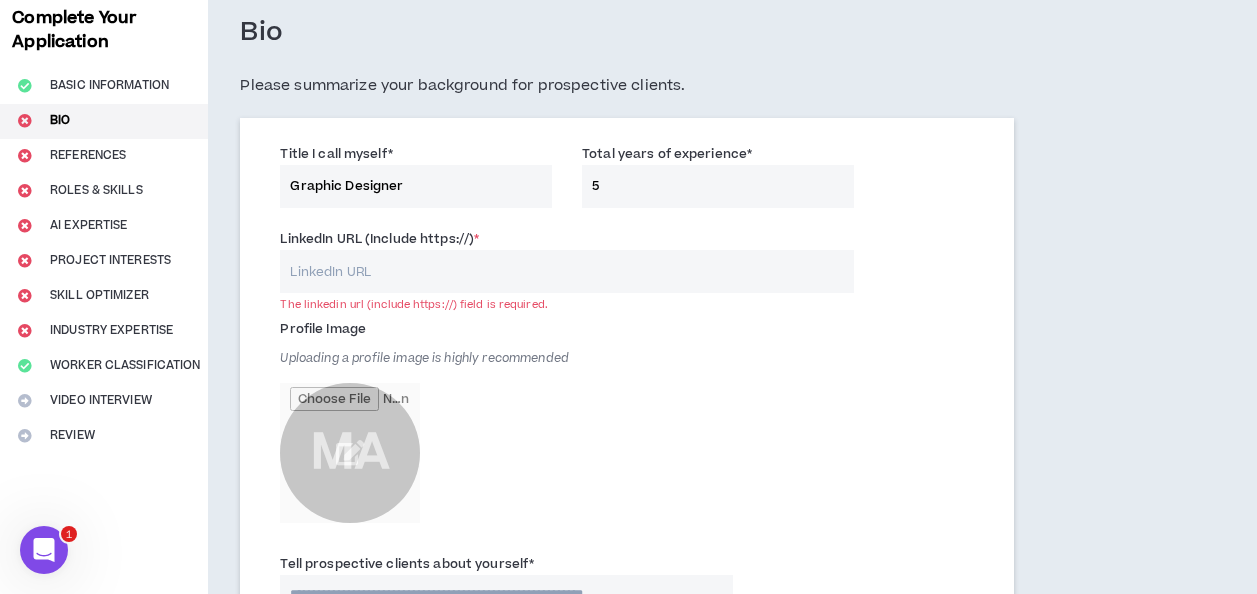 click on "LinkedIn URL (Include https://)  *" at bounding box center [566, 271] 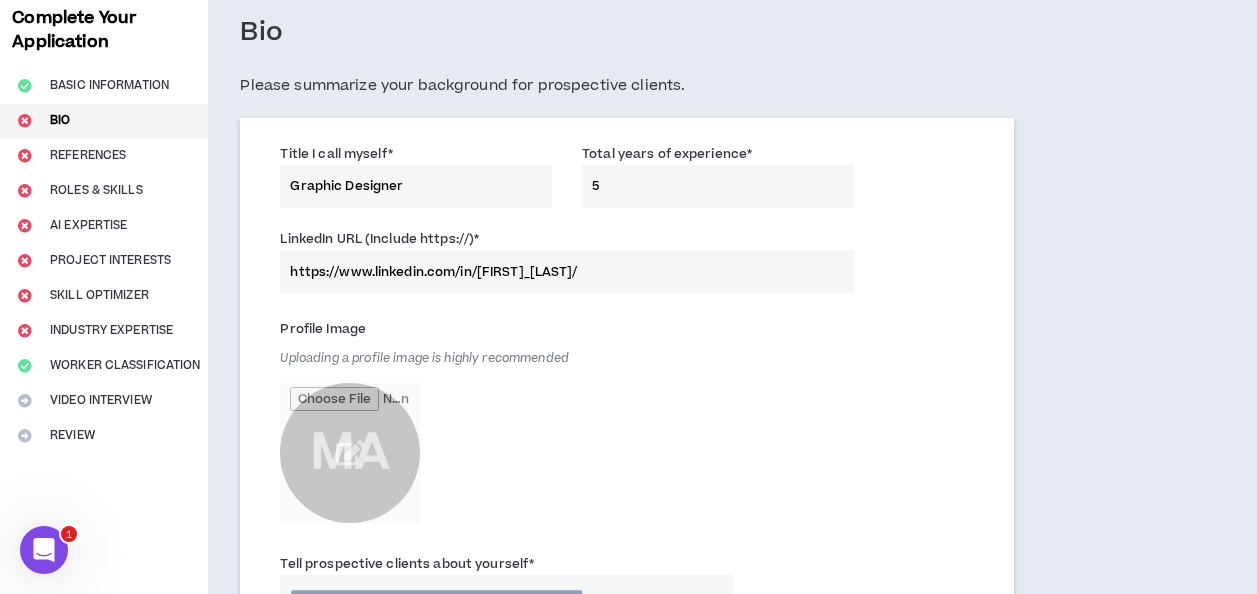 type on "https://www.linkedin.com/in/[FIRST]_[LAST]/" 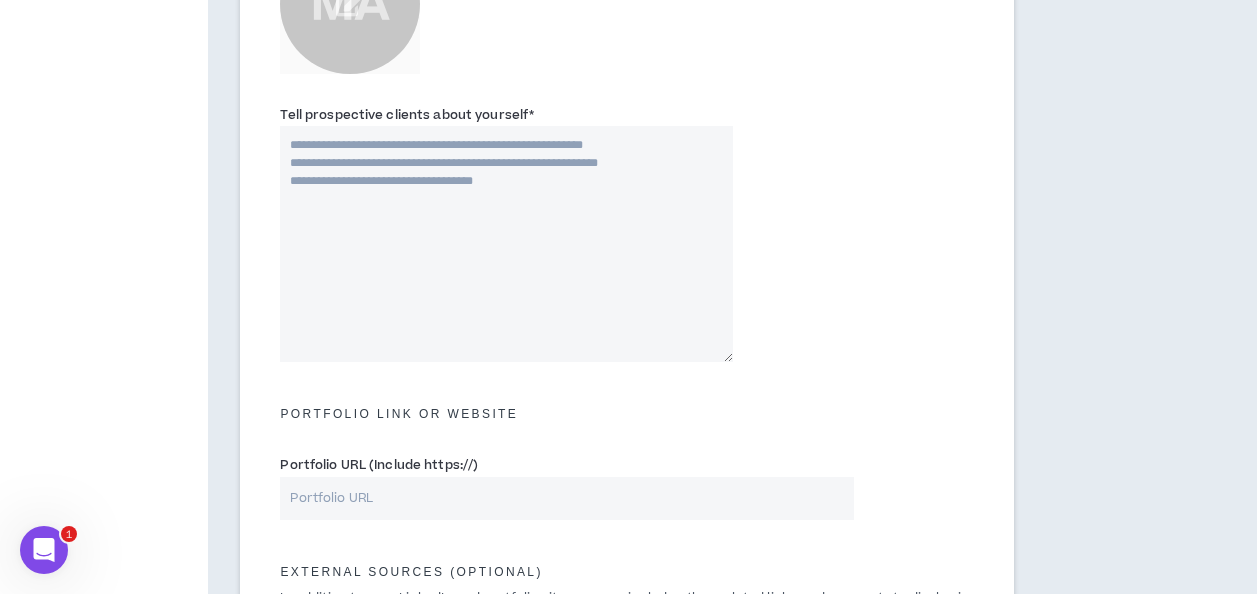 scroll, scrollTop: 552, scrollLeft: 0, axis: vertical 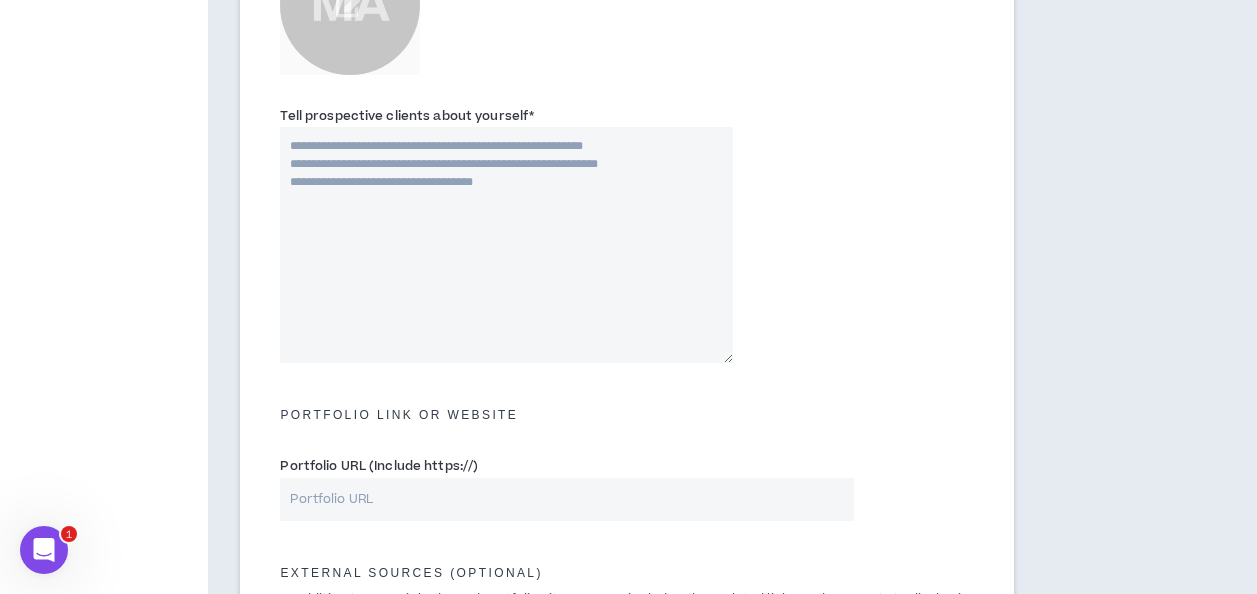 click on "Tell prospective clients about yourself  *" at bounding box center [506, 245] 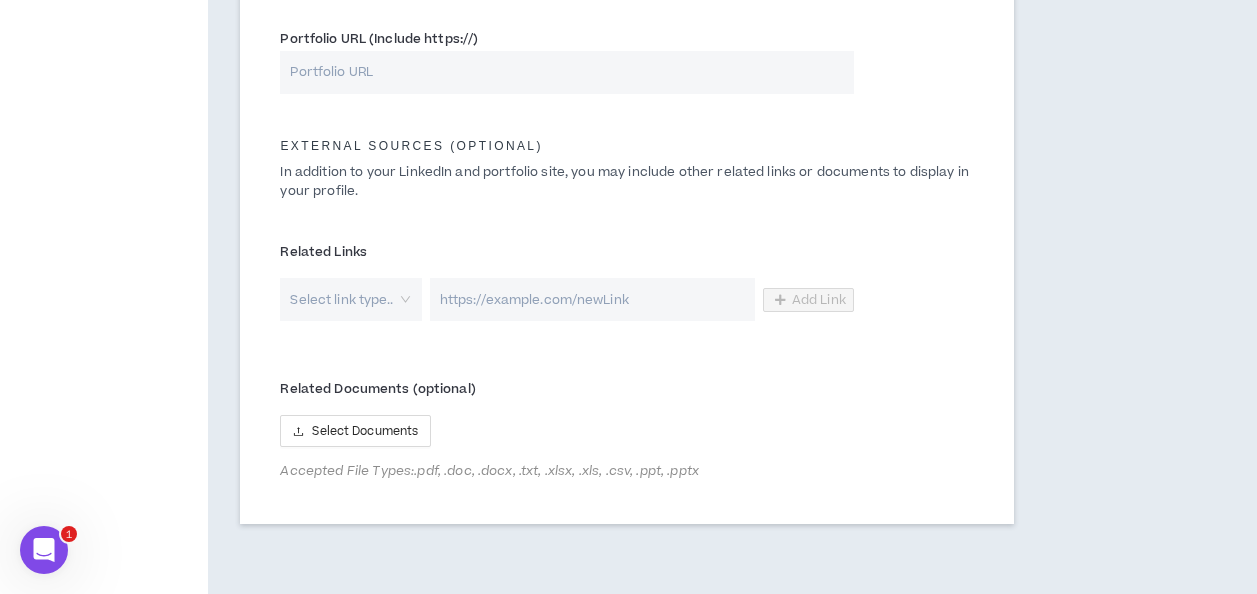 scroll, scrollTop: 977, scrollLeft: 0, axis: vertical 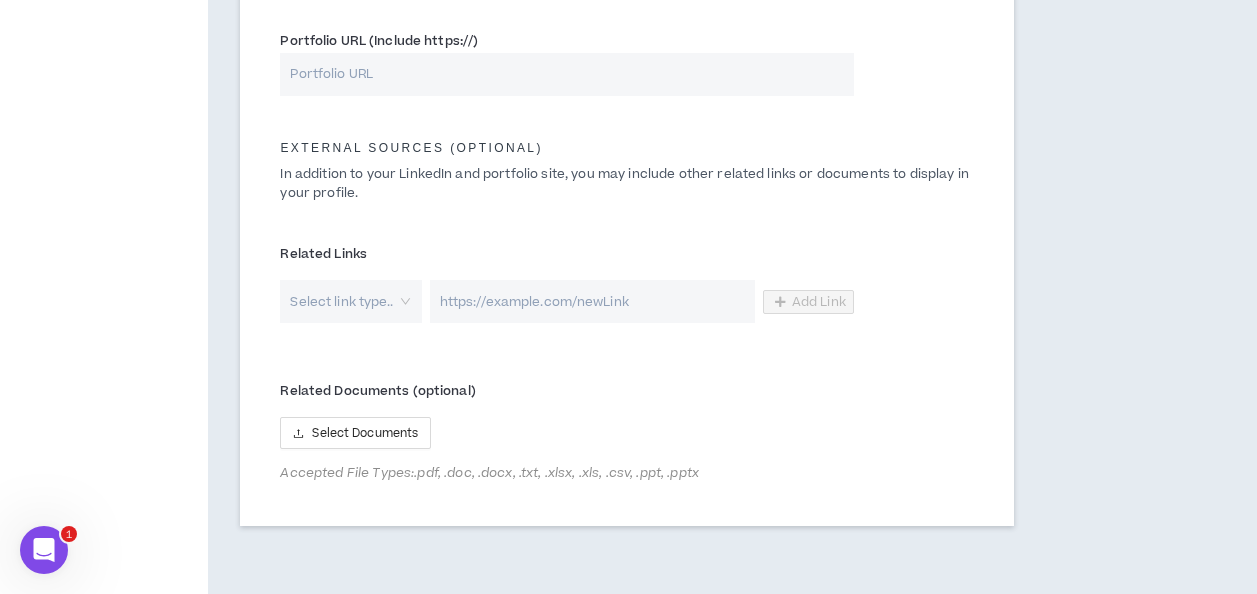 click on "Select link type.." at bounding box center (350, 301) 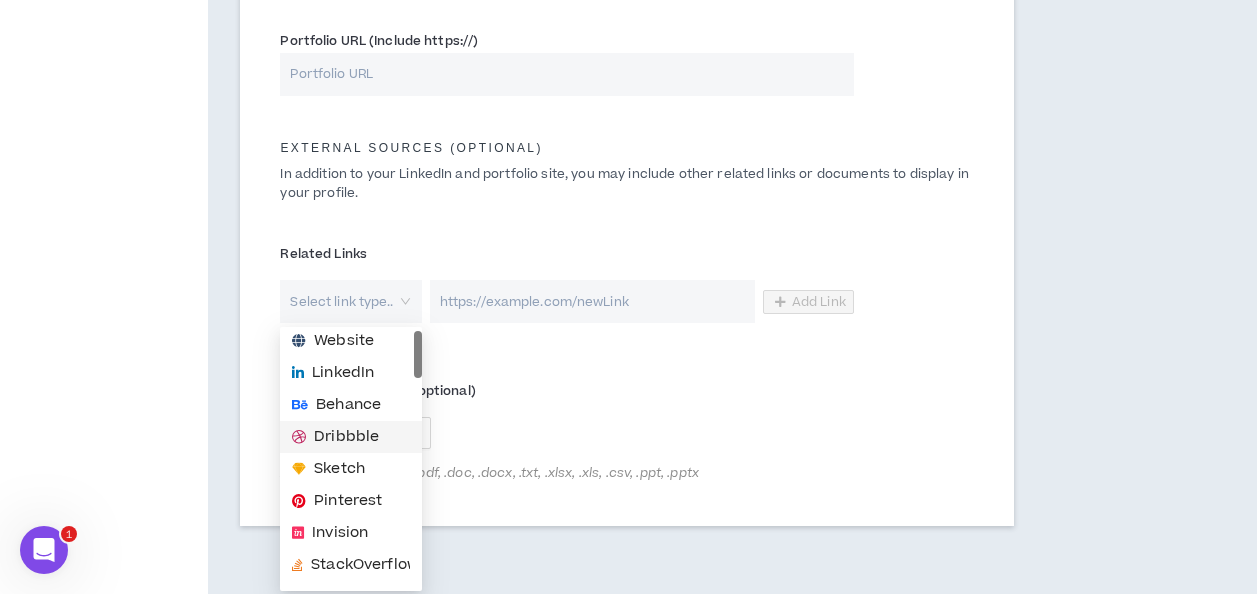 scroll, scrollTop: 0, scrollLeft: 0, axis: both 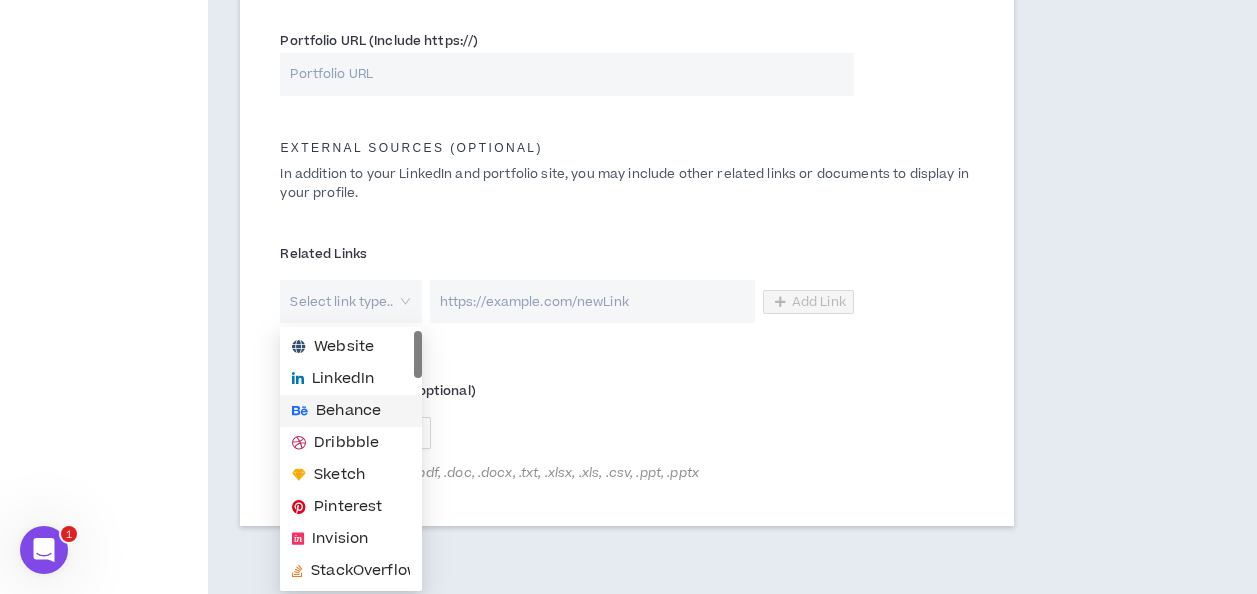 click on "Title I call myself  * Graphic Designer Total years of experience  * 5 LinkedIn URL (Include https://)  * https://www.linkedin.com/in/[FIRST]_[LAST]/
Profile Image Uploading a profile image is highly recommended MA
Tell prospective clients about yourself  * ***** Portfolio Link or Website Portfolio URL (Include https://) External Sources (optional) In addition to your LinkedIn and portfolio site, you may include other related links or documents to display in your profile. Related Links Select link type.. Add Link Related Documents (optional) Select Documents Accepted File Types:  .pdf, .doc, .docx, .txt, .xlsx, .xls, .csv, .ppt, .pptx" at bounding box center (627, -119) 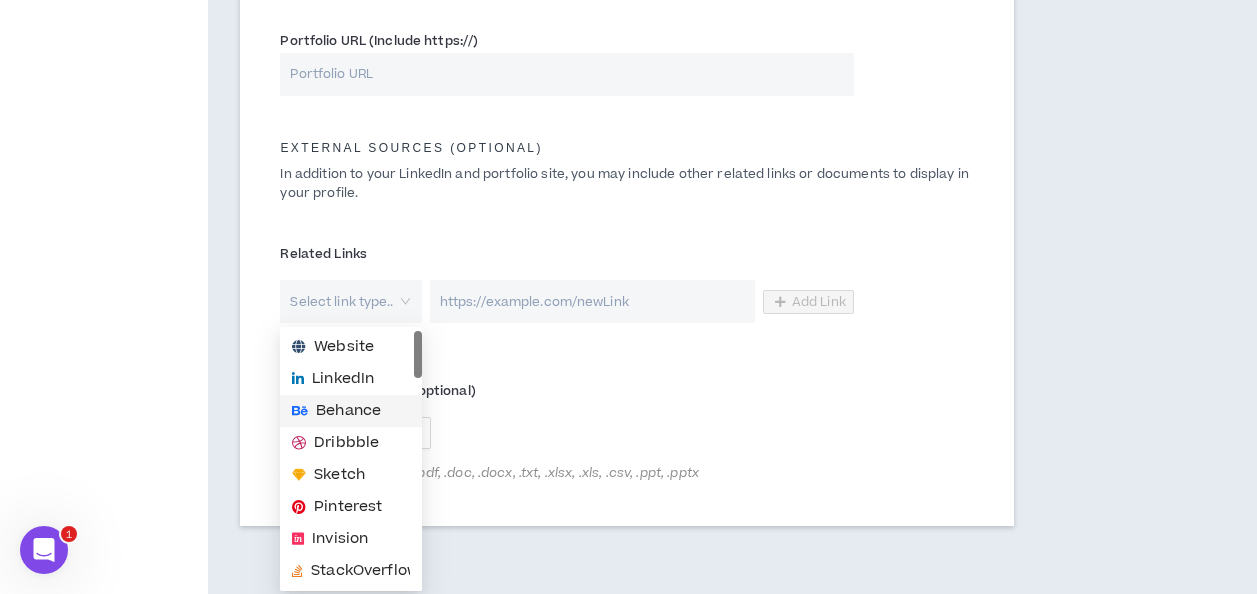 click on "Select link type.." at bounding box center [350, 301] 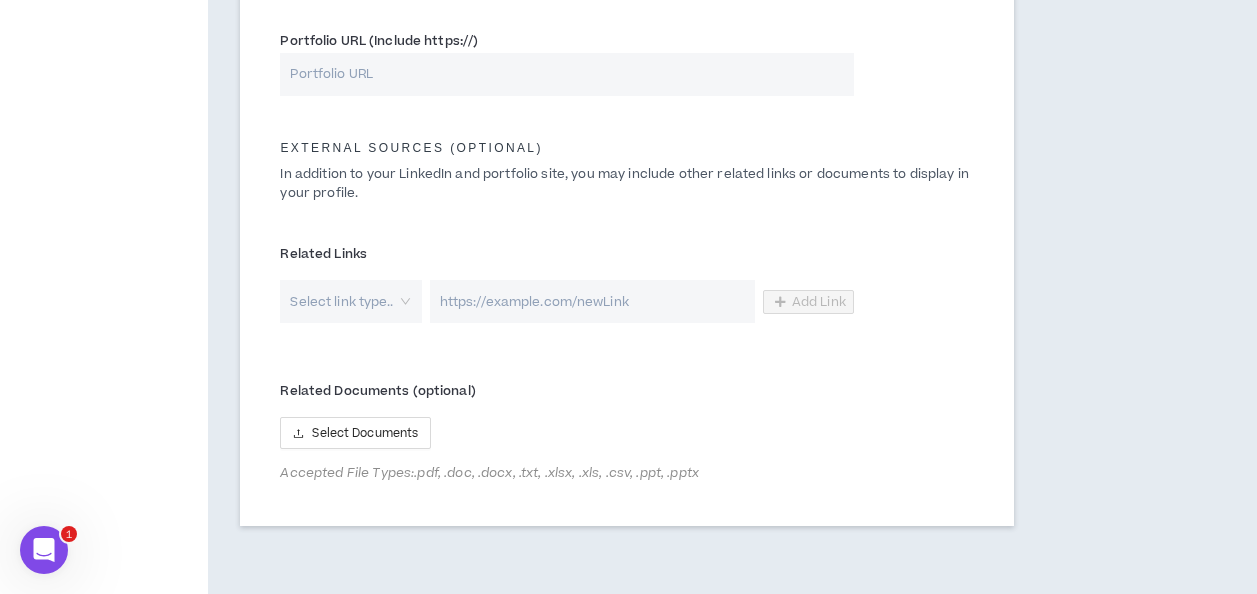 click on "Related Documents (optional)" at bounding box center [566, 391] 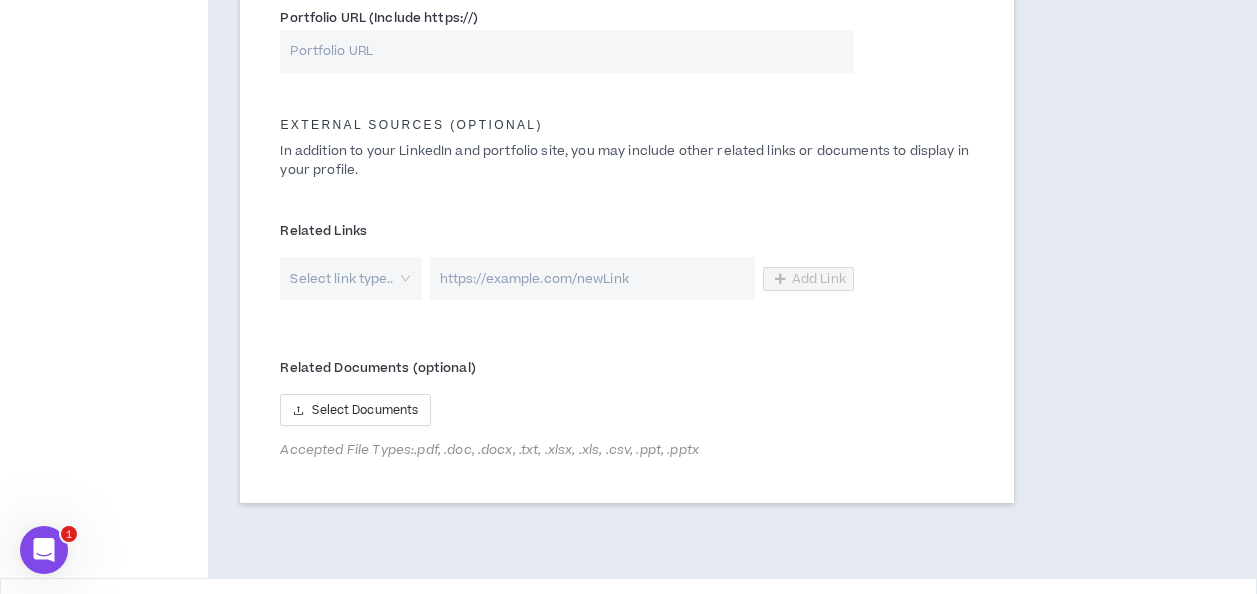 scroll, scrollTop: 1063, scrollLeft: 0, axis: vertical 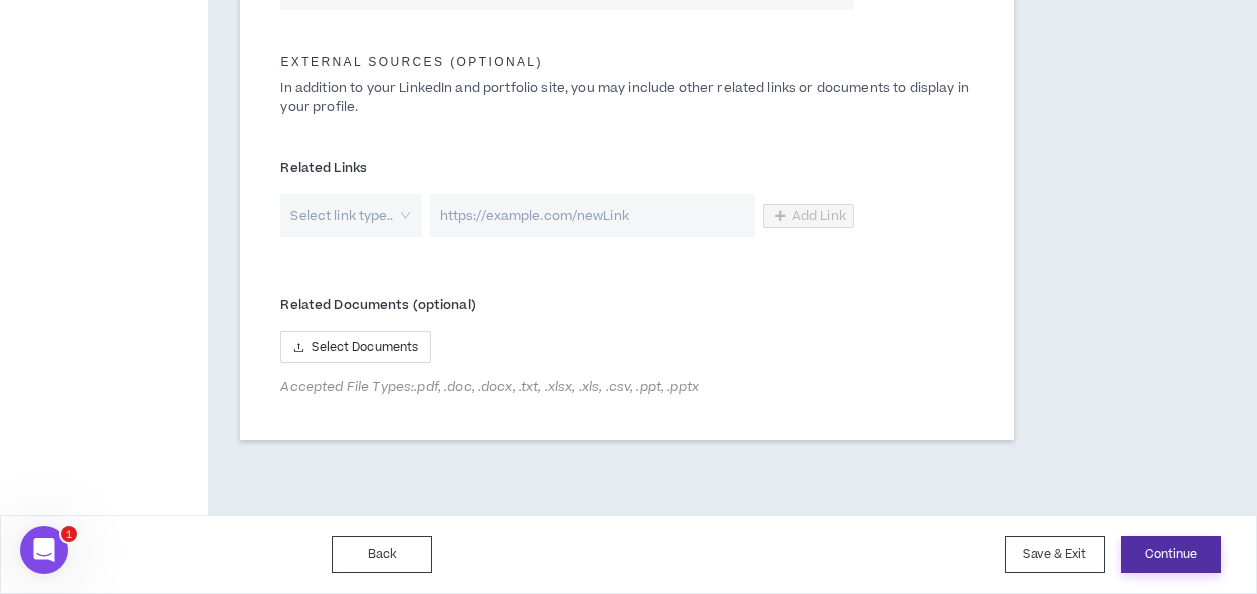 click on "Continue" at bounding box center (1171, 554) 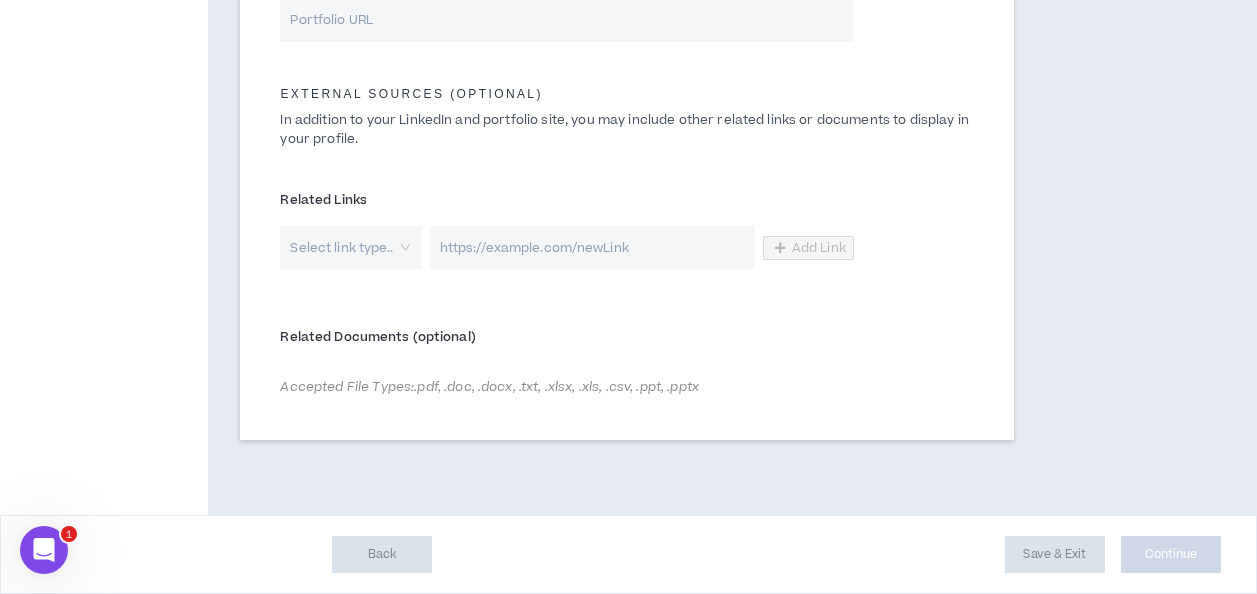 scroll, scrollTop: 1031, scrollLeft: 0, axis: vertical 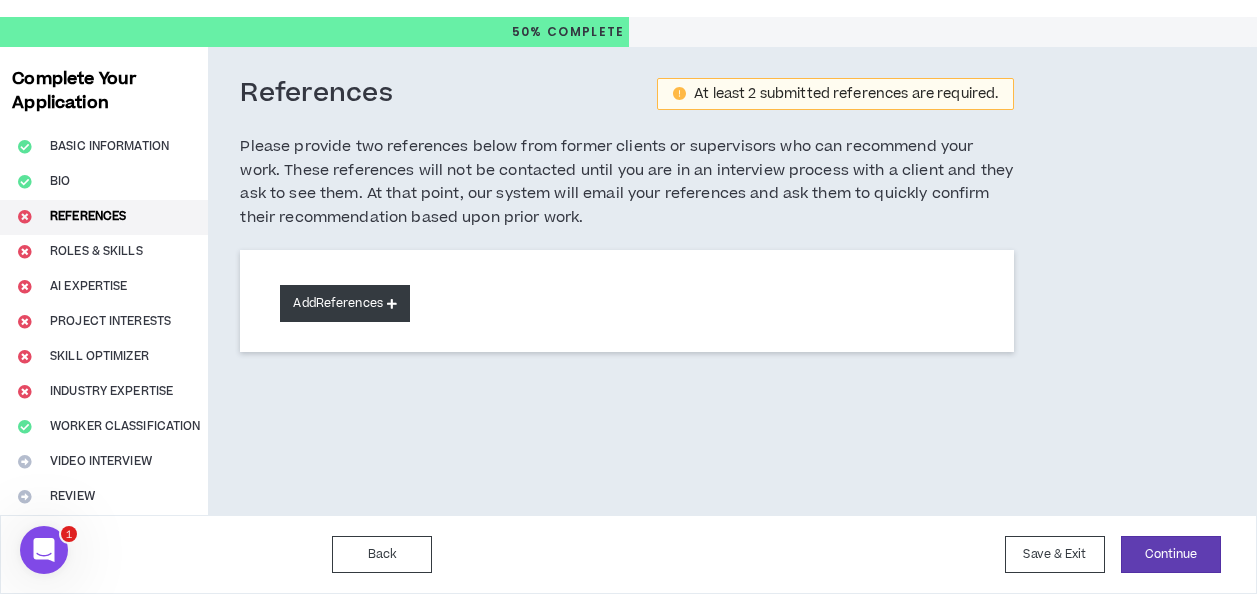click on "Add  References" at bounding box center [345, 303] 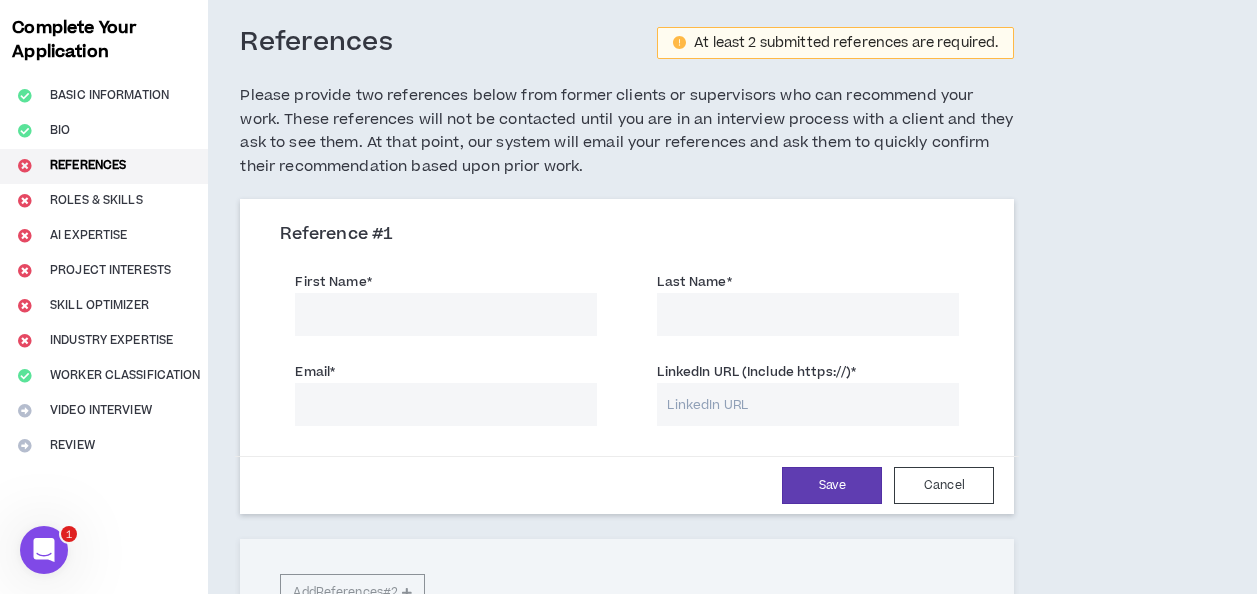 scroll, scrollTop: 95, scrollLeft: 0, axis: vertical 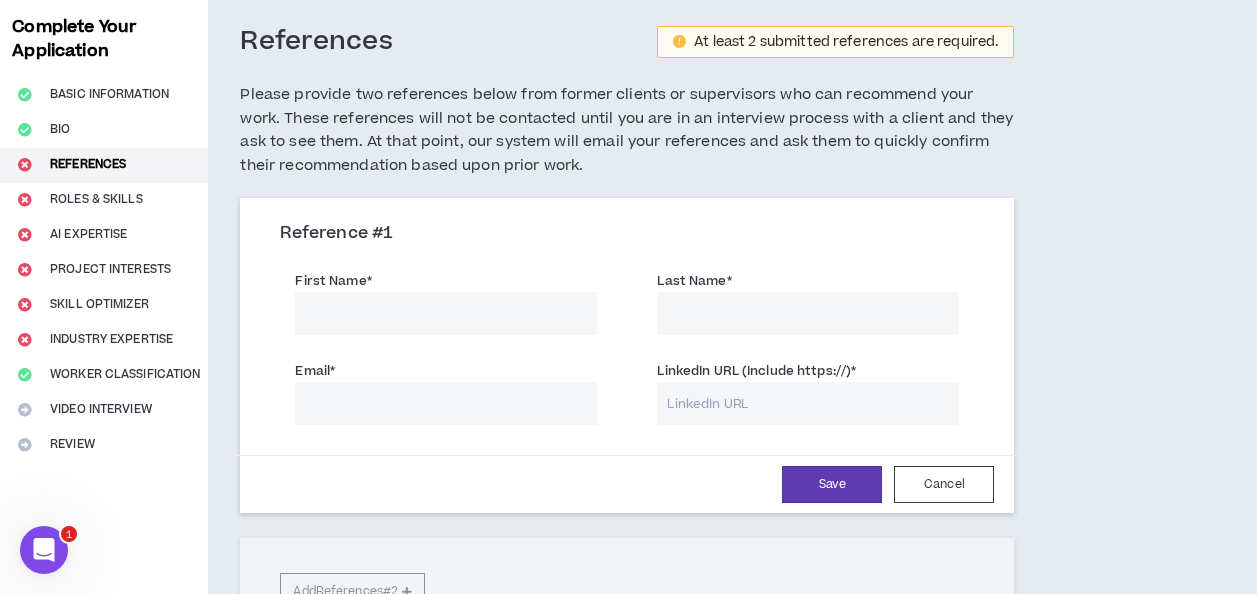 click on "First Name  *" at bounding box center [446, 313] 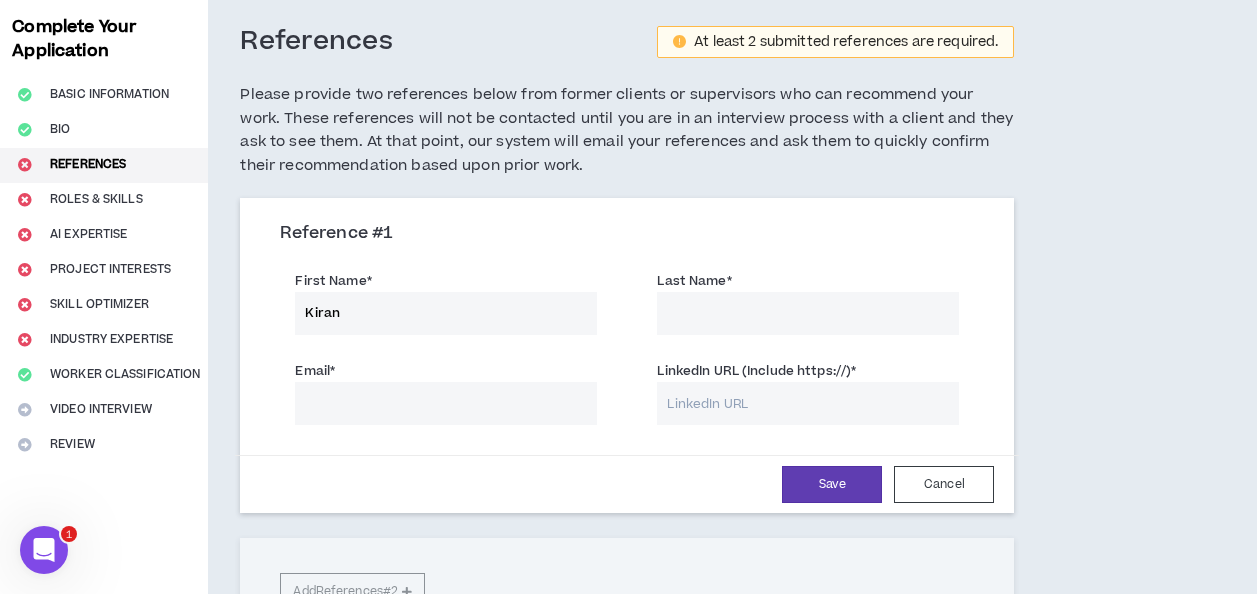 type on "Kiran" 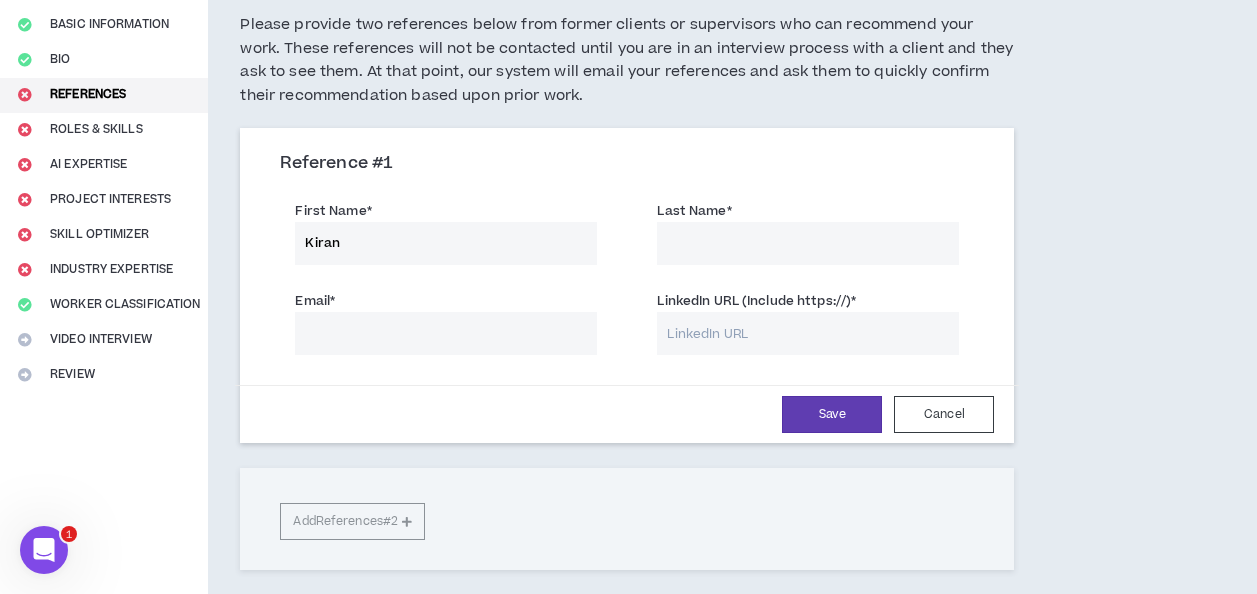 scroll, scrollTop: 176, scrollLeft: 0, axis: vertical 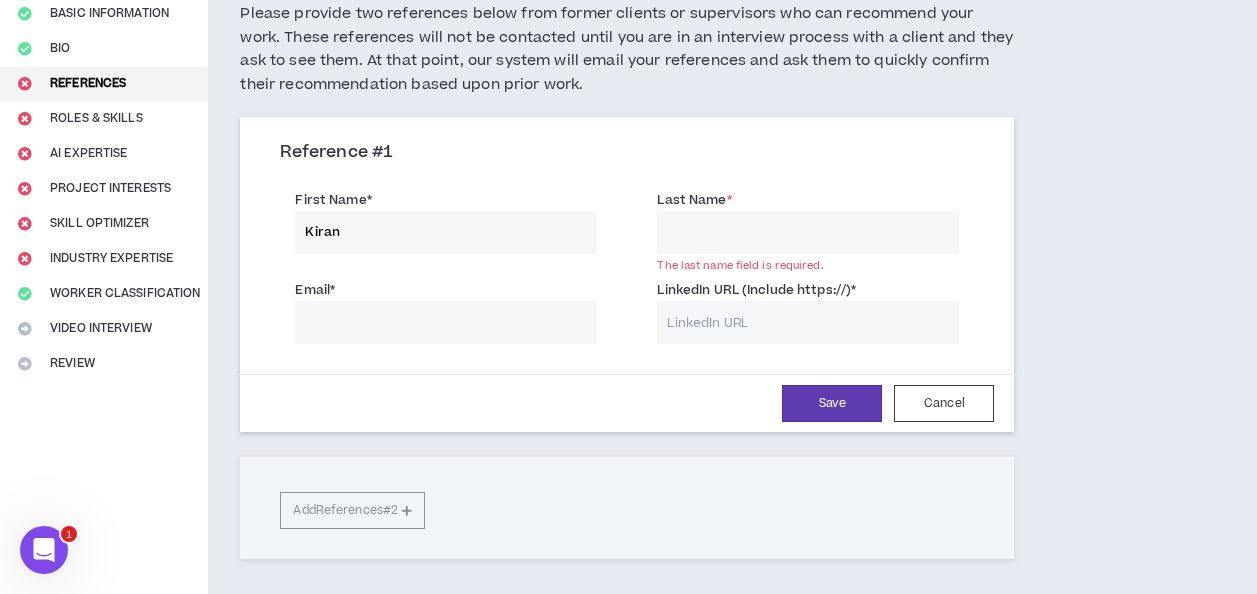 click on "Email  *" at bounding box center (446, 322) 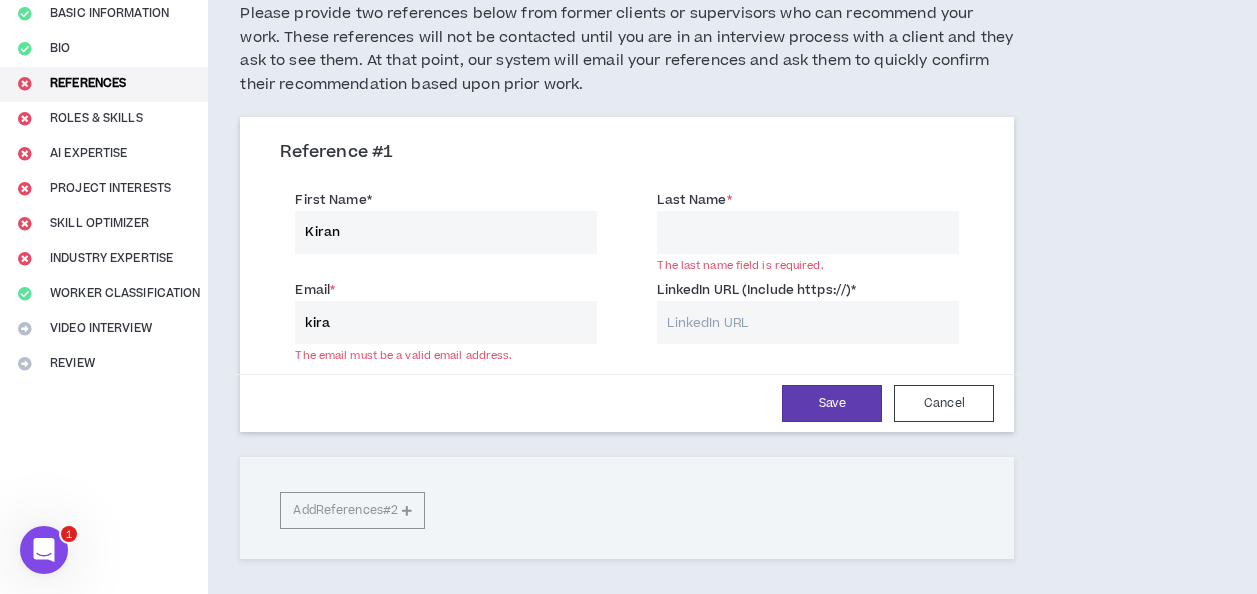 type on "[EMAIL]" 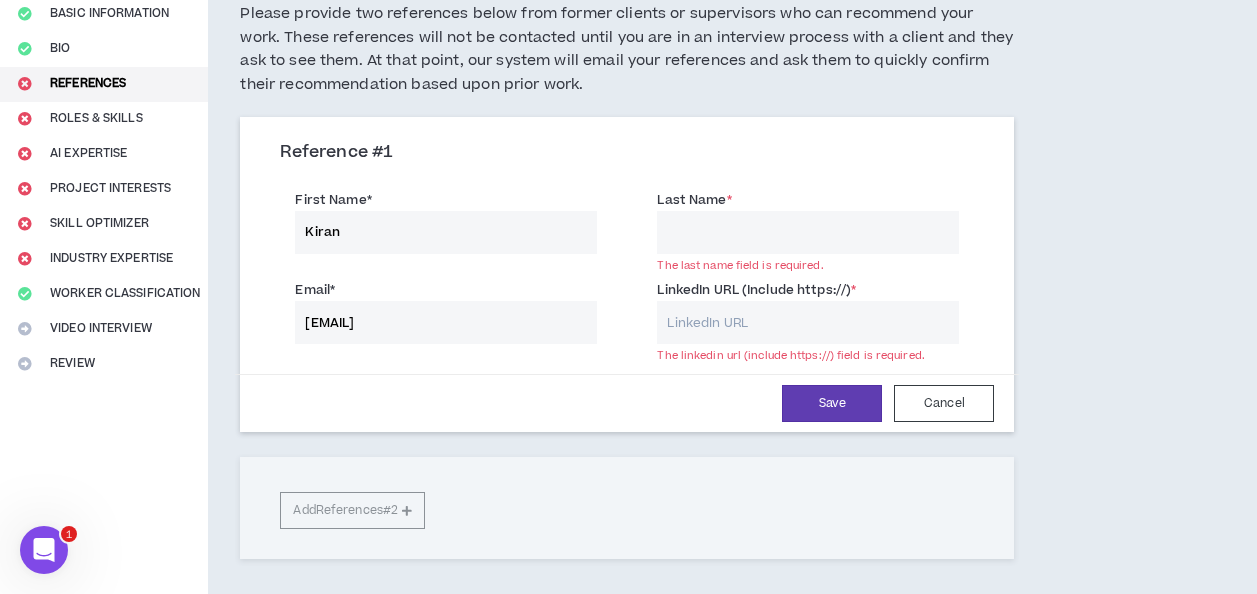 click on "Last Name  *" at bounding box center (808, 232) 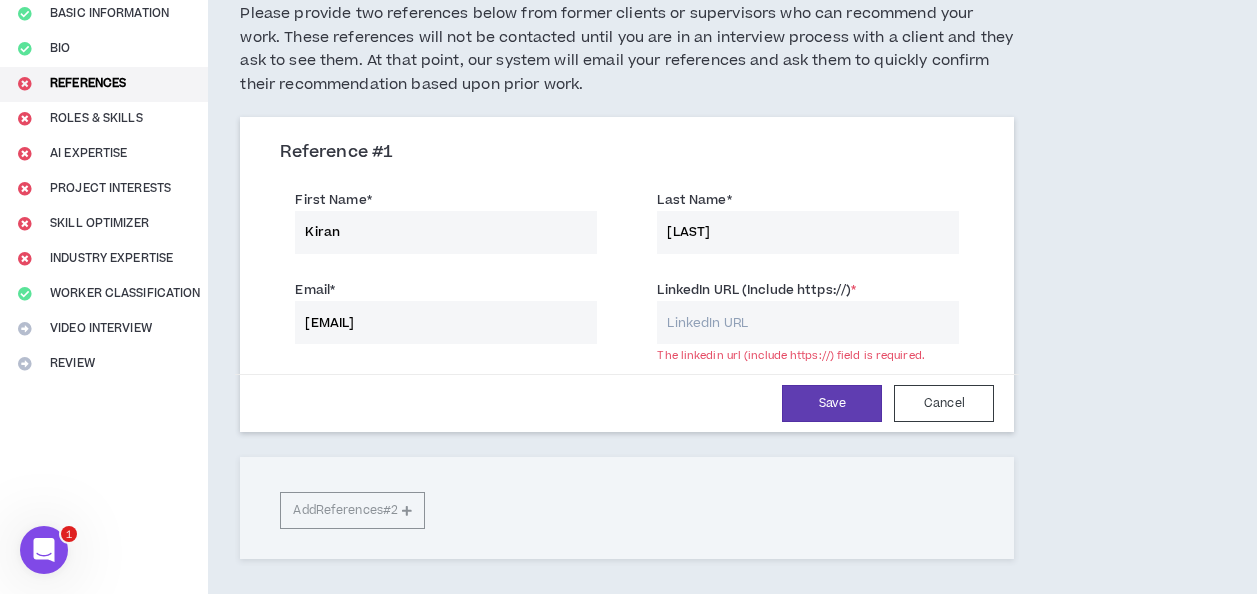type on "[LAST]" 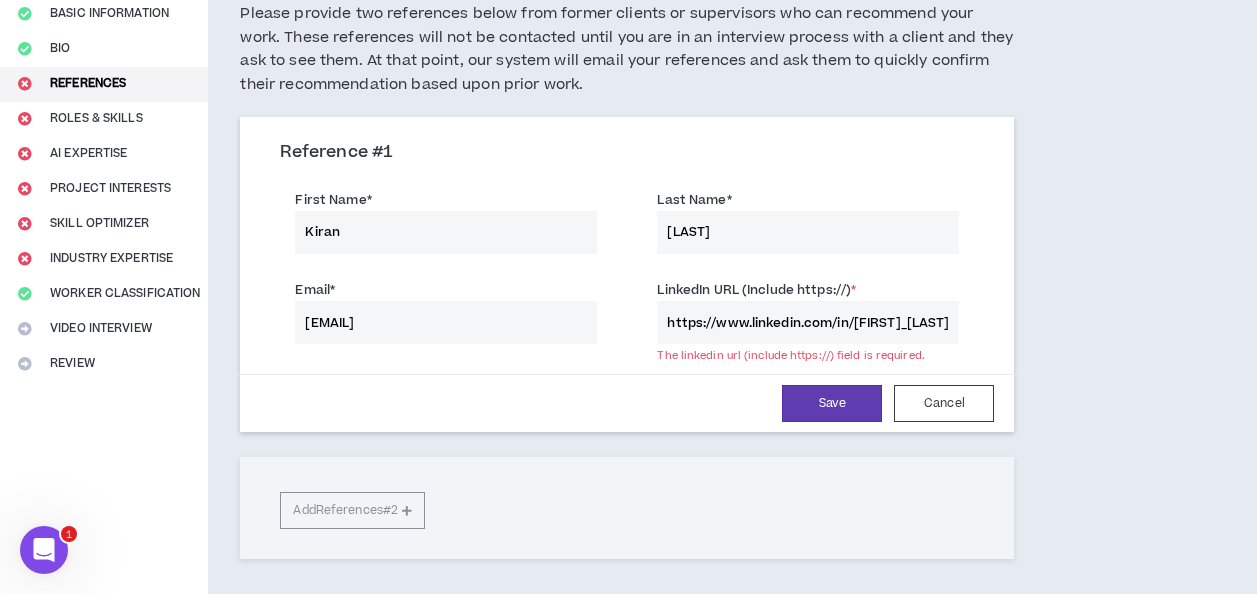 scroll, scrollTop: 0, scrollLeft: 66, axis: horizontal 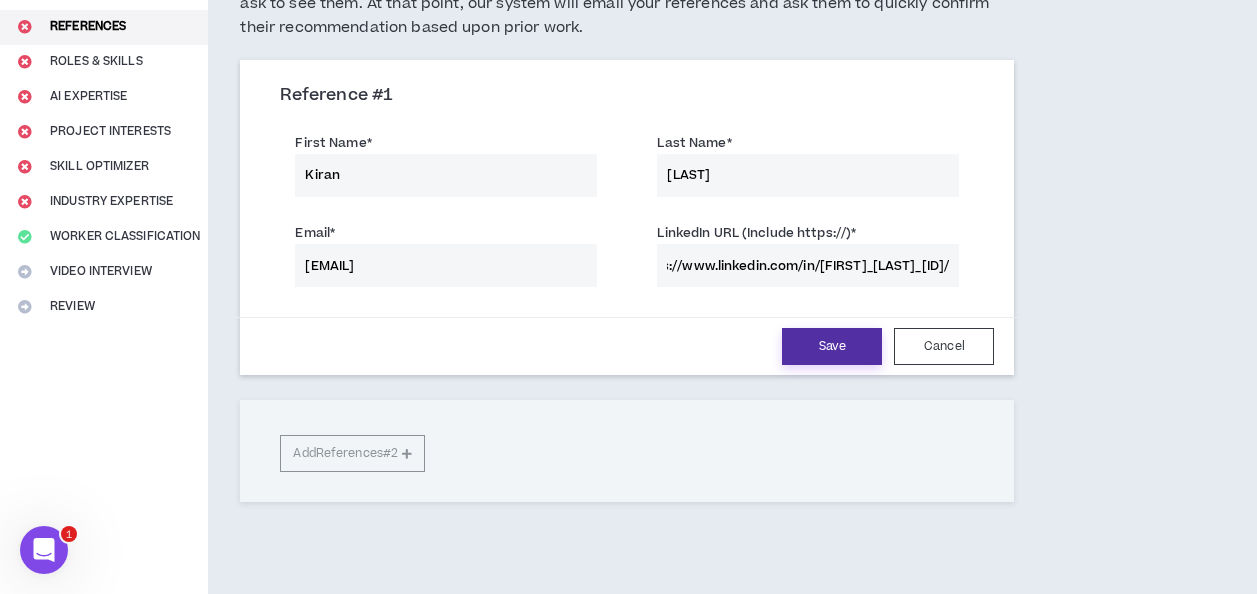 type on "https://www.linkedin.com/in/[FIRST]_[LAST]_[ID]/" 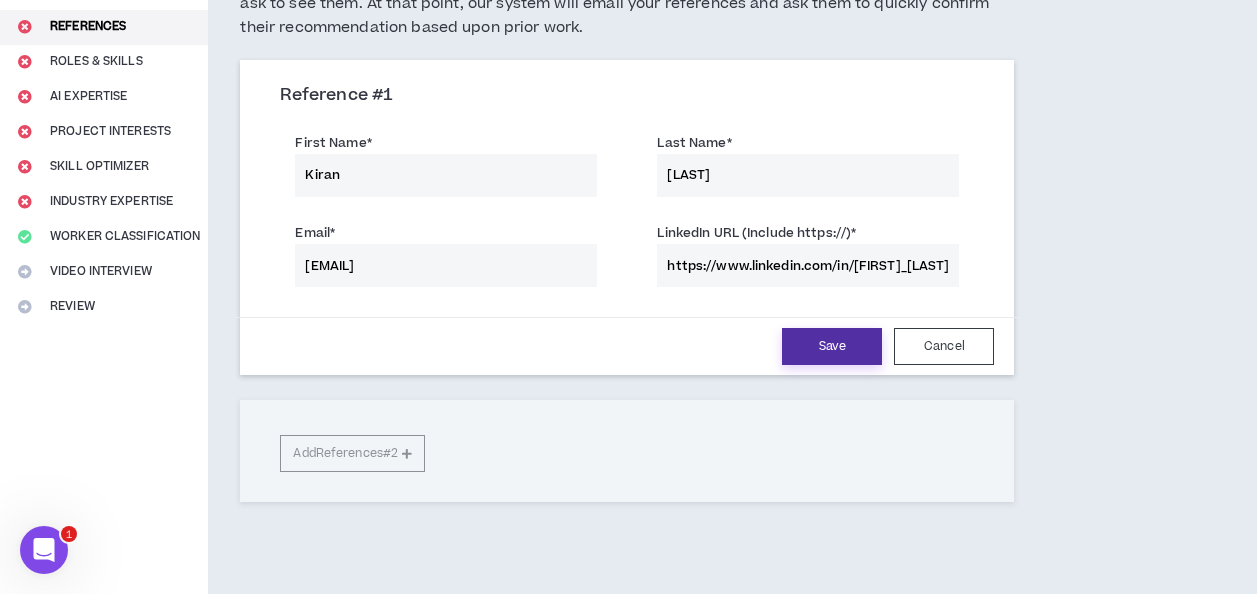 click on "Save" at bounding box center (832, 346) 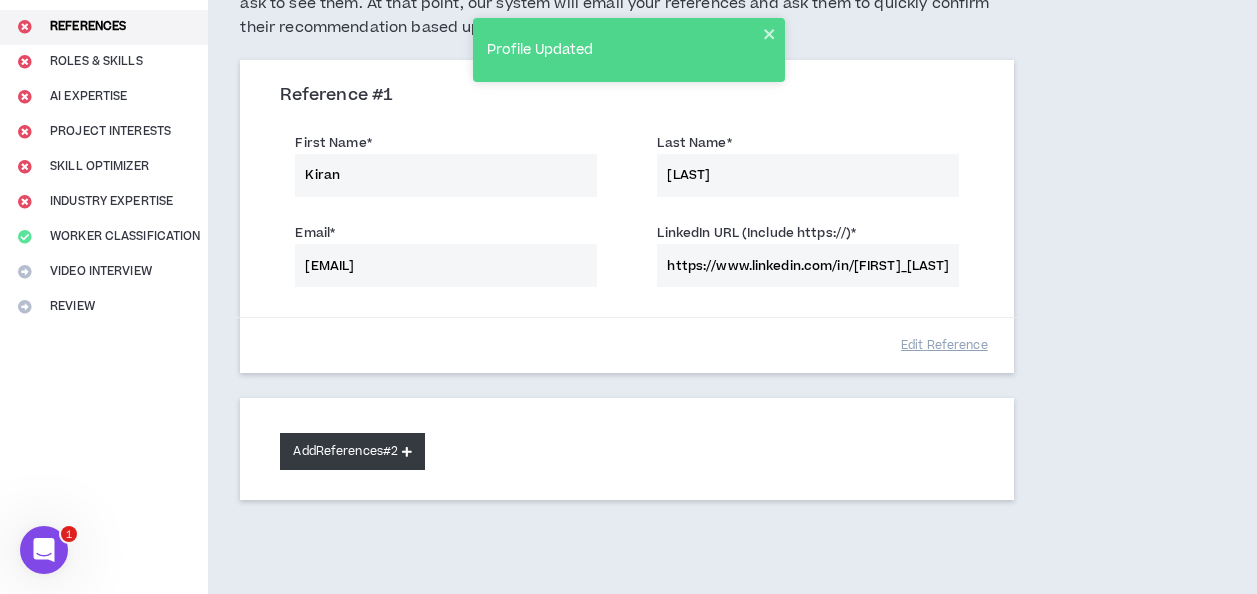 click on "Add  References  #2" at bounding box center (352, 451) 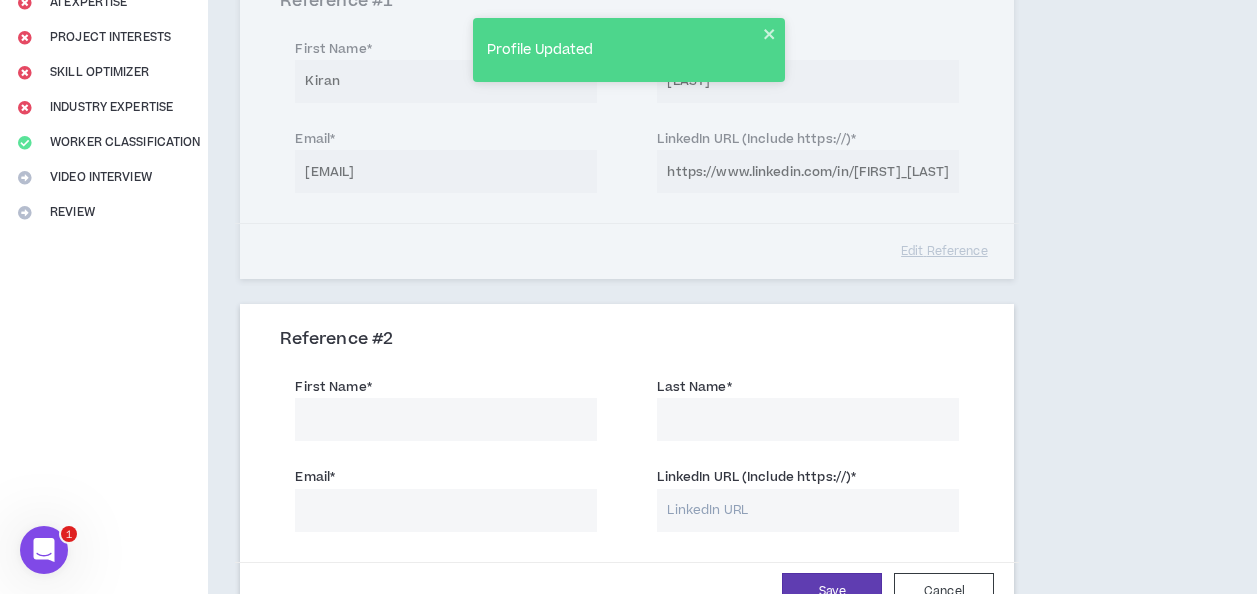 scroll, scrollTop: 328, scrollLeft: 0, axis: vertical 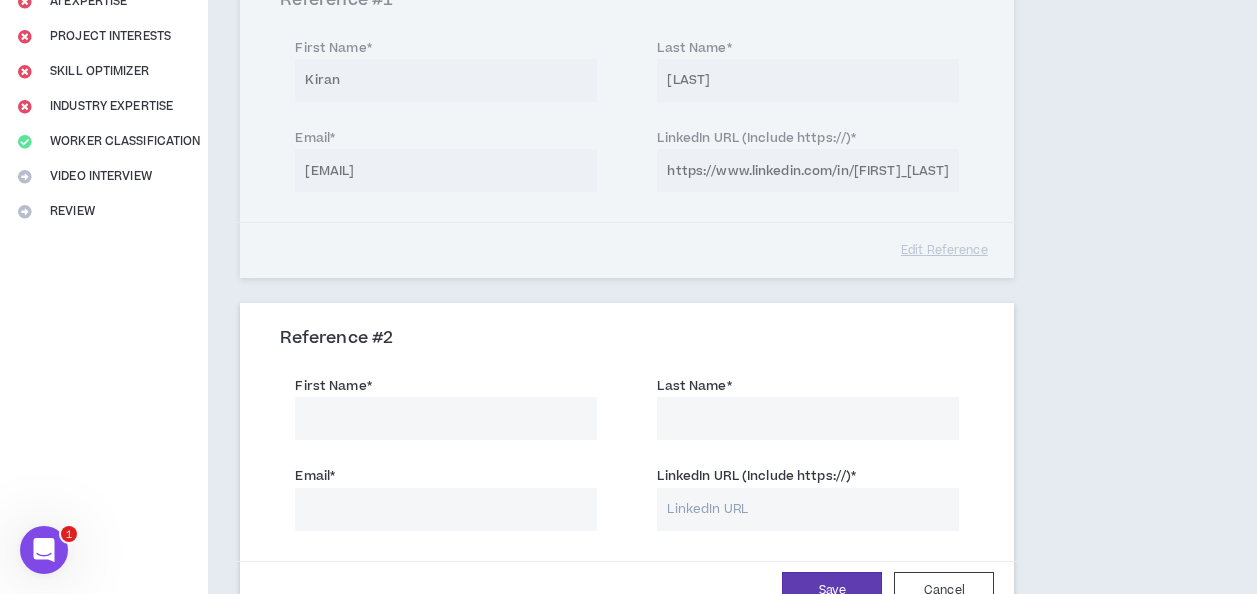 click on "First Name  *" at bounding box center [446, 418] 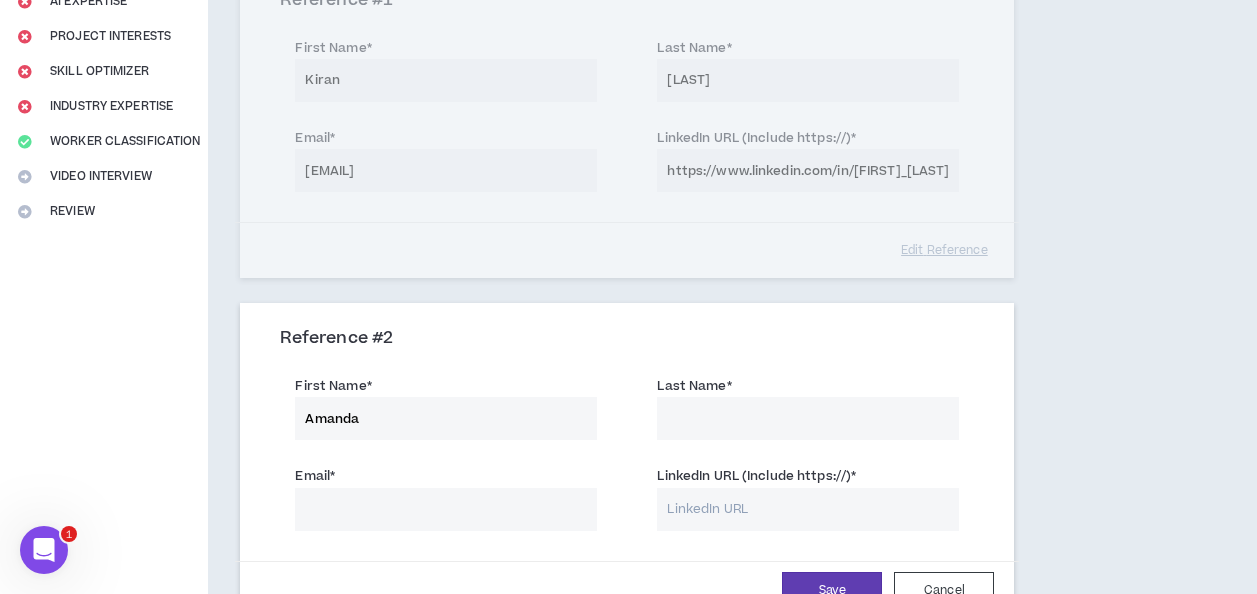 type on "Amanda" 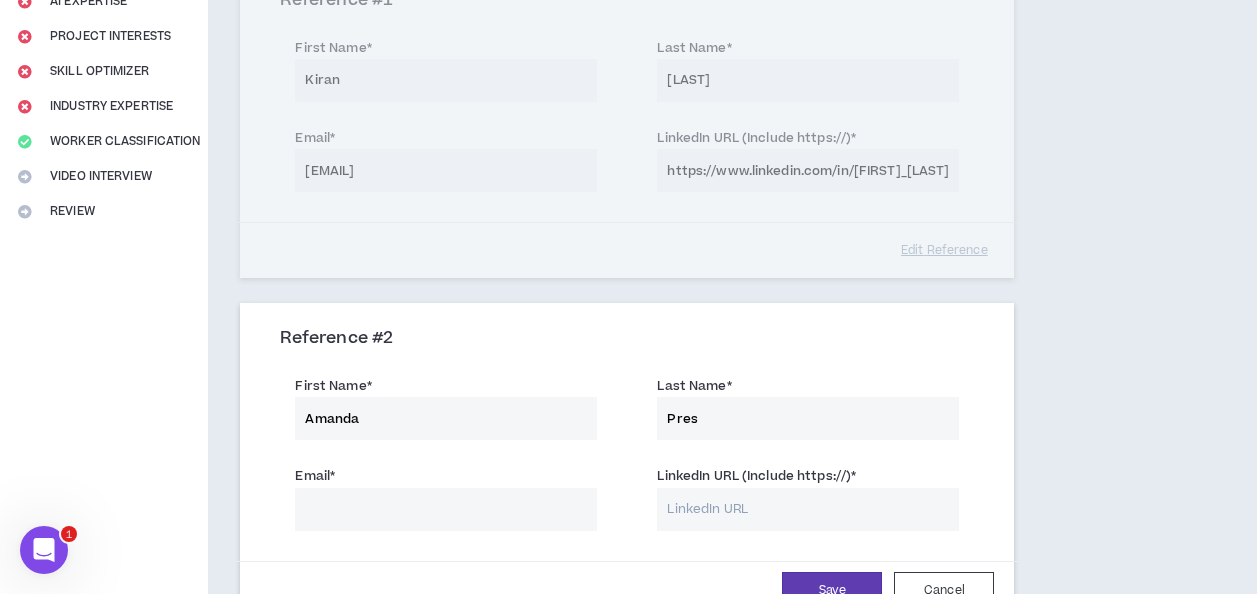 type on "[LAST]" 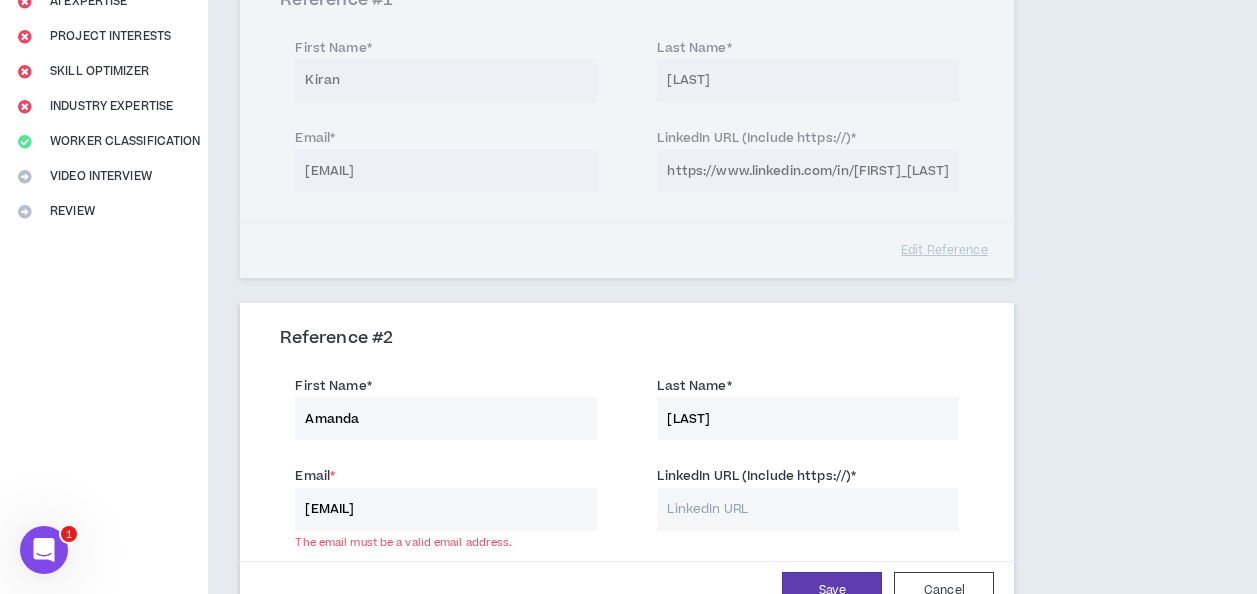 type on "[EMAIL]" 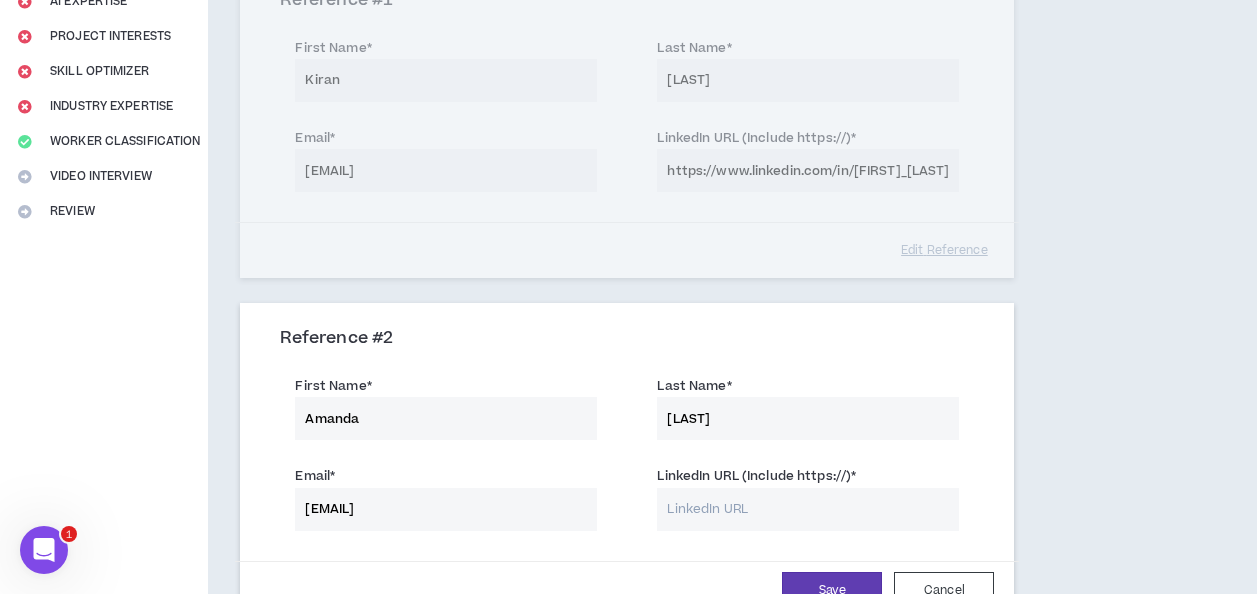 click on "LinkedIn URL (Include https://)  *" at bounding box center [756, 476] 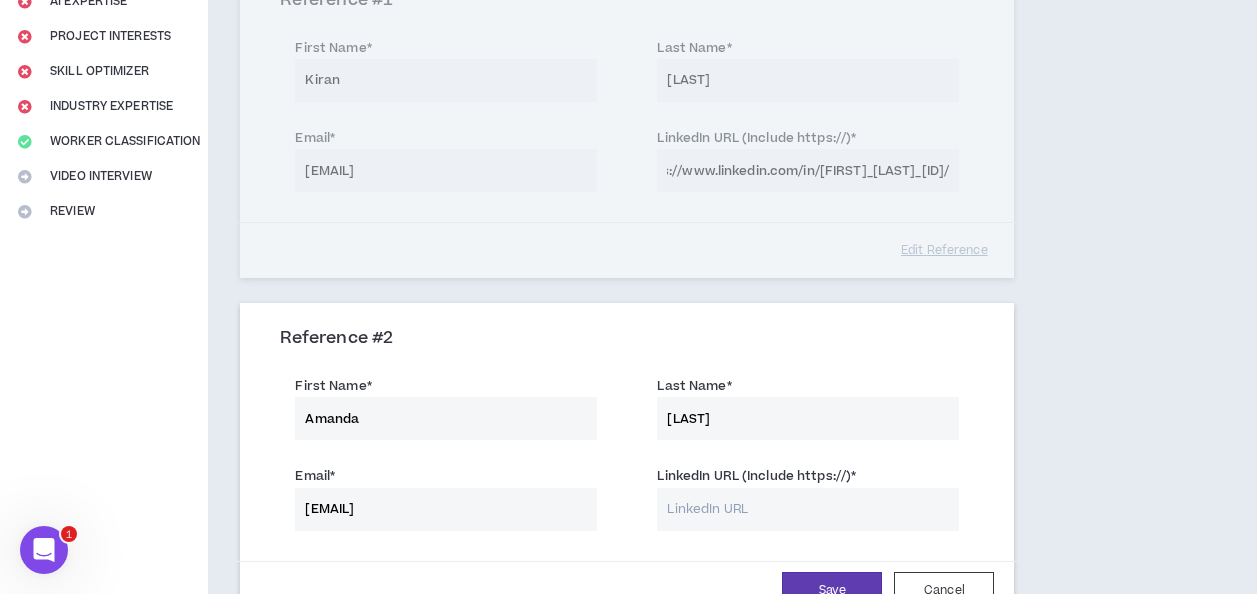scroll, scrollTop: 0, scrollLeft: 0, axis: both 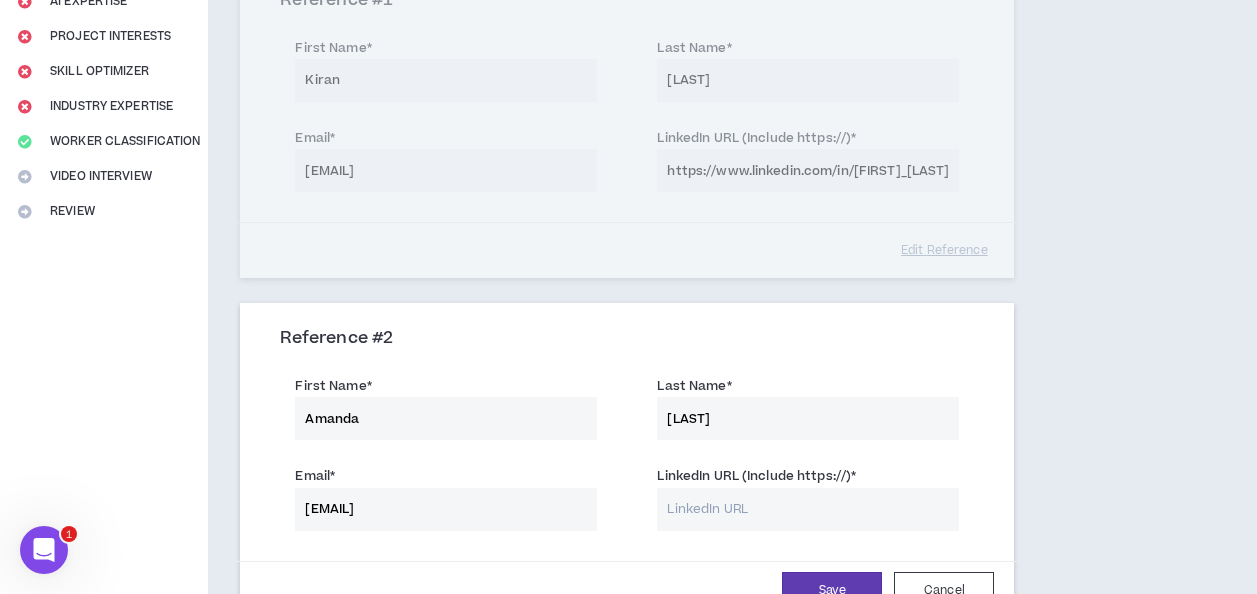 click on "LinkedIn URL (Include https://)  *" at bounding box center [808, 509] 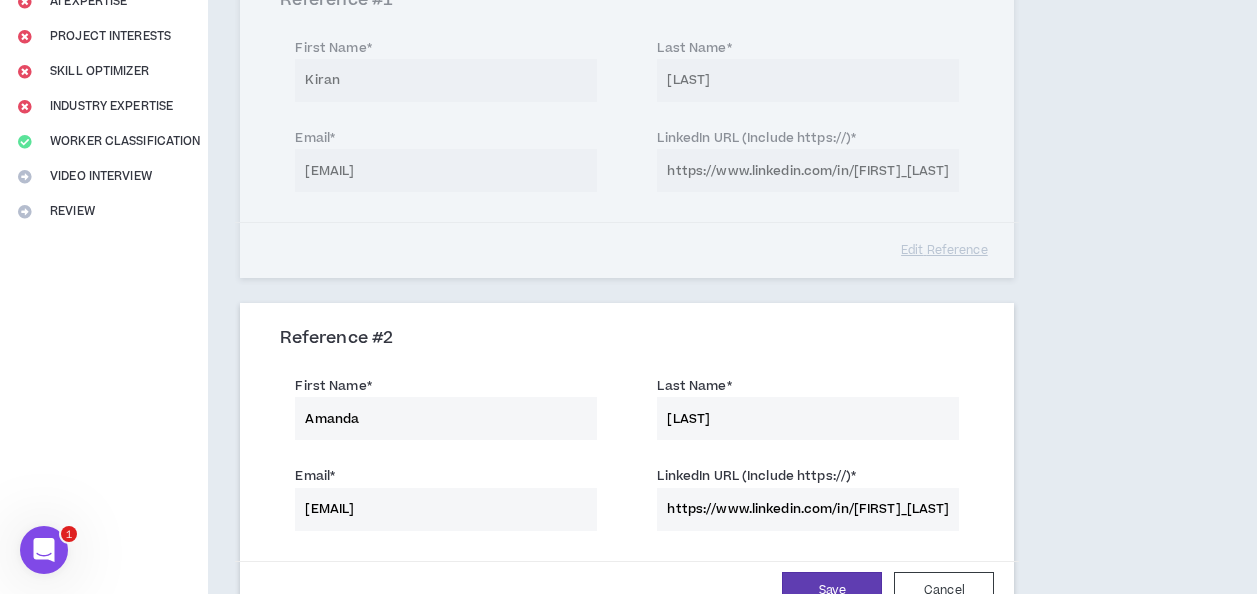 scroll, scrollTop: 0, scrollLeft: 81, axis: horizontal 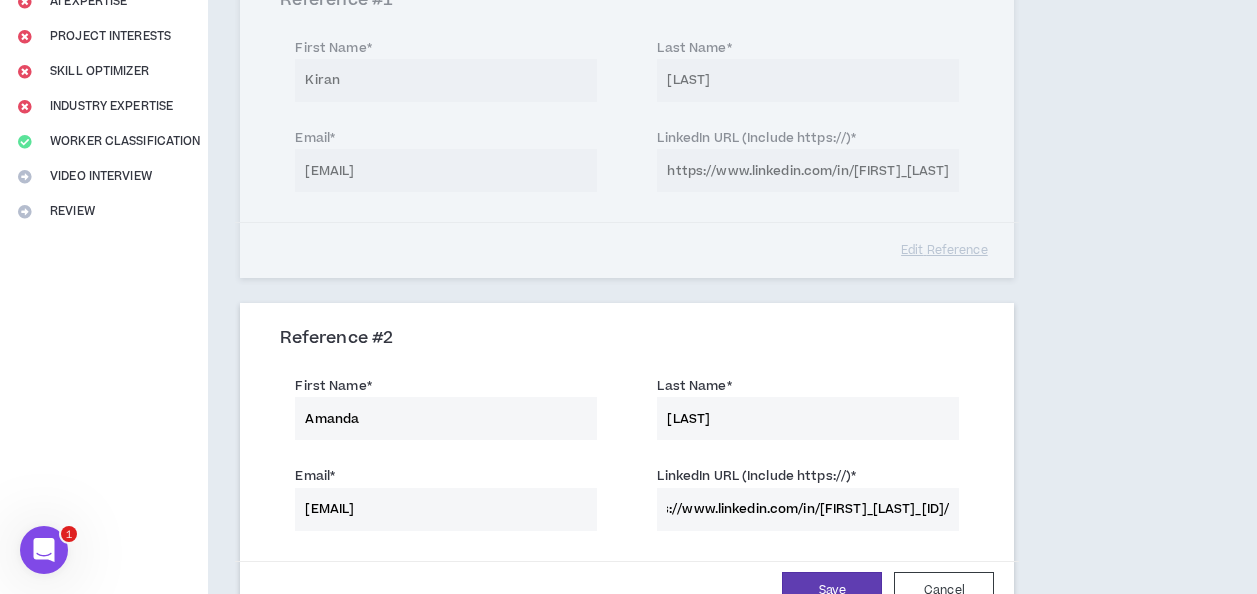 type on "https://www.linkedin.com/in/[FIRST]_[LAST]_[ID]/" 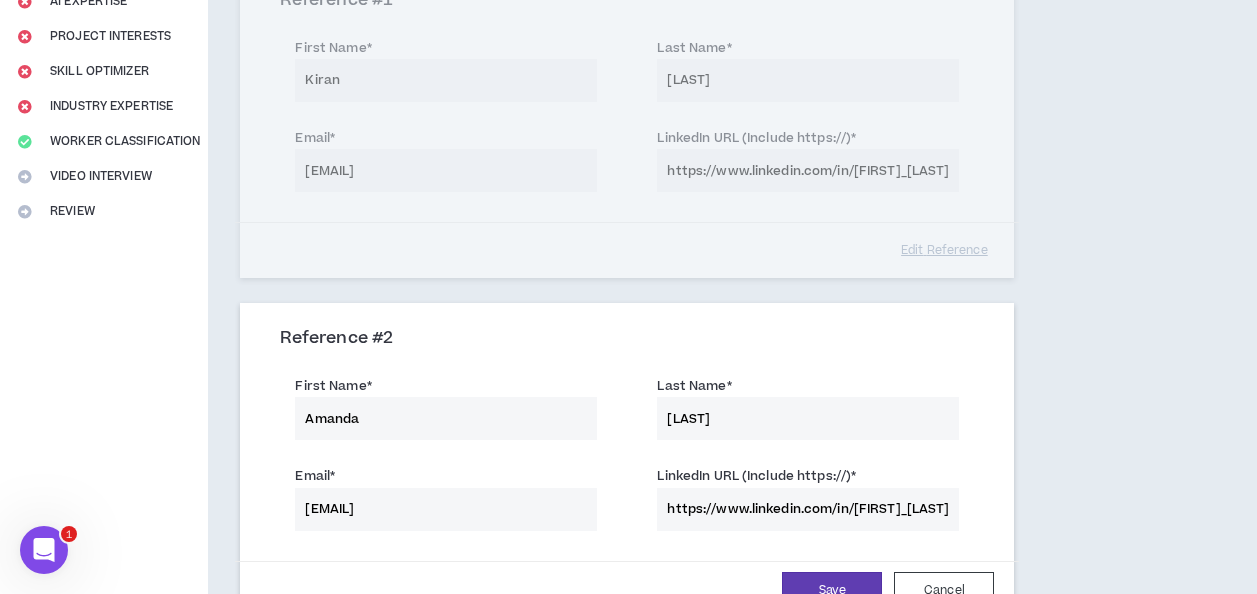 click on "Complete Your Application Basic Information Bio References Roles & Skills AI Expertise Project Interests Skill Optimizer Industry Expertise Worker Classification Video Interview Review References At least 2 submitted references are required. Please provide two references below from former clients or supervisors who can recommend your work. These references will not be contacted until you are in an interview process with a client and they ask to see them. At that point, our system will email your references and ask them to quickly confirm their recommendation based upon prior work. Reference # 1 First Name  * [FIRST] Last Name  * [LAST] Email  * [EMAIL] LinkedIn URL (Include https://)  * https://www.linkedin.com/in/[FIRST]_[LAST]_[ID]/ Edit   Reference Reference # 2 First Name  * [FIRST] Last Name  * [LAST] Email  * [EMAIL] LinkedIn URL (Include https://)  * https://www.linkedin.com/in/[FIRST]_[LAST]_[ID]/ Save Cancel Add  References  #3" at bounding box center (628, 303) 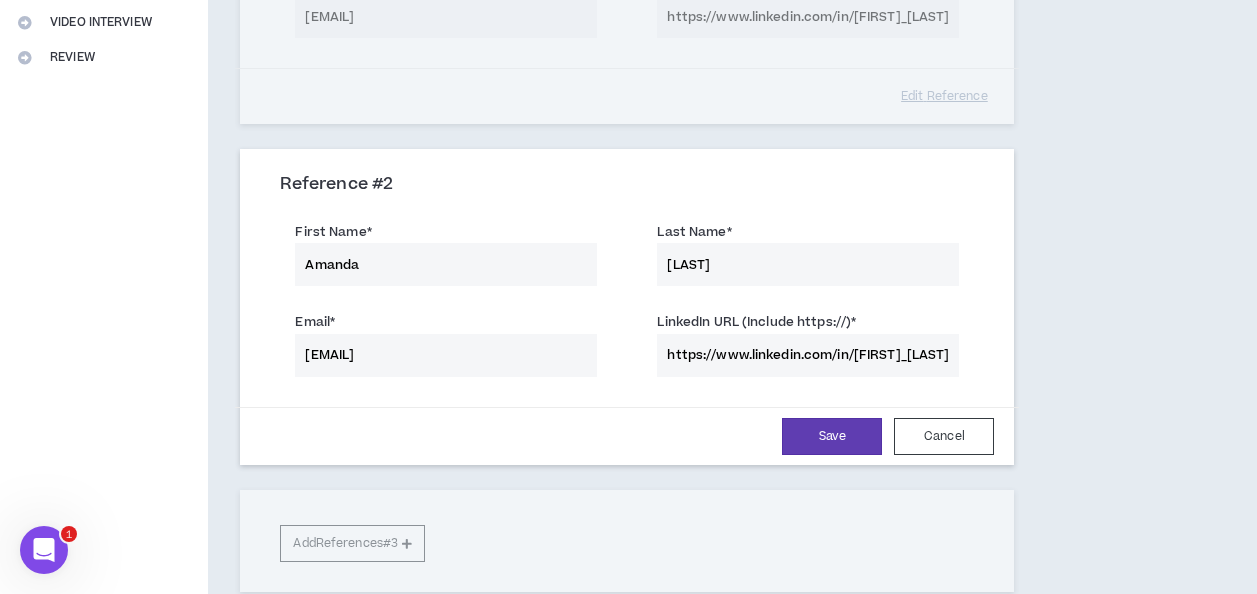 scroll, scrollTop: 484, scrollLeft: 0, axis: vertical 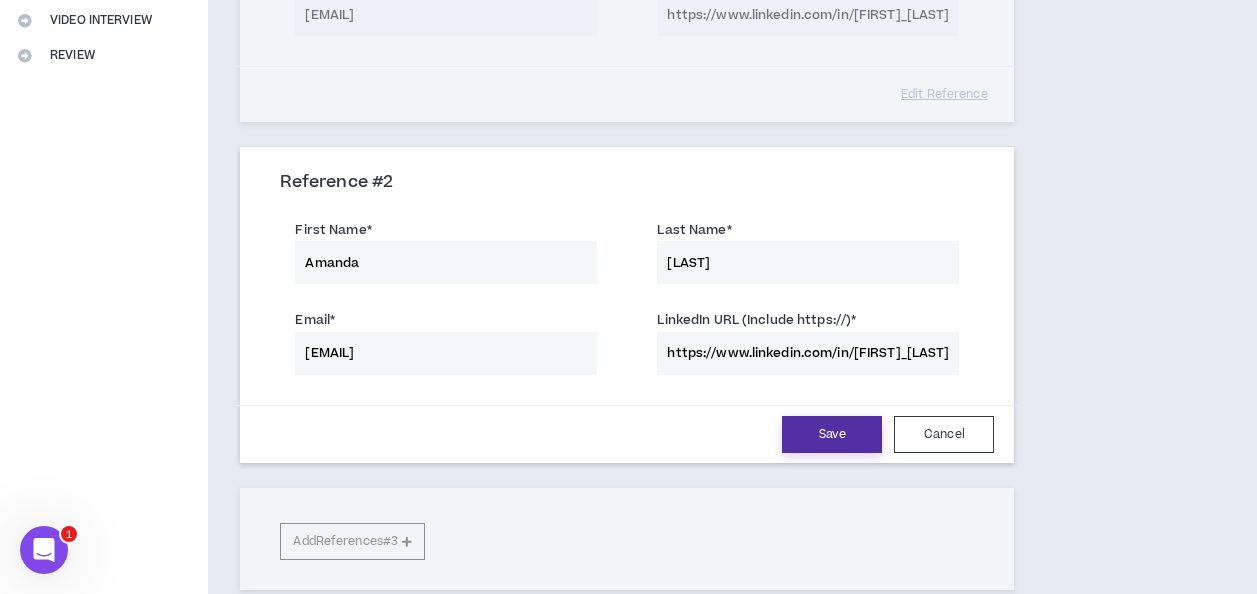 click on "Save" at bounding box center (832, 434) 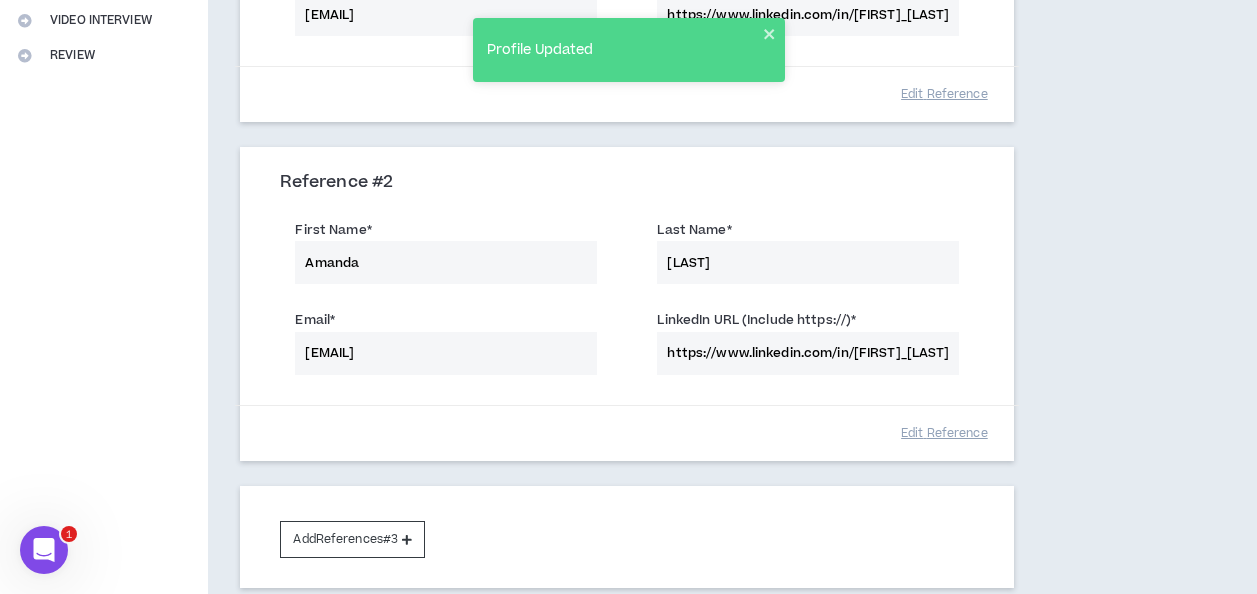 click on "Email  * [EMAIL] LinkedIn URL (Include https://)  * https://www.linkedin.com/in/[FIRST]_[LAST]_[ID]/" at bounding box center (627, 344) 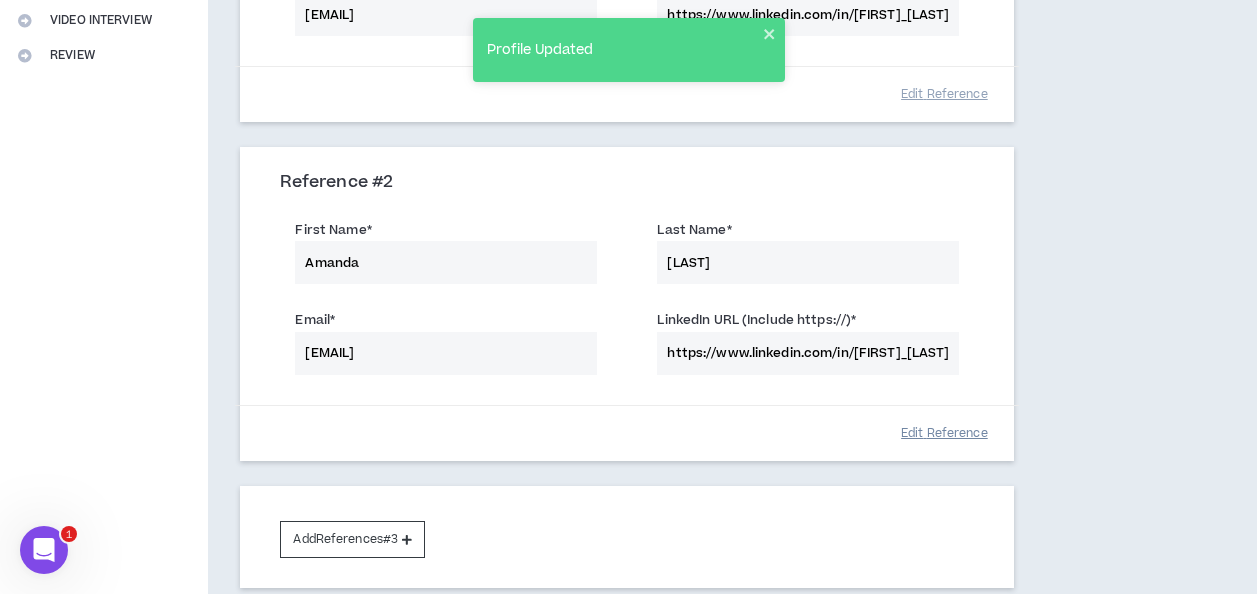 click on "Edit   Reference" at bounding box center [944, 433] 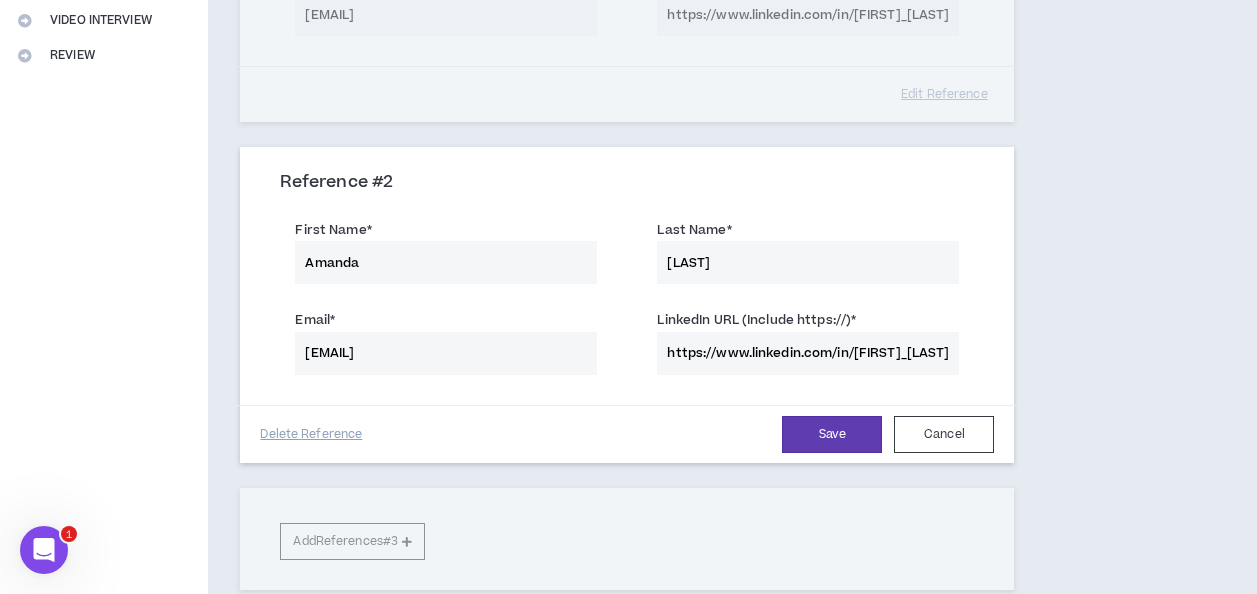 click on "[EMAIL]" at bounding box center (446, 353) 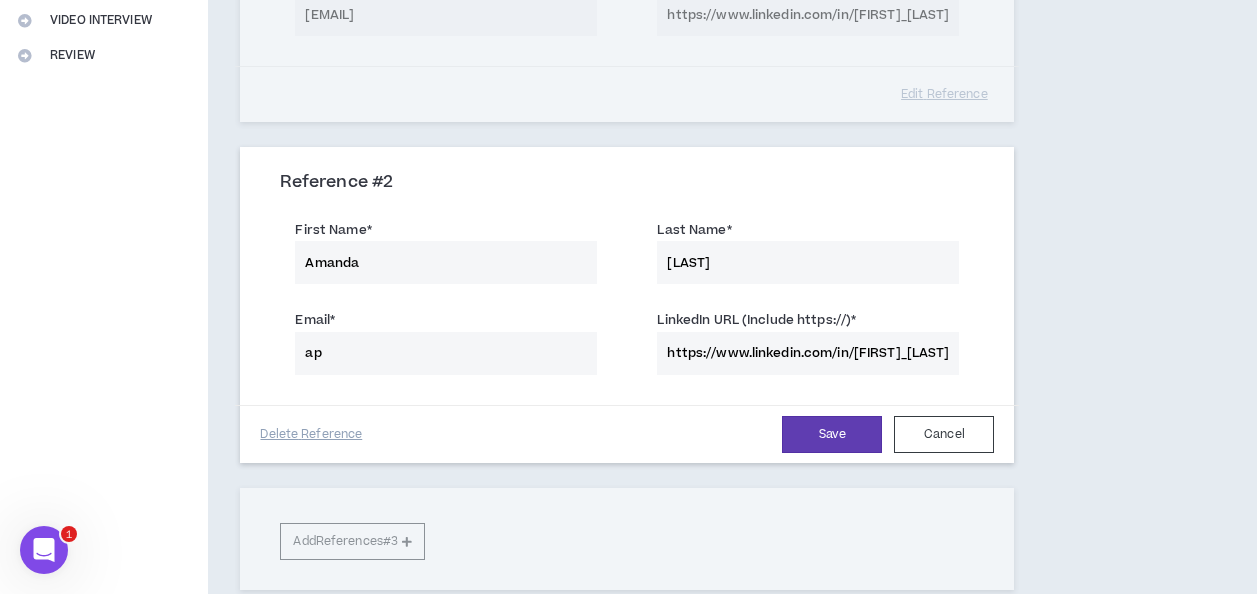 type on "a" 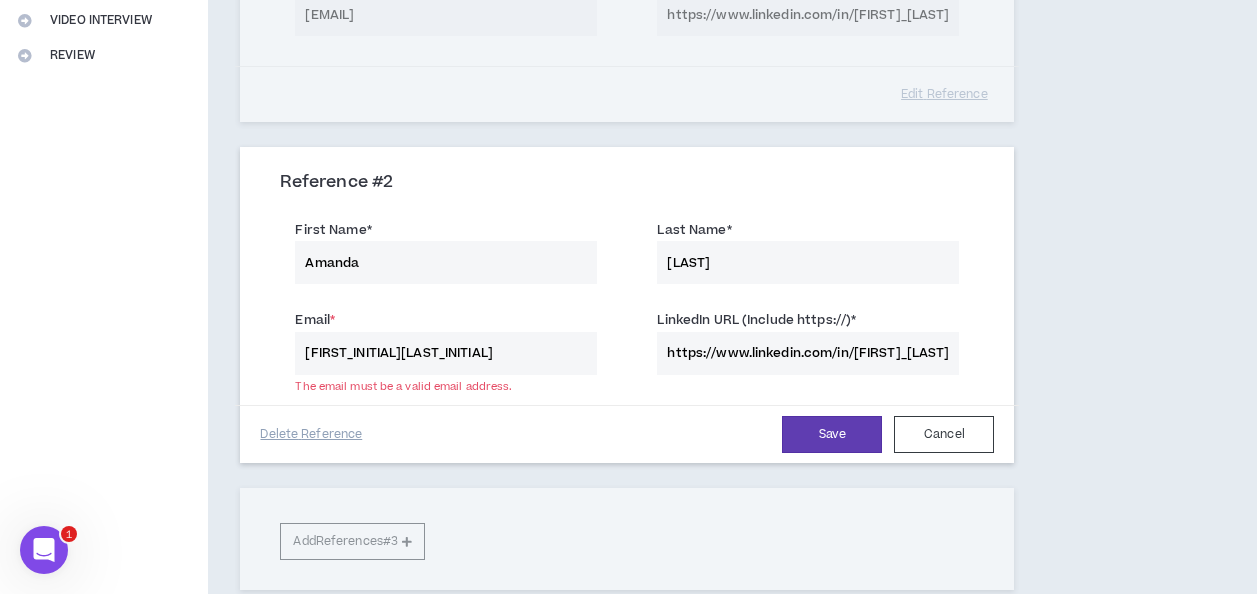 type on "[EMAIL]" 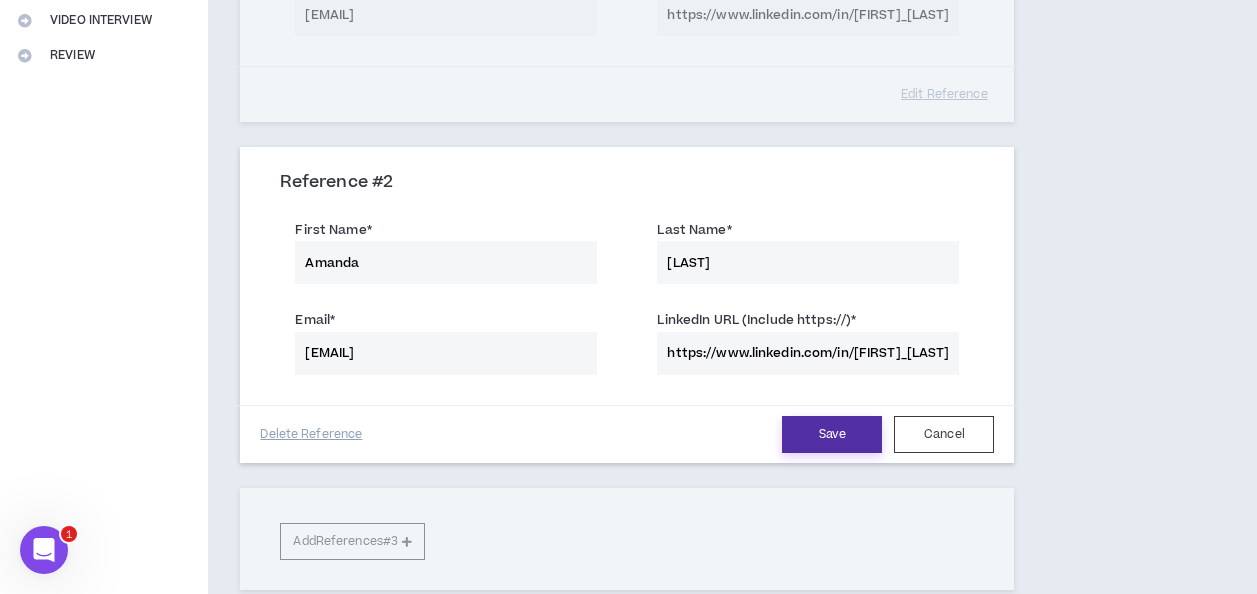 click on "Save" at bounding box center [832, 434] 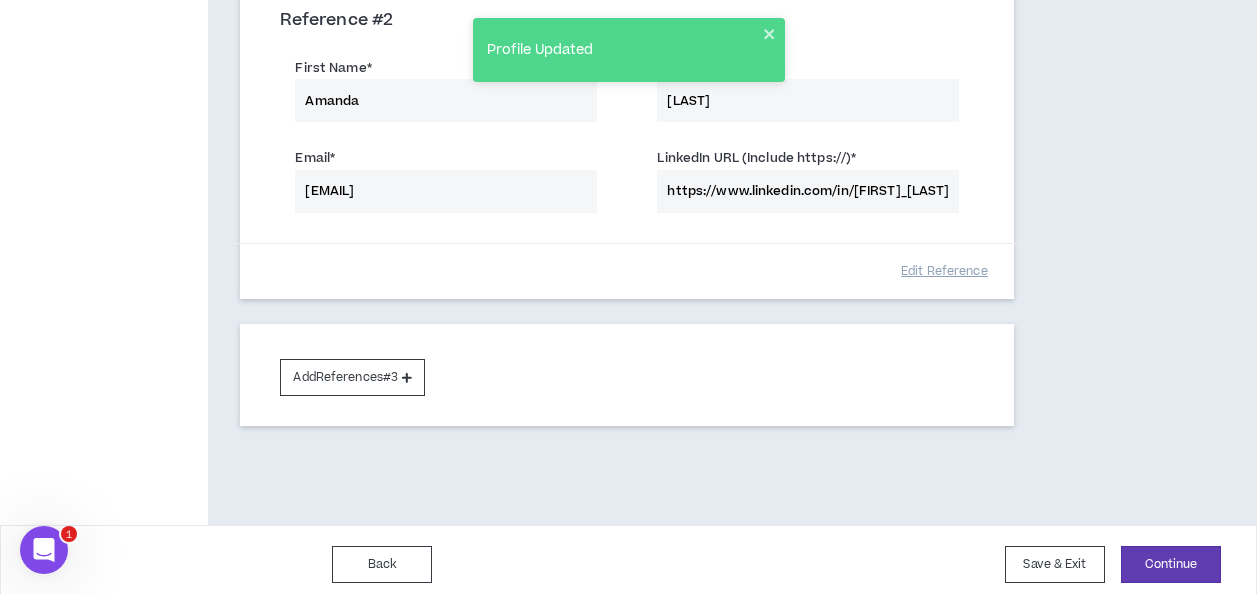 scroll, scrollTop: 655, scrollLeft: 0, axis: vertical 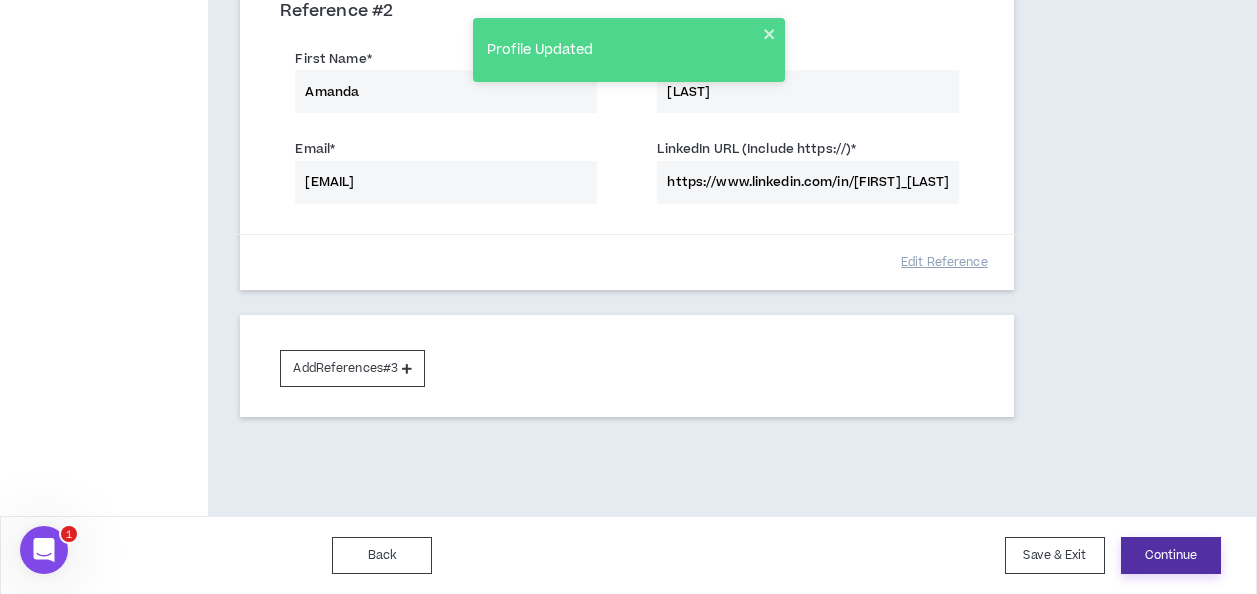 click on "Continue" at bounding box center (1171, 555) 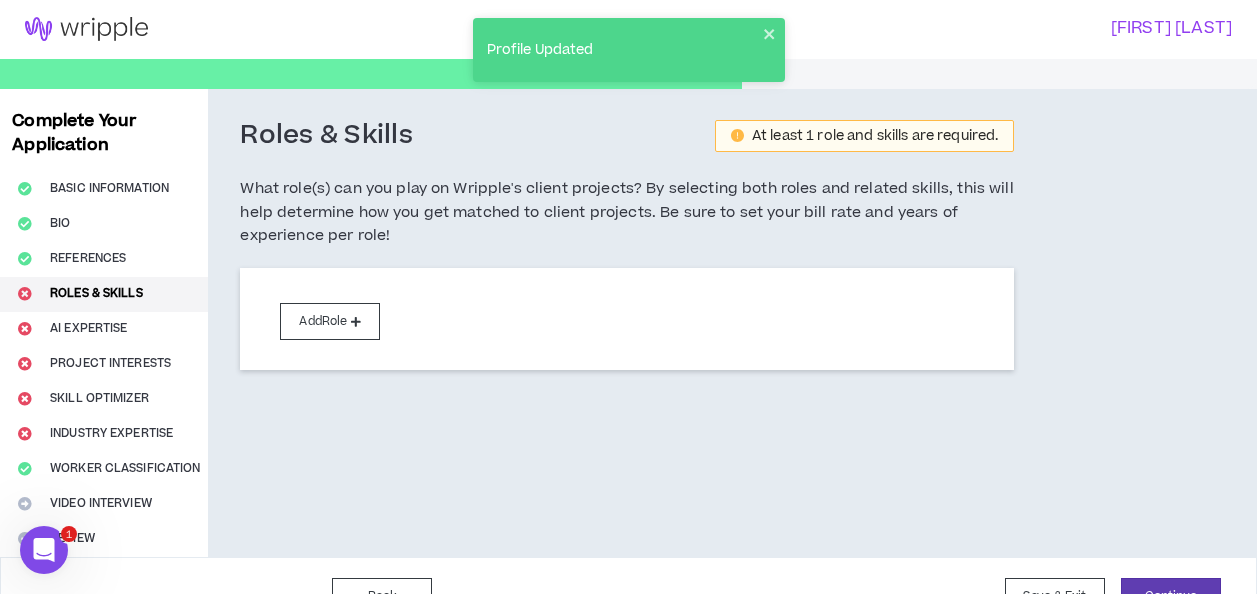 scroll, scrollTop: 0, scrollLeft: 0, axis: both 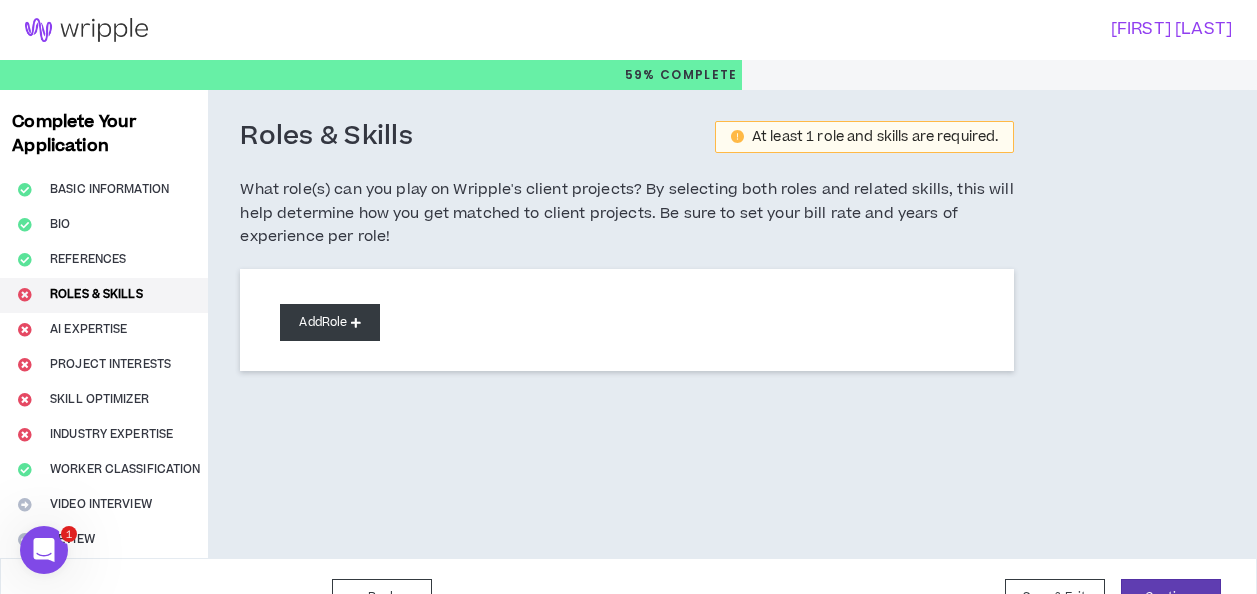 click on "Add  Role" at bounding box center [330, 322] 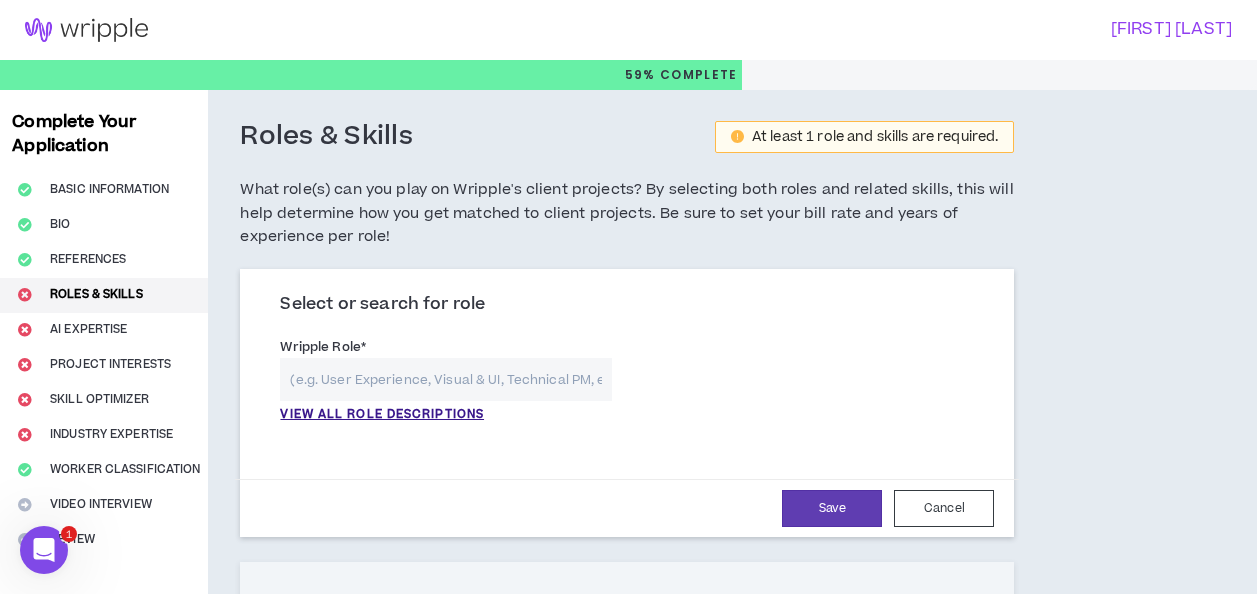 click at bounding box center [446, 379] 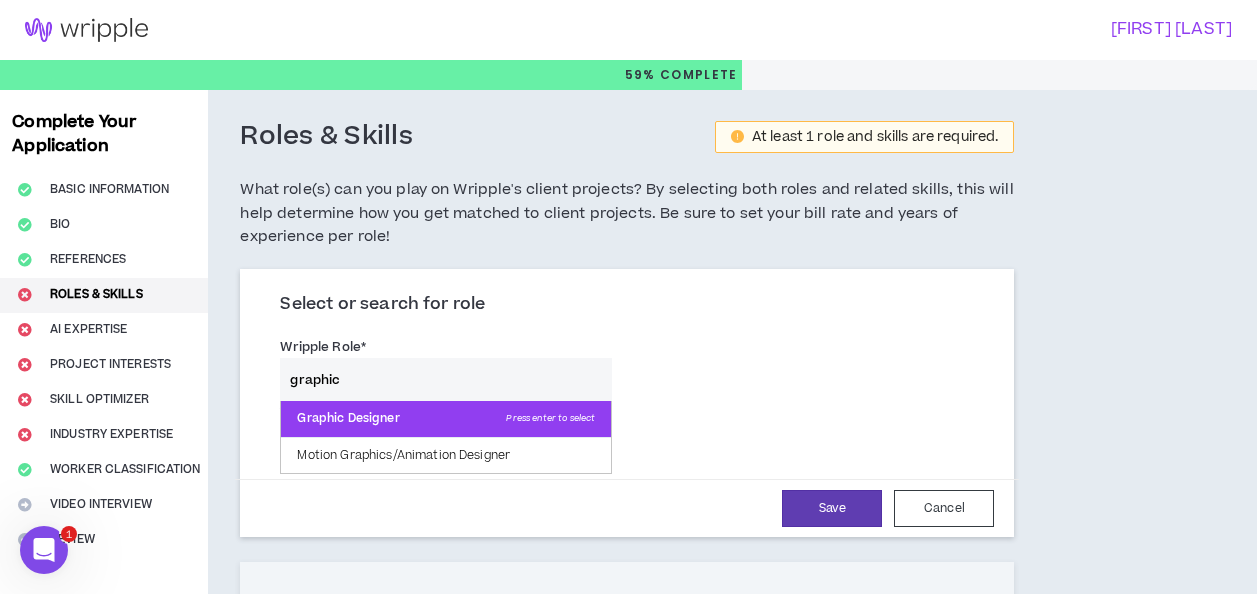 click on "Graphic Designer Press enter to select" at bounding box center (446, 419) 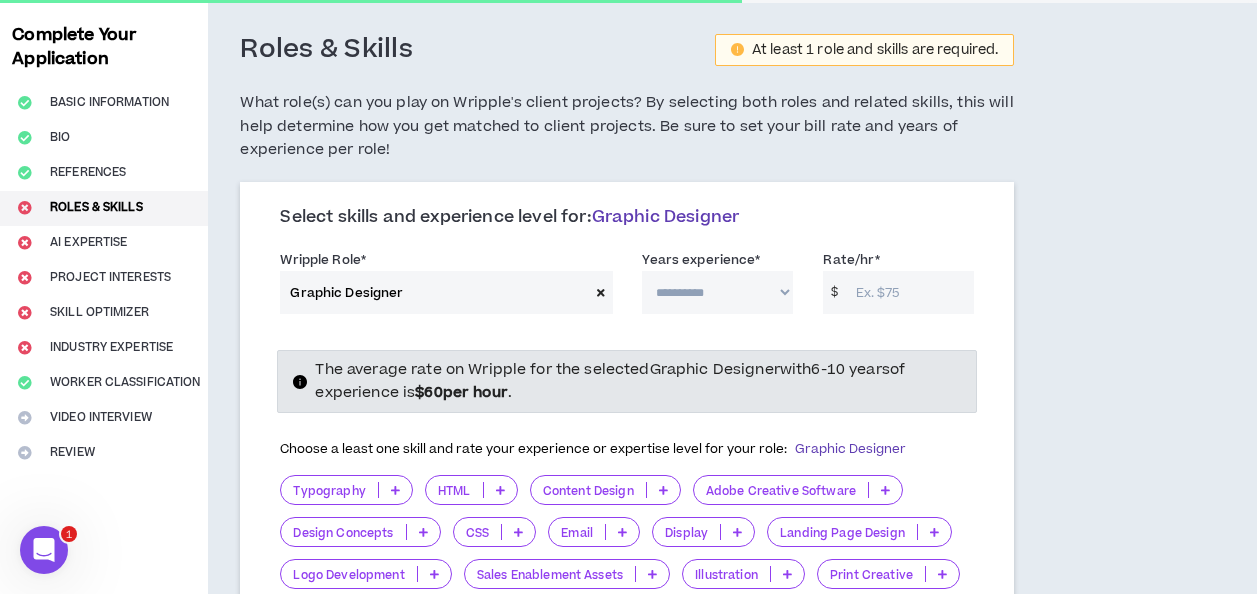 scroll, scrollTop: 104, scrollLeft: 0, axis: vertical 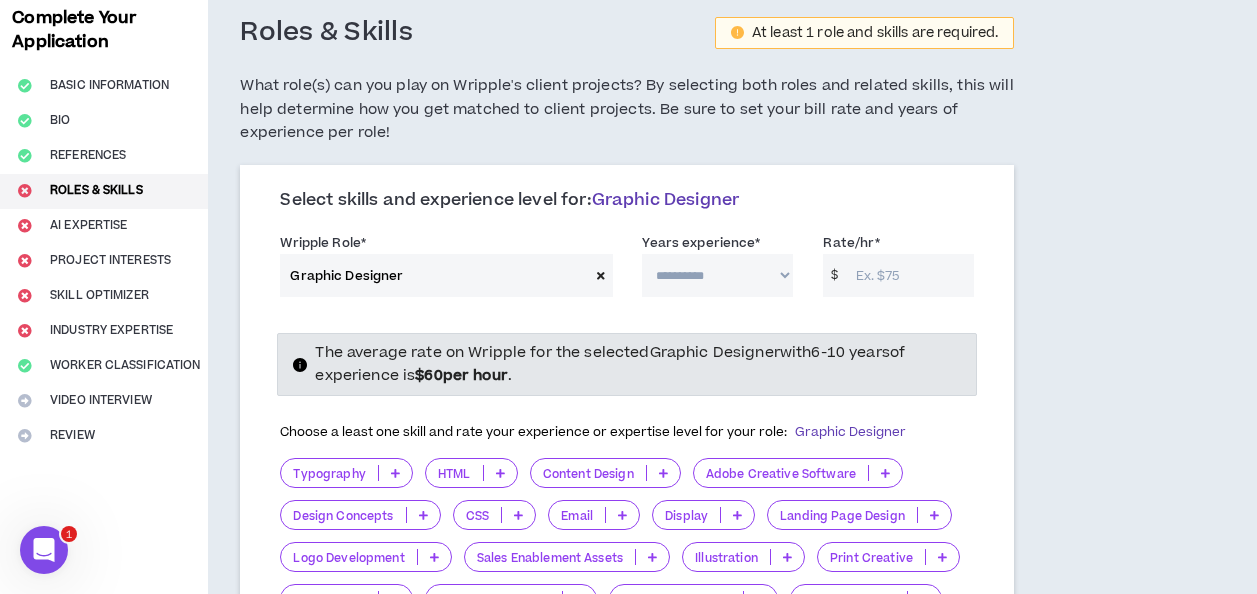 click on "**********" at bounding box center (717, 275) 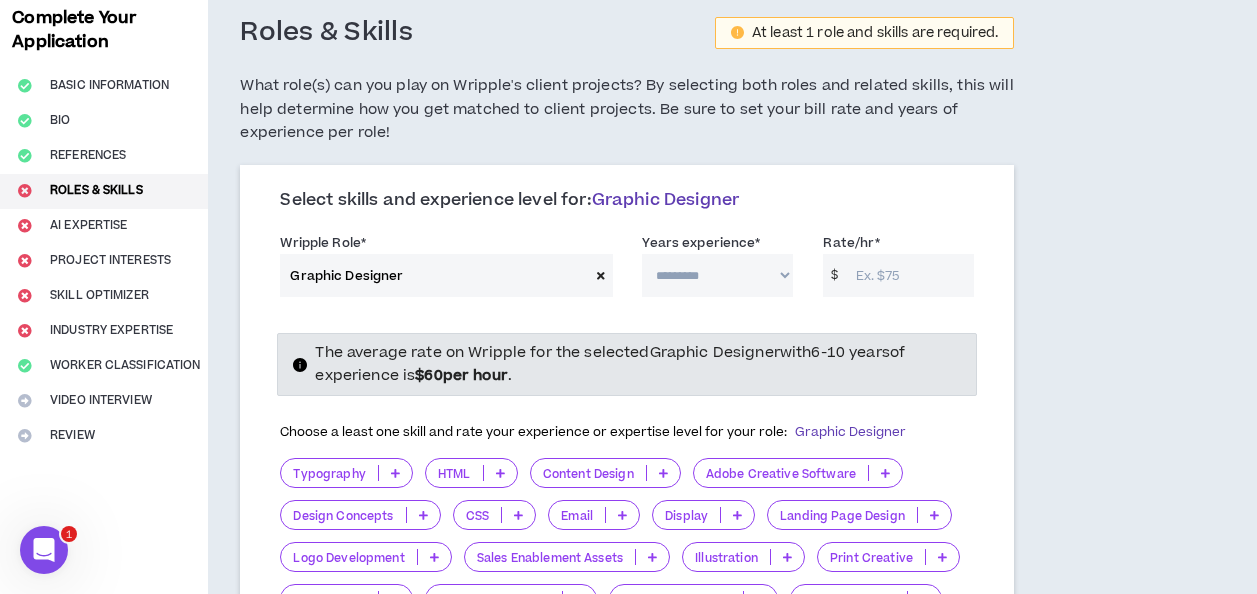 click on "**********" at bounding box center (717, 275) 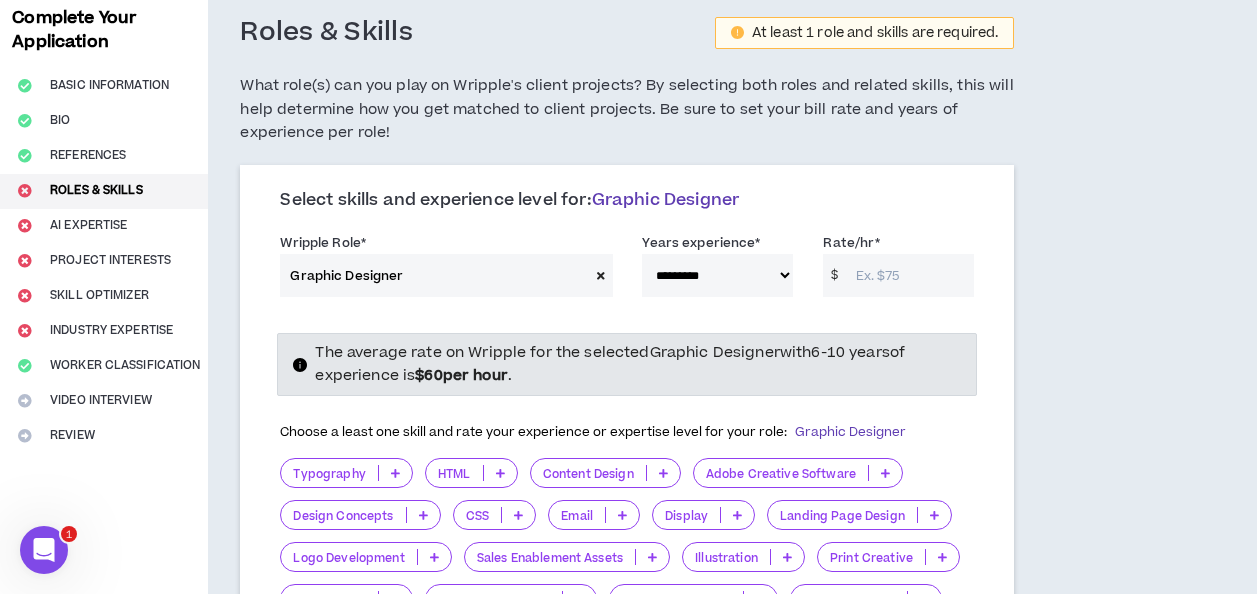 click on "Rate/hr  *" at bounding box center [910, 275] 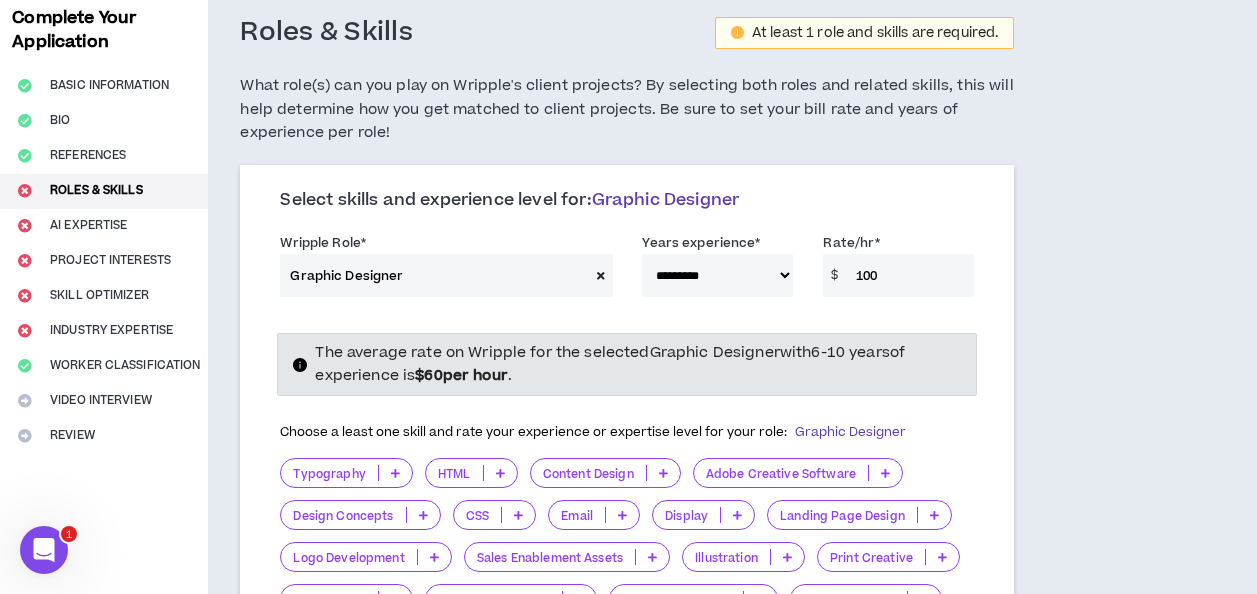 click on "The average rate on Wripple for the selected  Graphic Designer  with  6-10 years  of experience is  $ 60  per hour . Choose a least one skill and rate your experience or expertise level for your role: Graphic Designer Typography HTML Content Design Adobe Creative Software Design Concepts CSS Email Display Landing Page Design Logo Development Sales Enablement Assets Illustration Print Creative Deck Design Powerpoint Design Oracle Documaker Adobe InDesign Adobe Creative Cloud DALL-E Lensa Remove.bg Adobe Sensei Photoshop AI Canva Magic DallÂ·E AI-Assisted Image Editing Prompt-Based Concepting Automation ChatGPT Don't see a skill you are looking for? You can add more skills later." at bounding box center [627, 571] 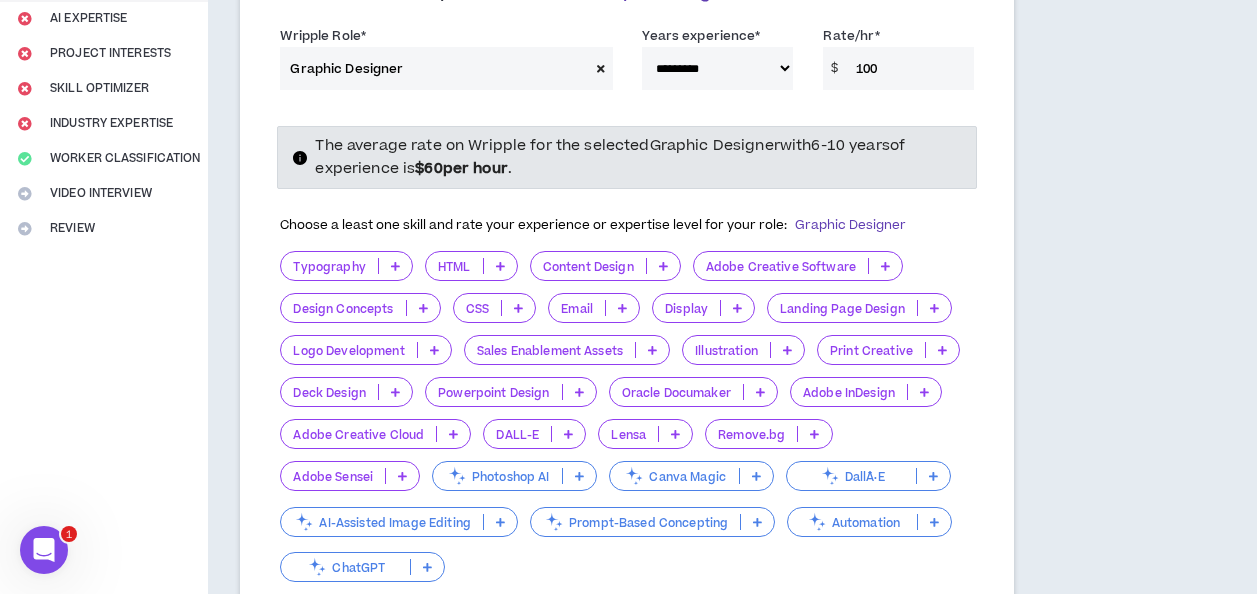 scroll, scrollTop: 310, scrollLeft: 0, axis: vertical 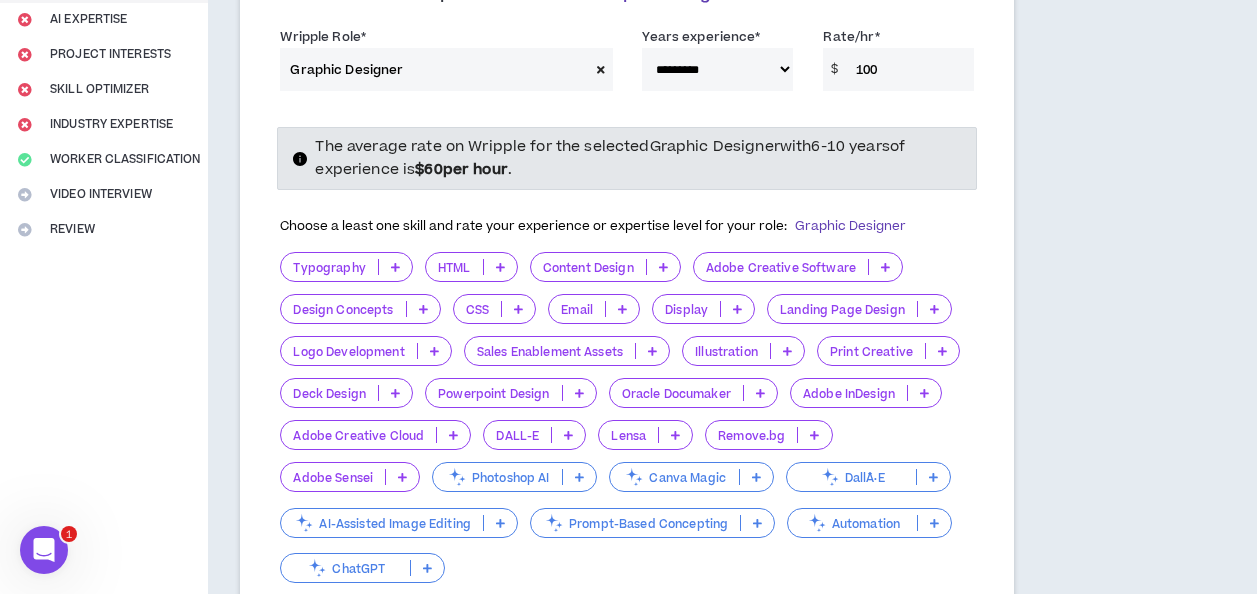 click on "100" at bounding box center [910, 69] 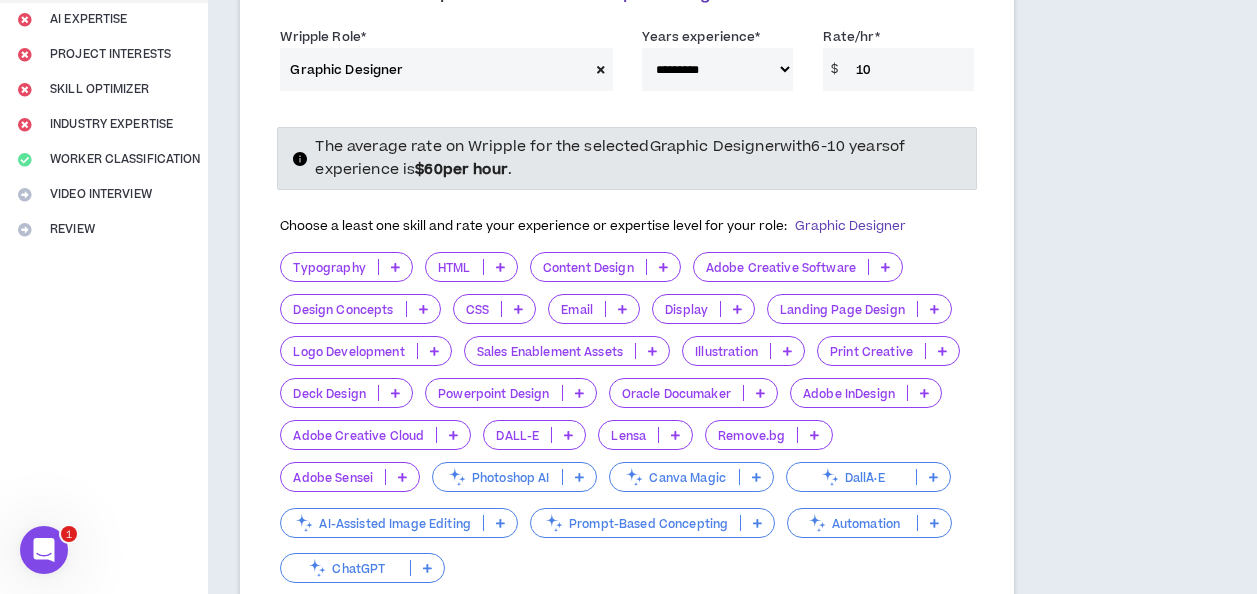 type on "1" 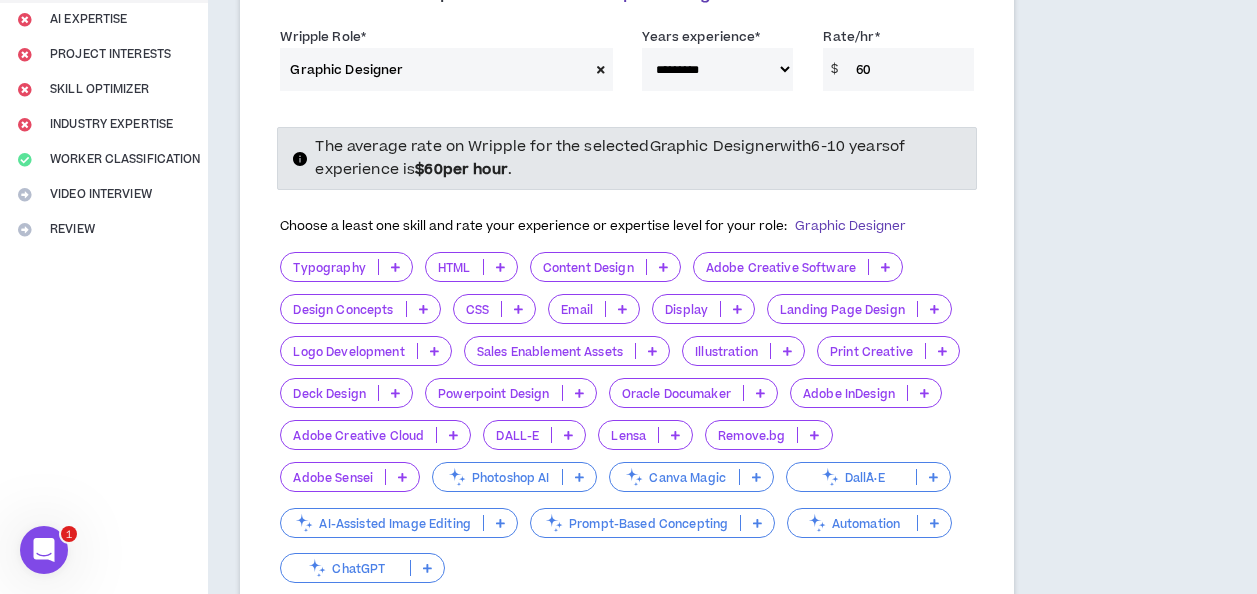 type on "60" 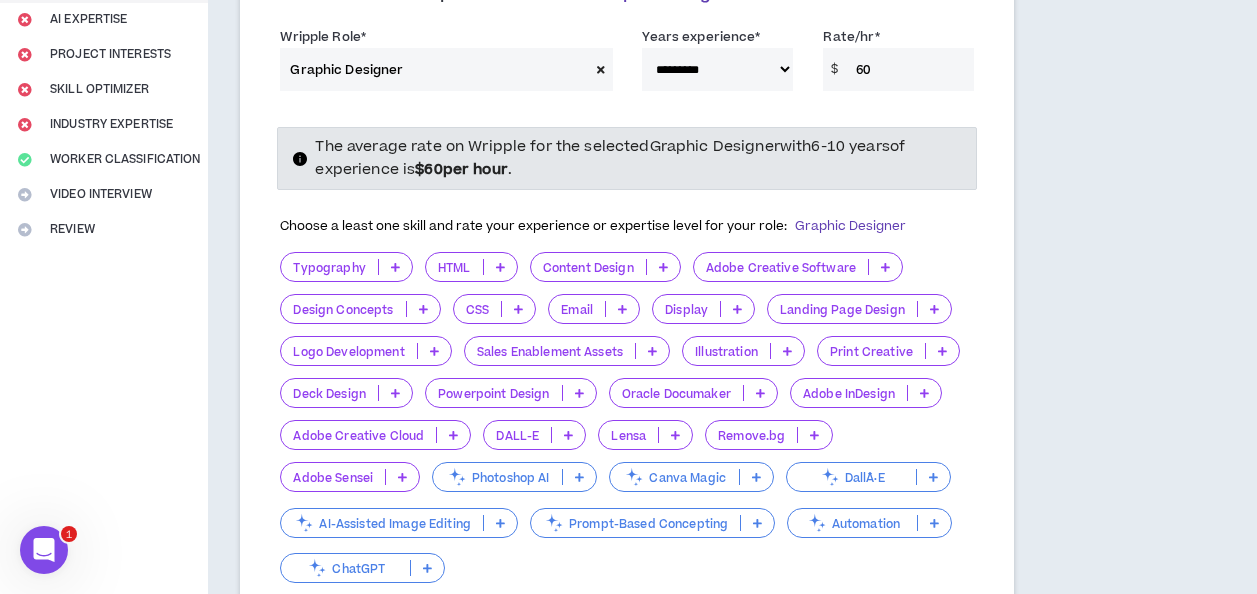 click on "The average rate on Wripple for the selected  Graphic Designer  with  6-10 years  of experience is  $ 60  per hour ." at bounding box center (610, 157) 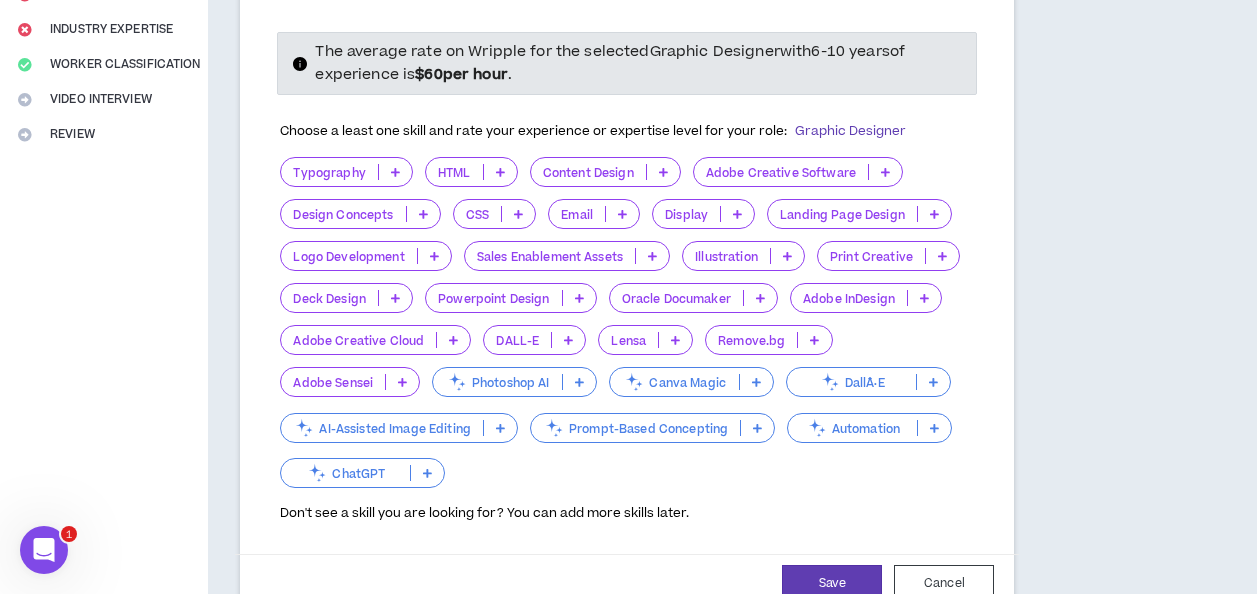 scroll, scrollTop: 409, scrollLeft: 0, axis: vertical 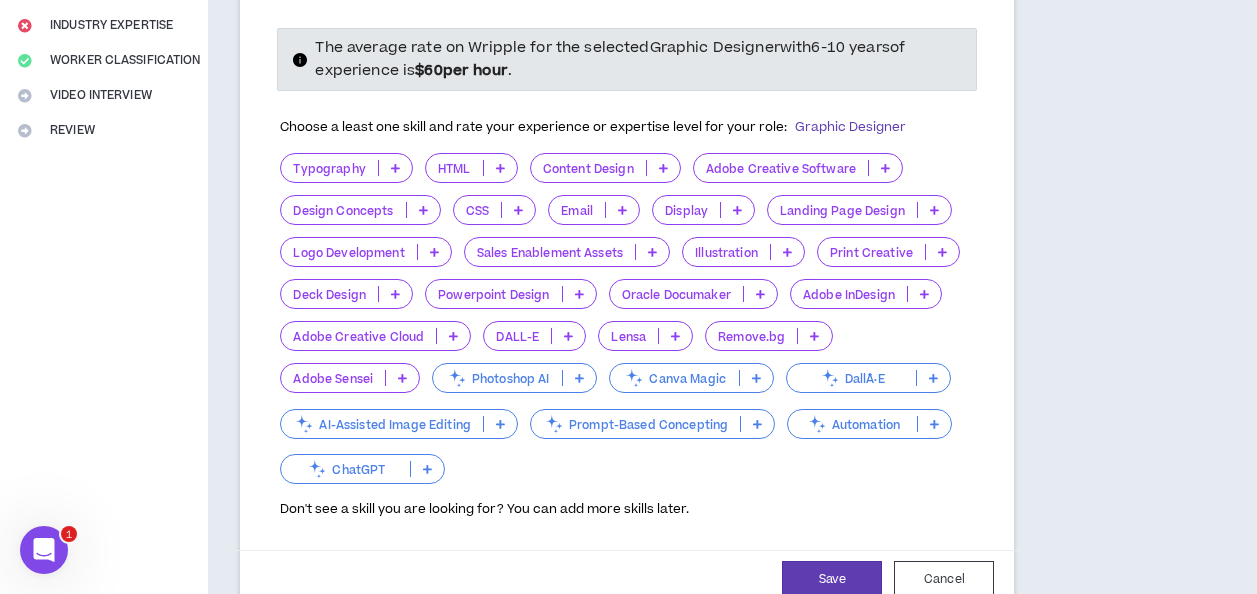 click at bounding box center [395, 168] 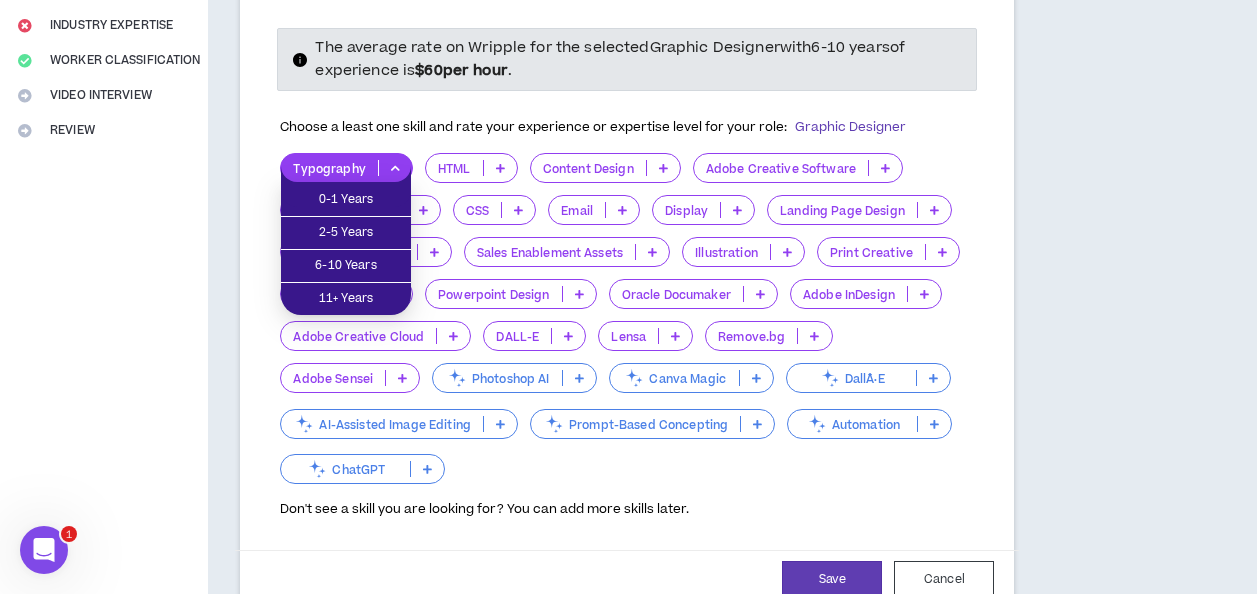 click on "Typography" at bounding box center (346, 168) 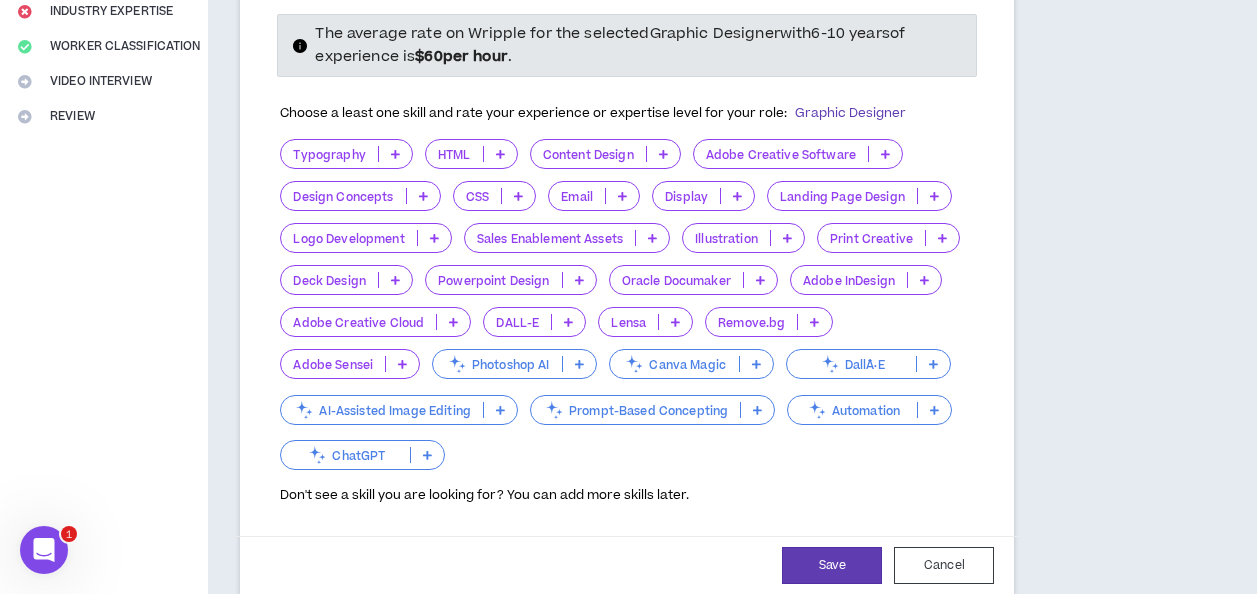 scroll, scrollTop: 424, scrollLeft: 0, axis: vertical 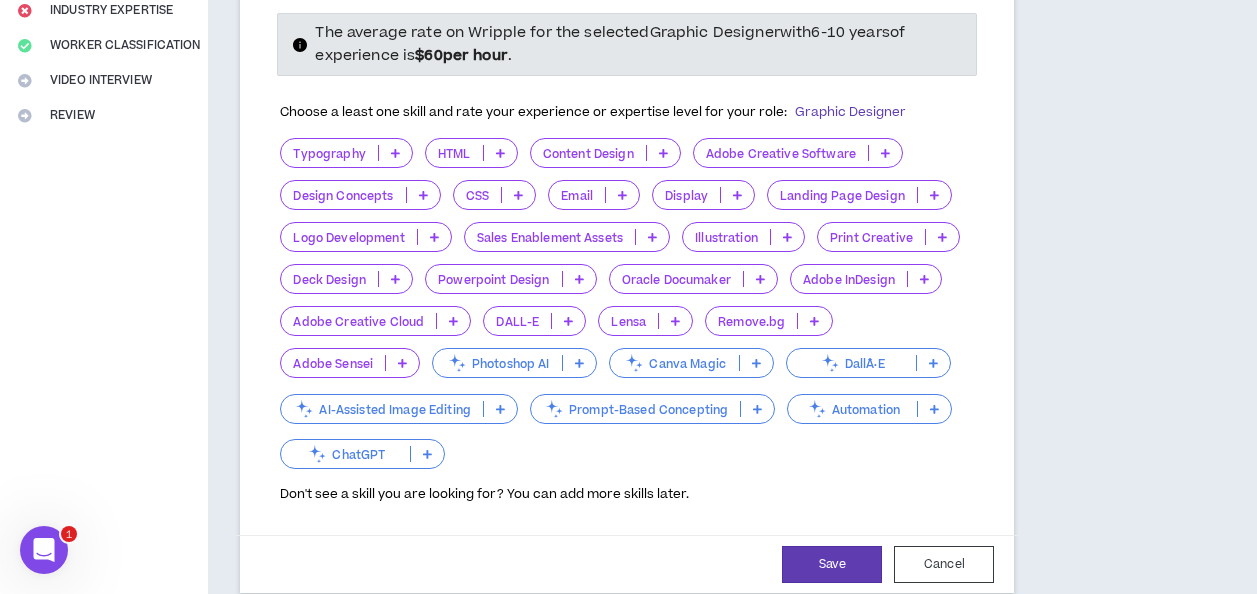 click at bounding box center (395, 153) 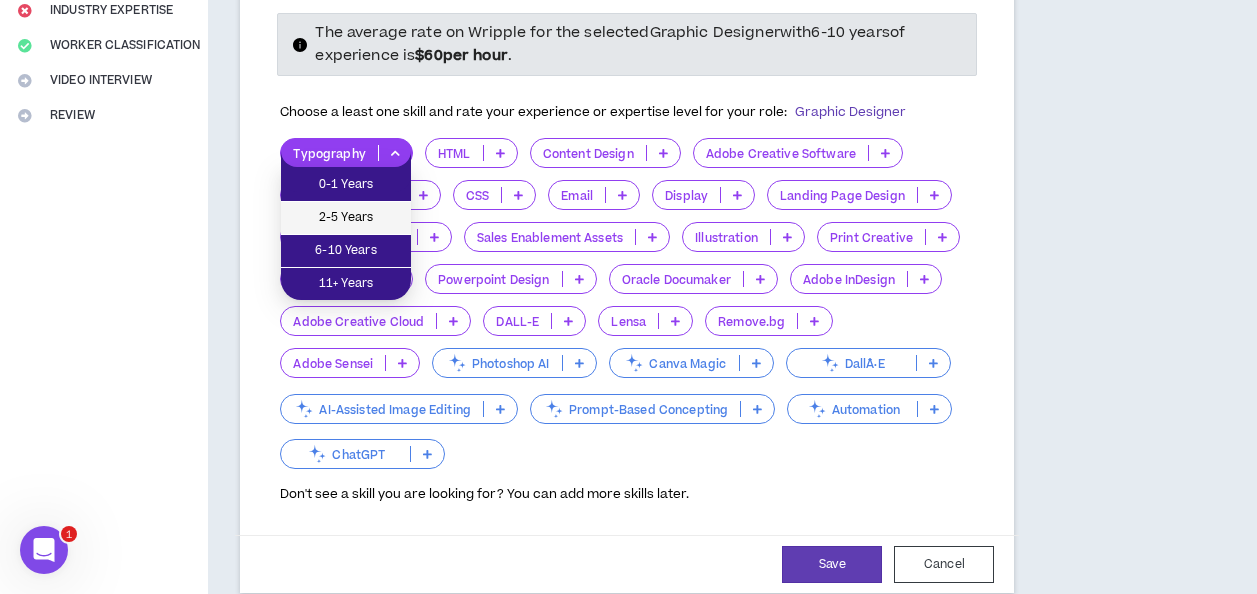 click on "2-5 Years" at bounding box center [346, 218] 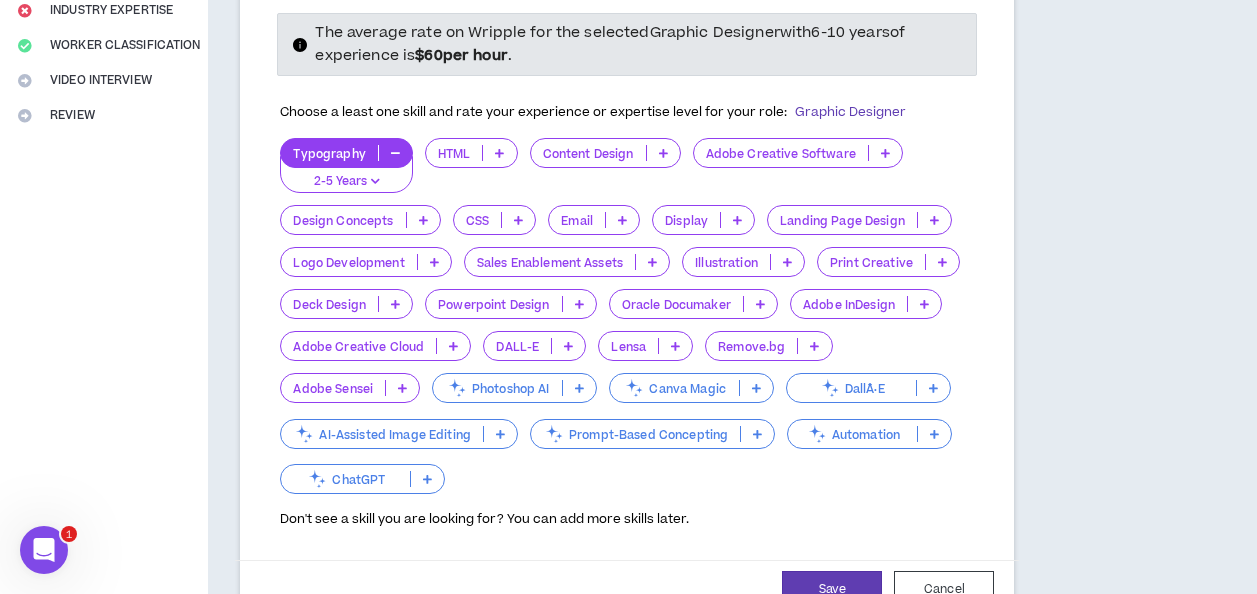 click at bounding box center (579, 388) 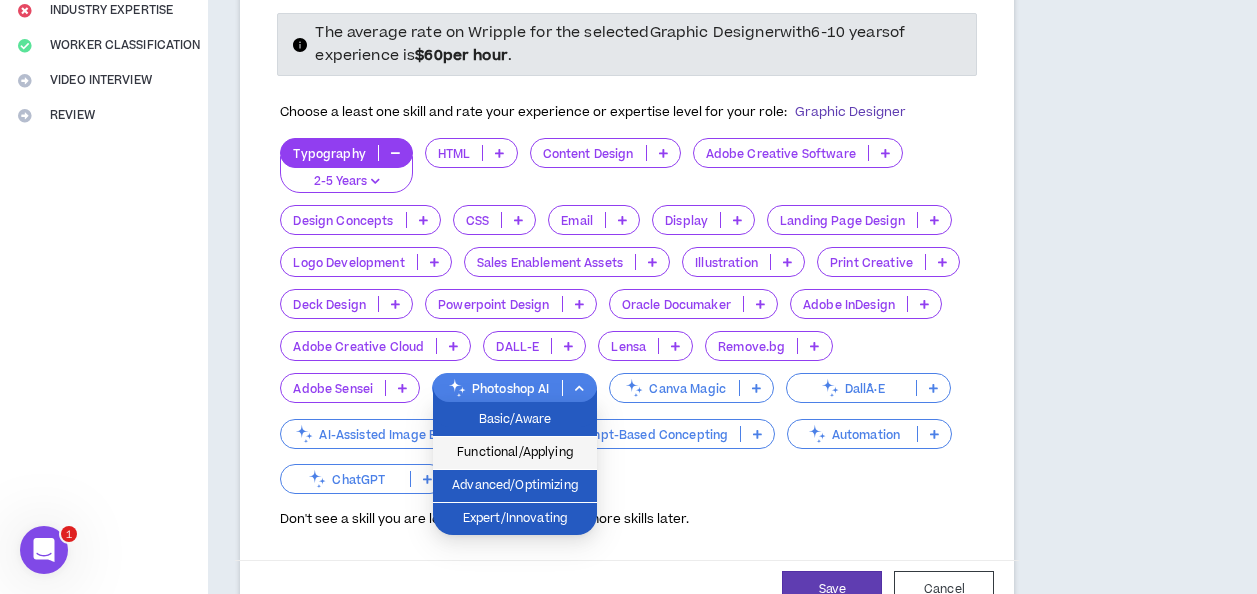 click on "Functional/Applying" at bounding box center (515, 453) 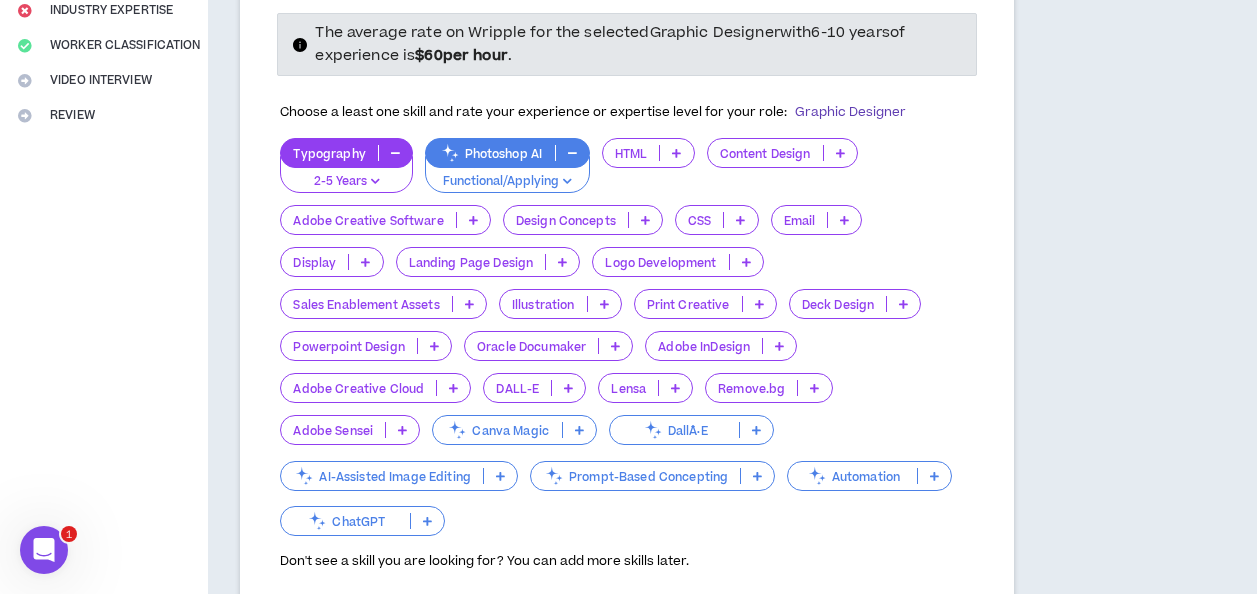 click on "Functional/Applying" at bounding box center (507, 182) 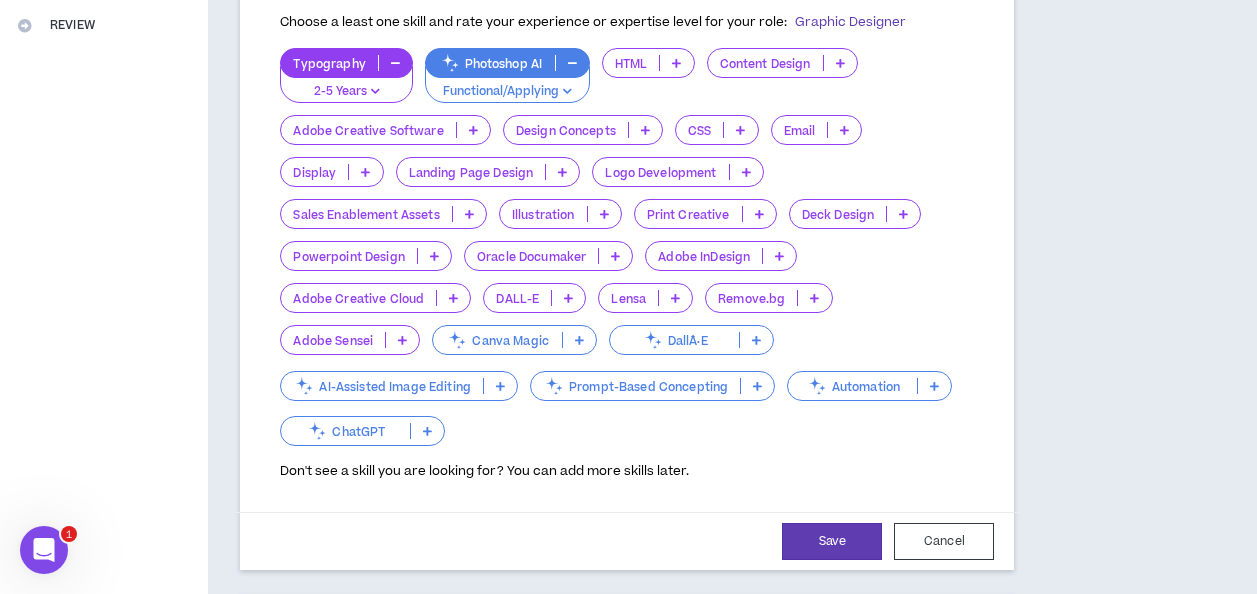scroll, scrollTop: 515, scrollLeft: 0, axis: vertical 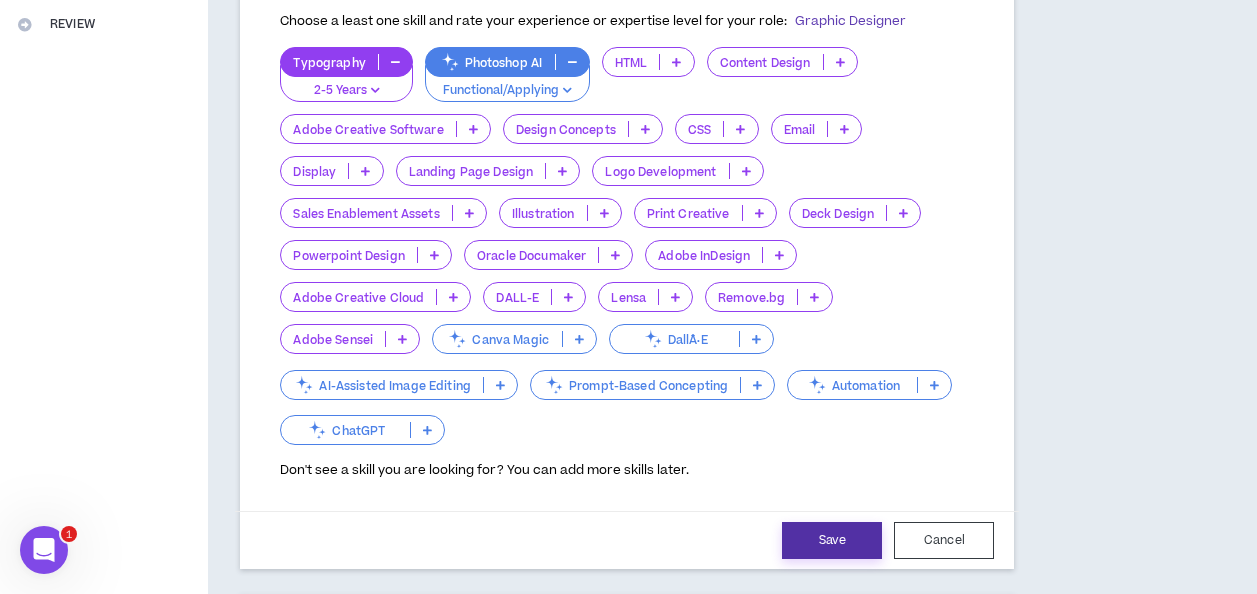 click on "Save" at bounding box center (832, 540) 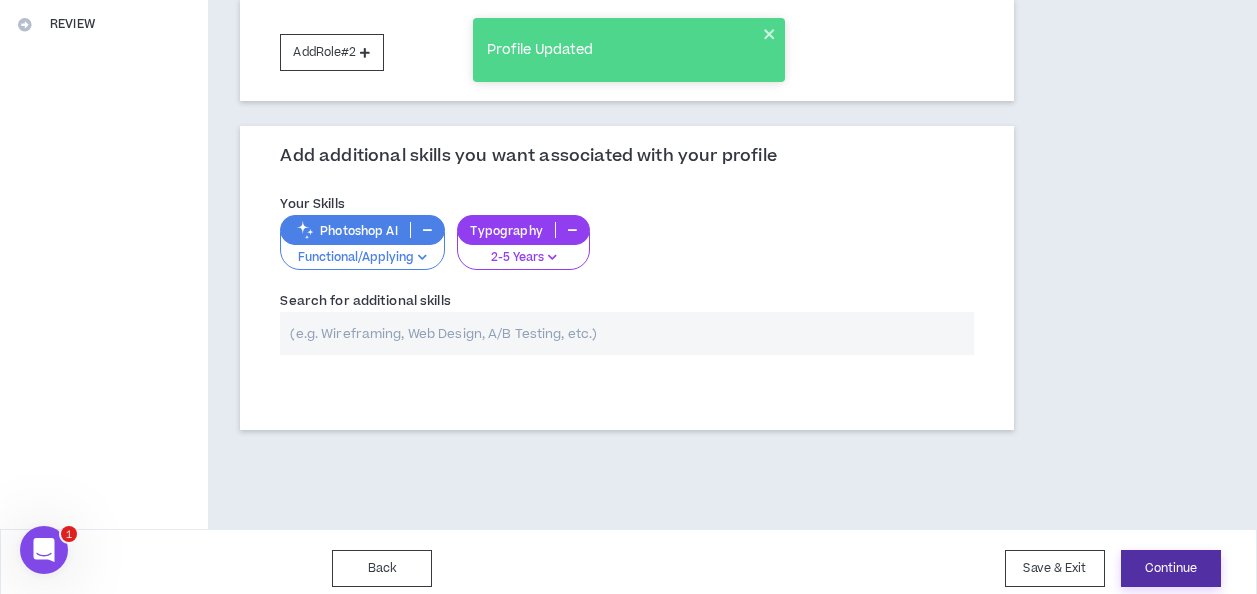 click on "Continue" at bounding box center (1171, 568) 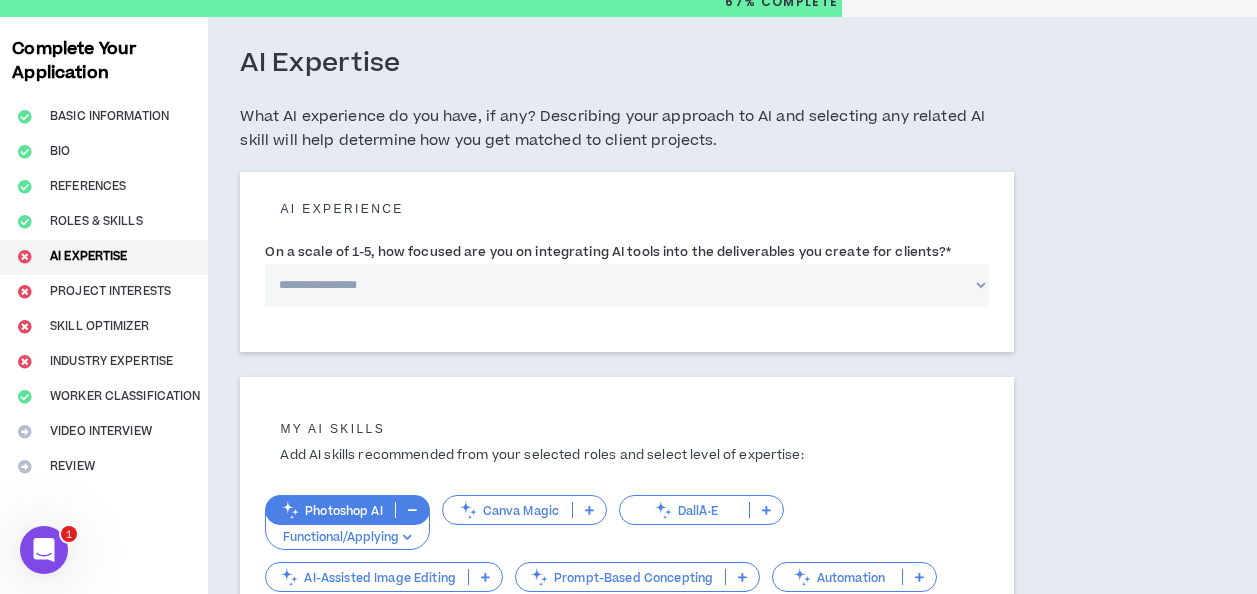 scroll, scrollTop: 72, scrollLeft: 0, axis: vertical 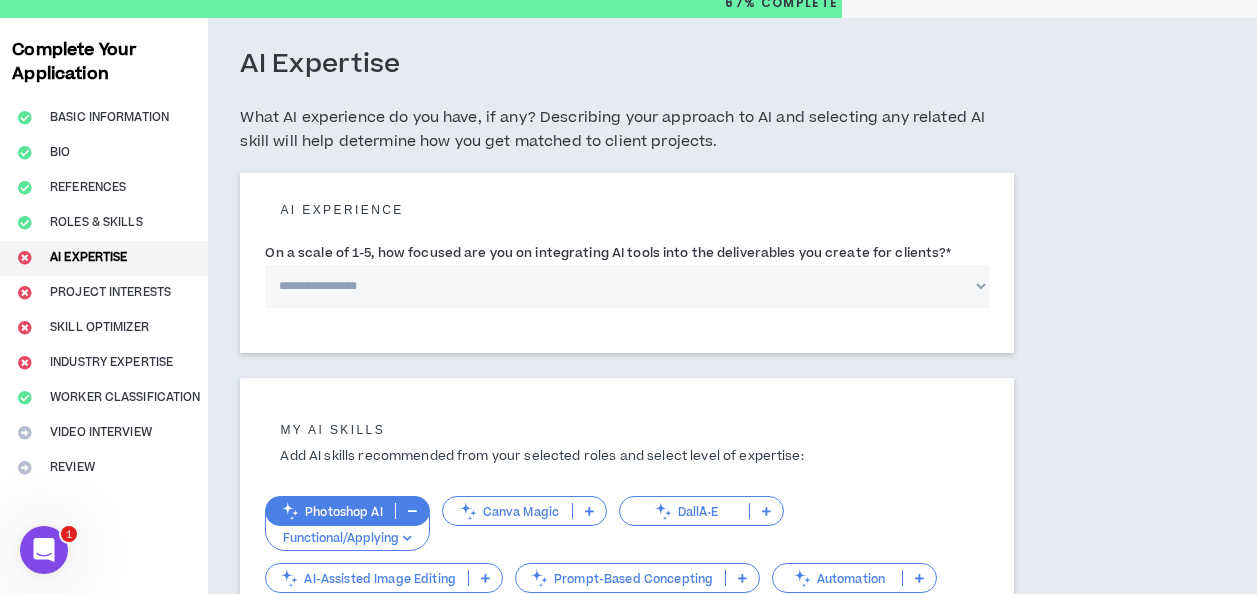 click on "**********" at bounding box center [627, 286] 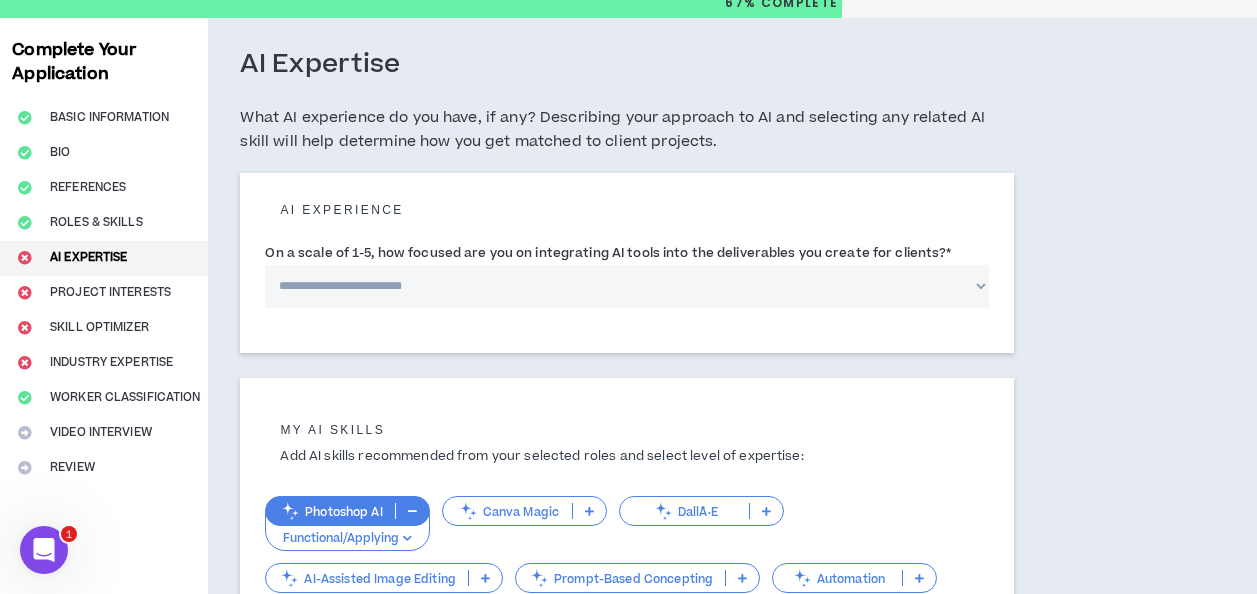 click on "**********" at bounding box center [627, 286] 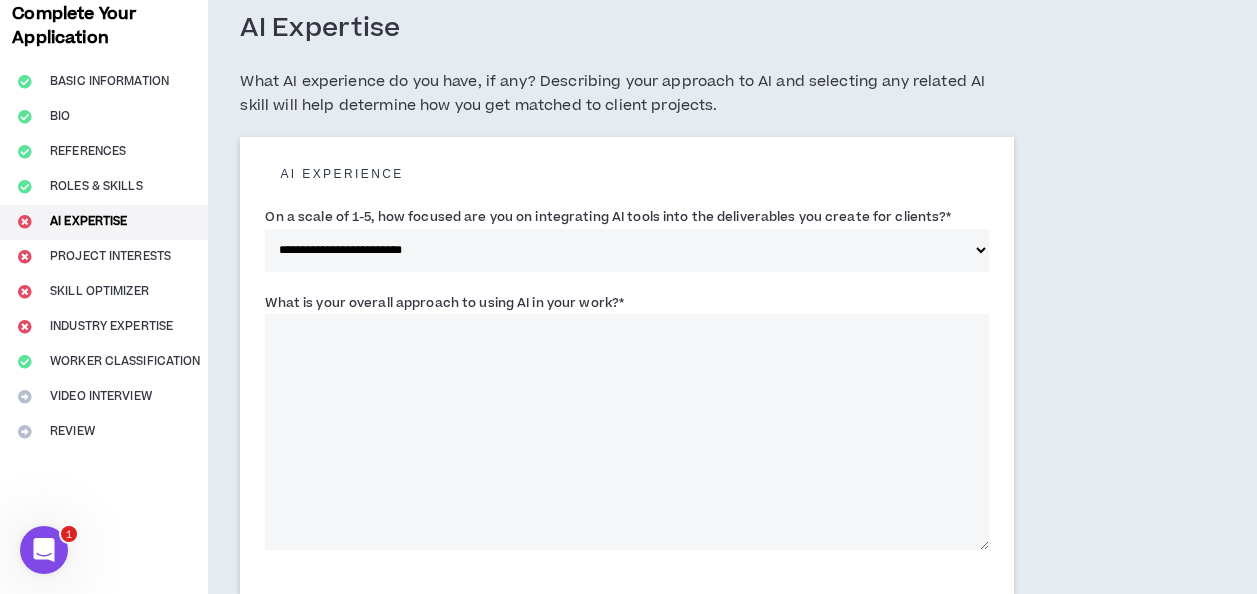 scroll, scrollTop: 111, scrollLeft: 0, axis: vertical 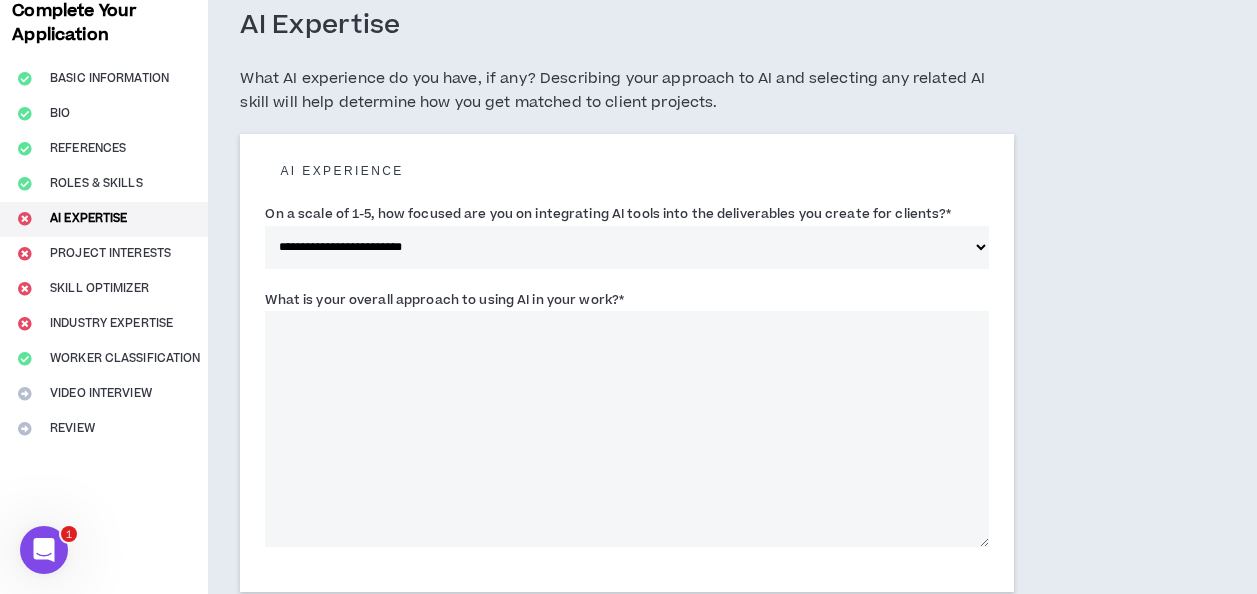 click on "What is your overall approach to using AI in your work?  *" at bounding box center (627, 429) 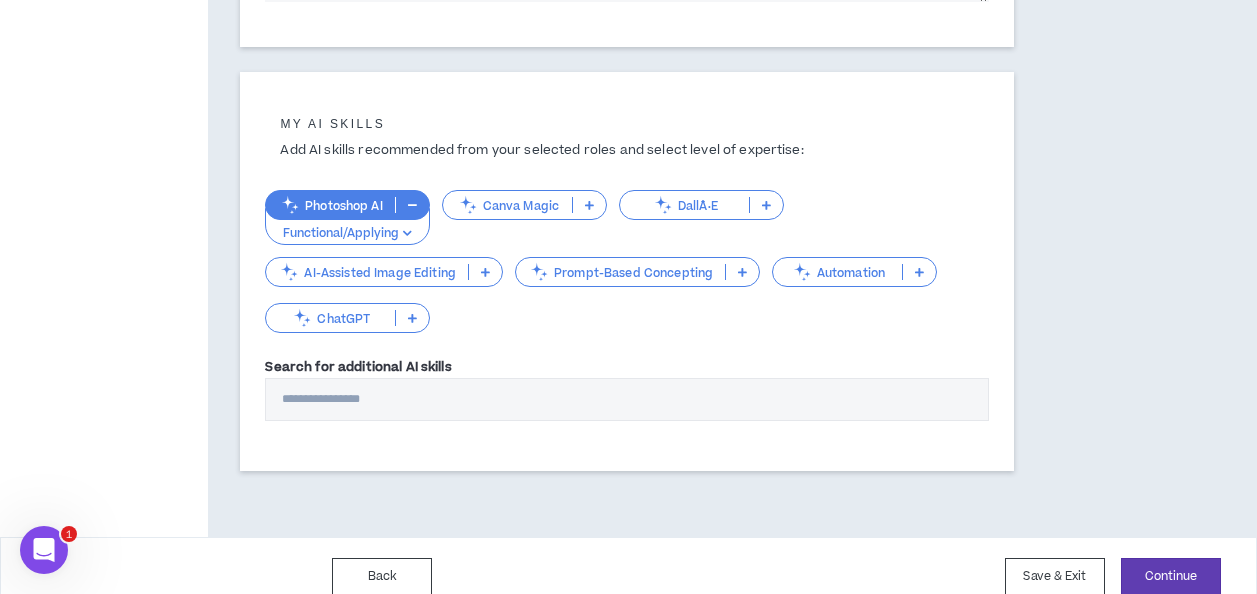 scroll, scrollTop: 677, scrollLeft: 0, axis: vertical 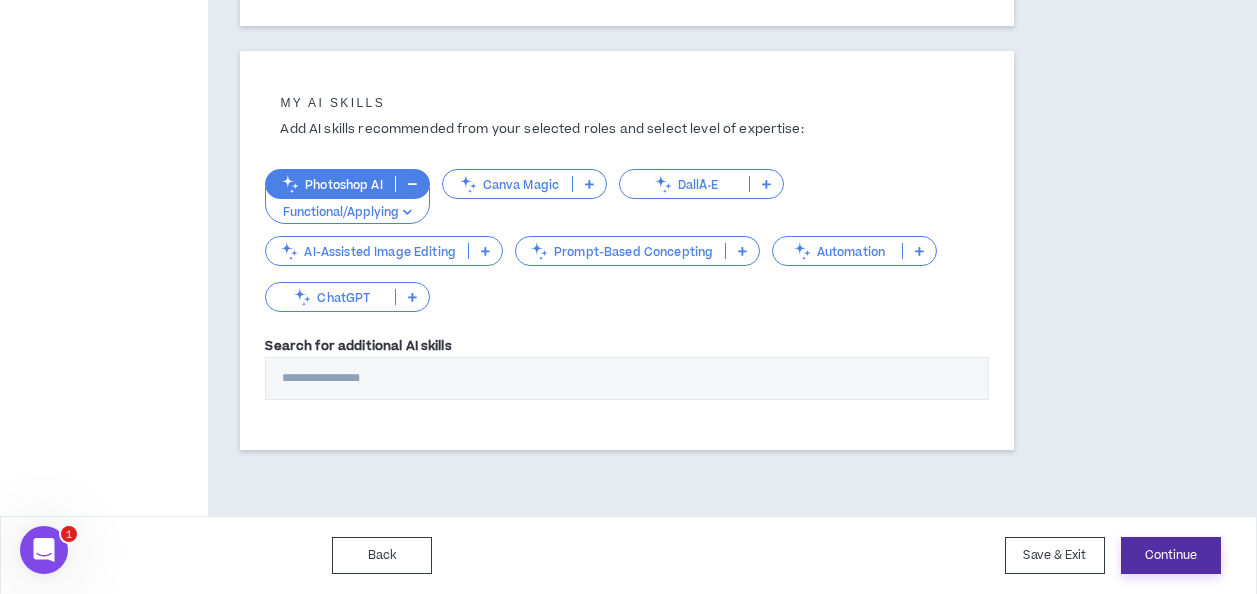 type on "***" 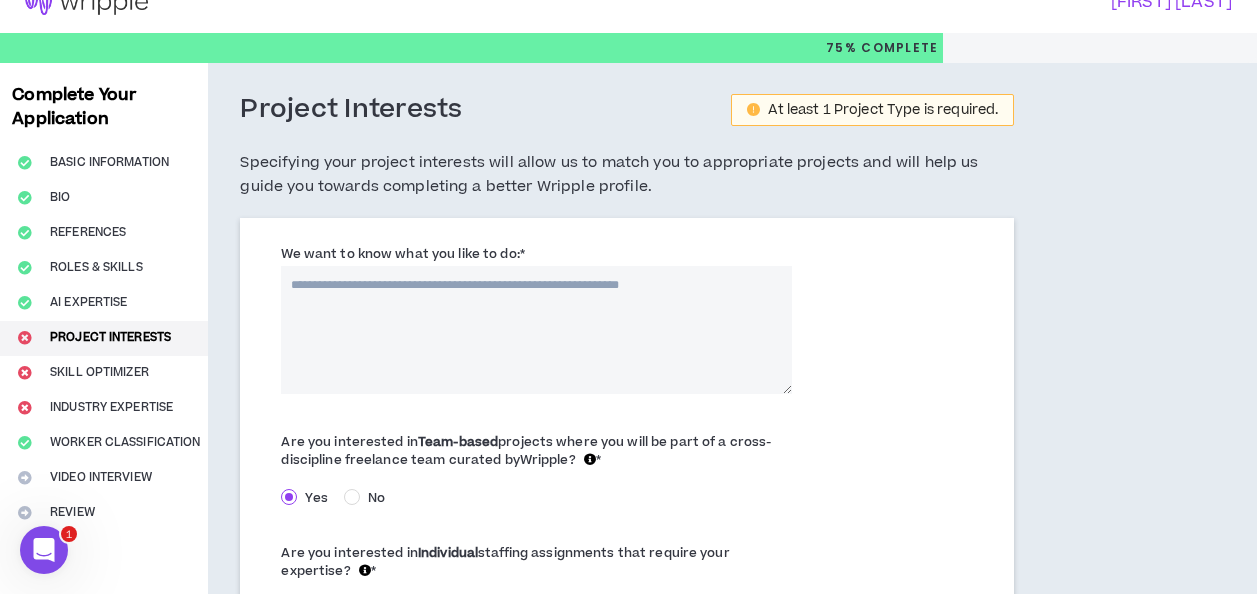scroll, scrollTop: 0, scrollLeft: 0, axis: both 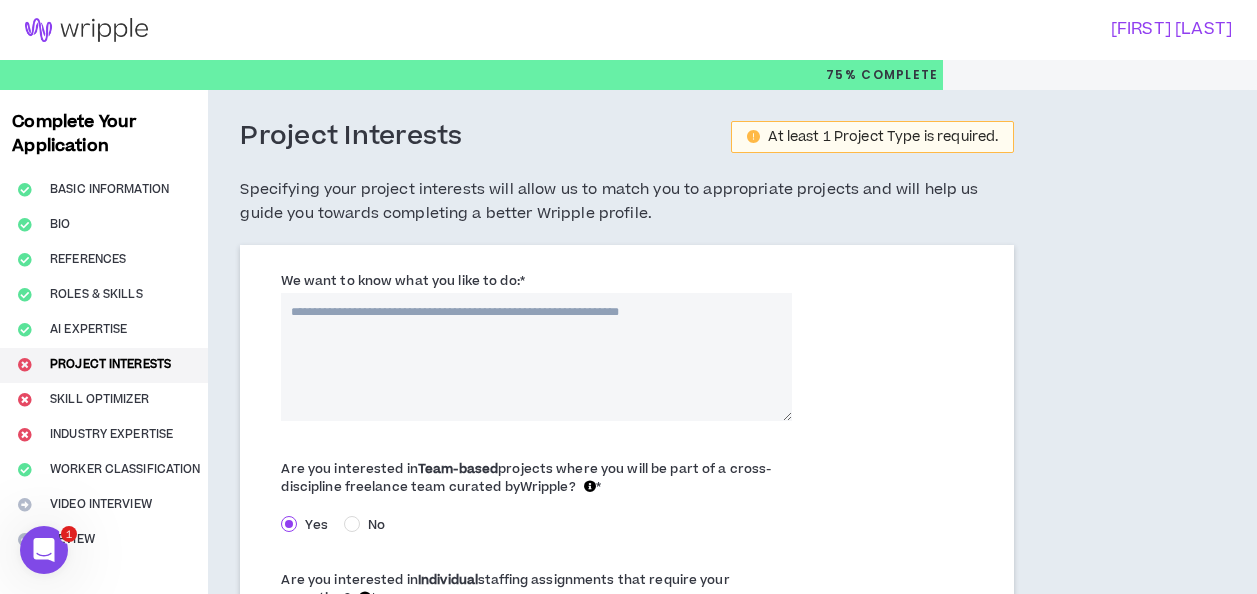 click on "We want to know what you like to do:  *" at bounding box center (536, 357) 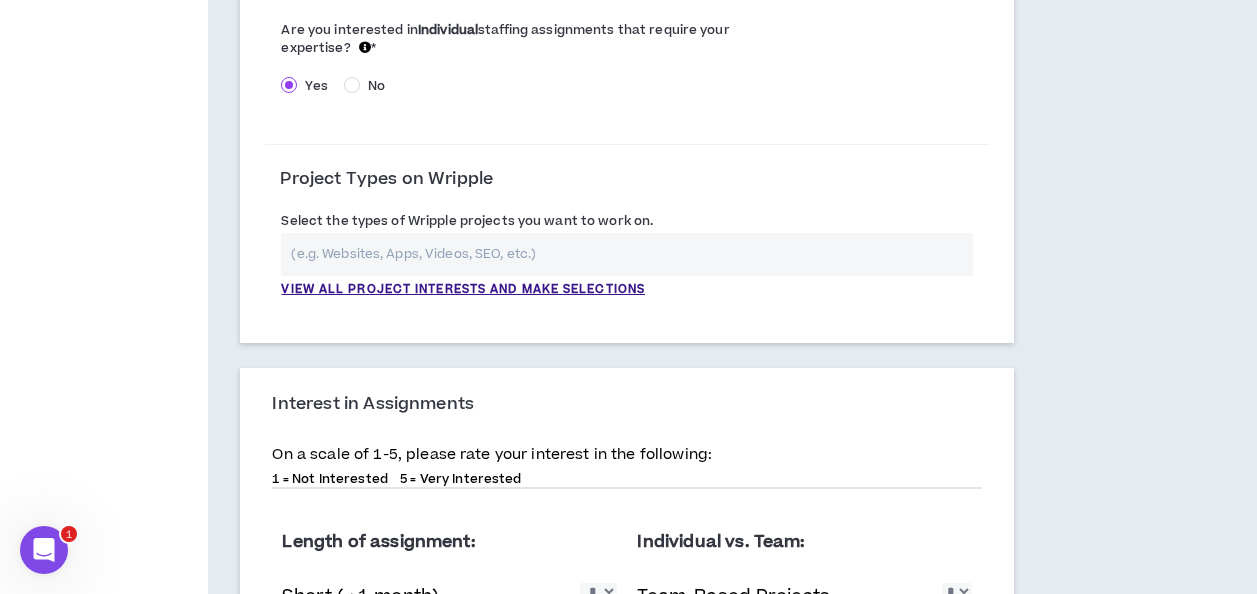 scroll, scrollTop: 549, scrollLeft: 0, axis: vertical 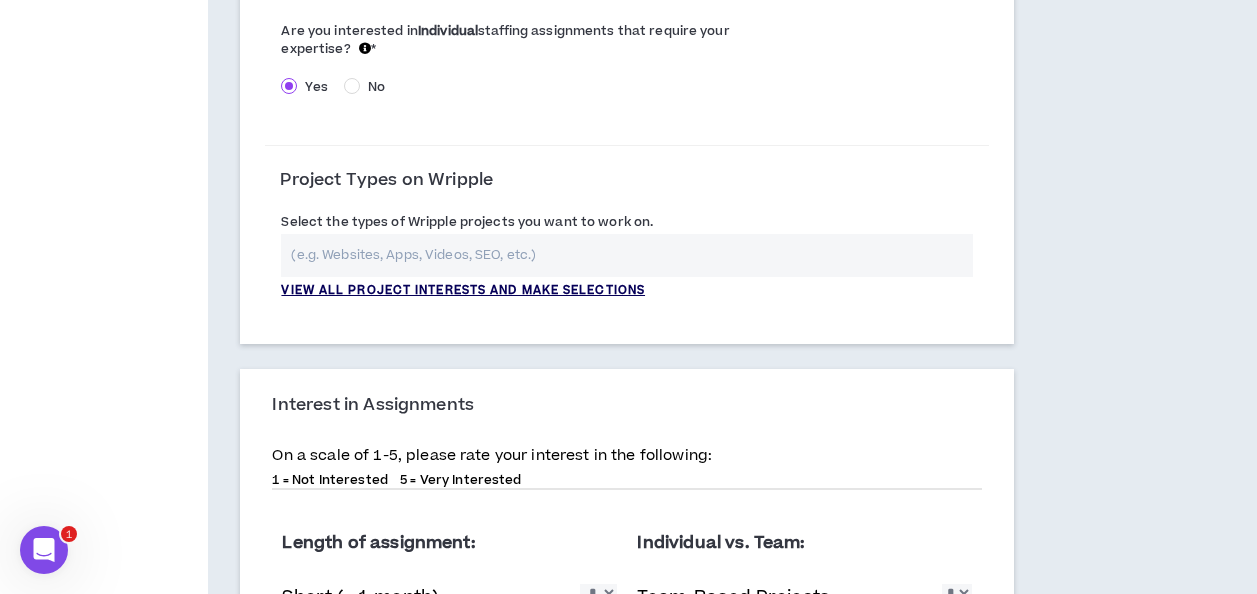 type on "******" 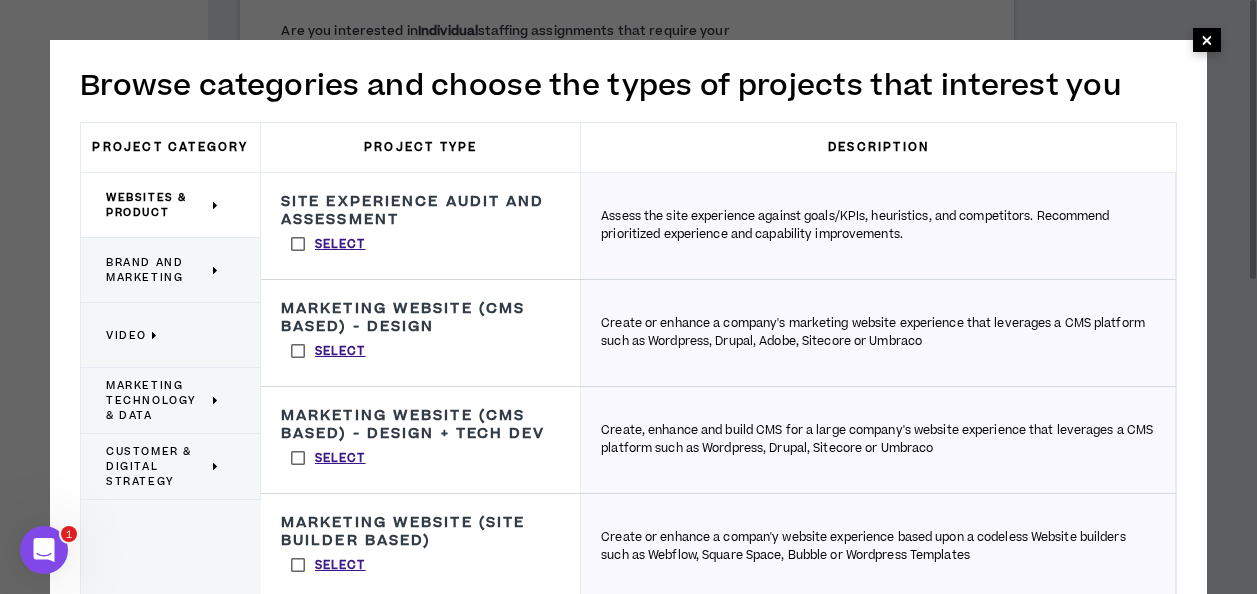 click on "×" at bounding box center (1207, 40) 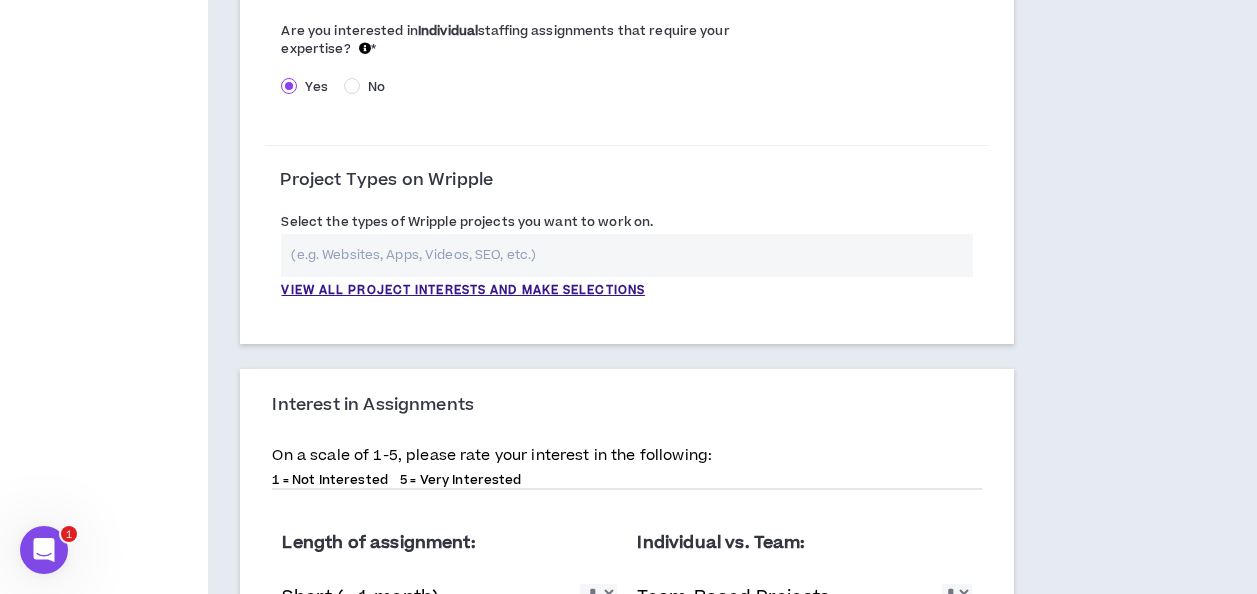 click at bounding box center [627, 255] 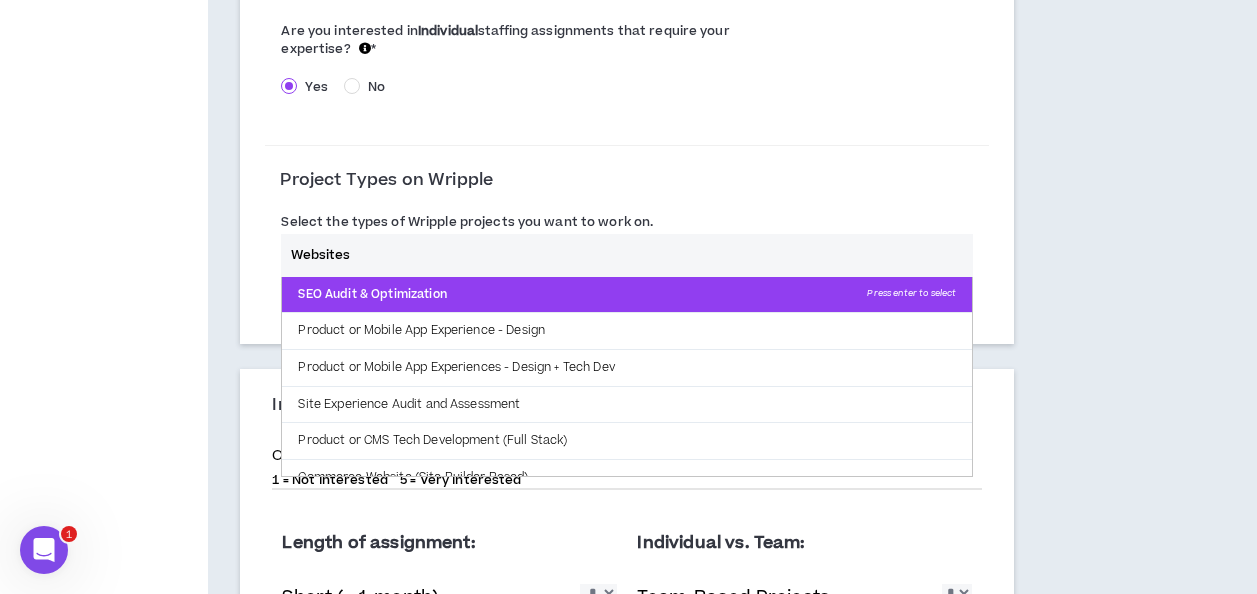 type on "Websites" 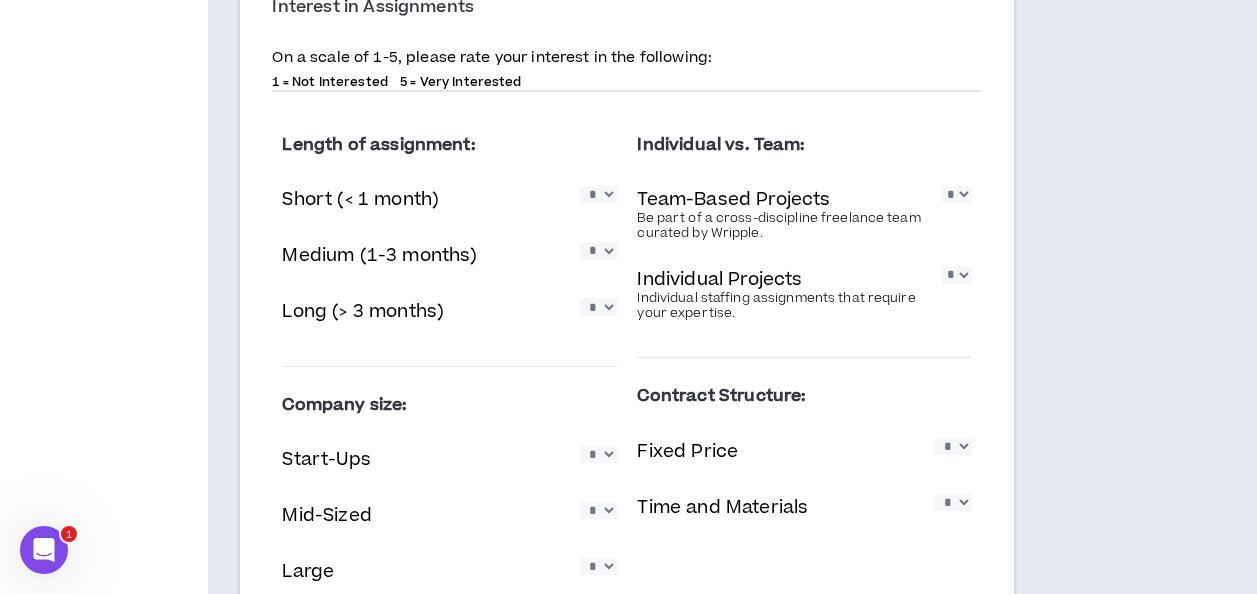 scroll, scrollTop: 1112, scrollLeft: 0, axis: vertical 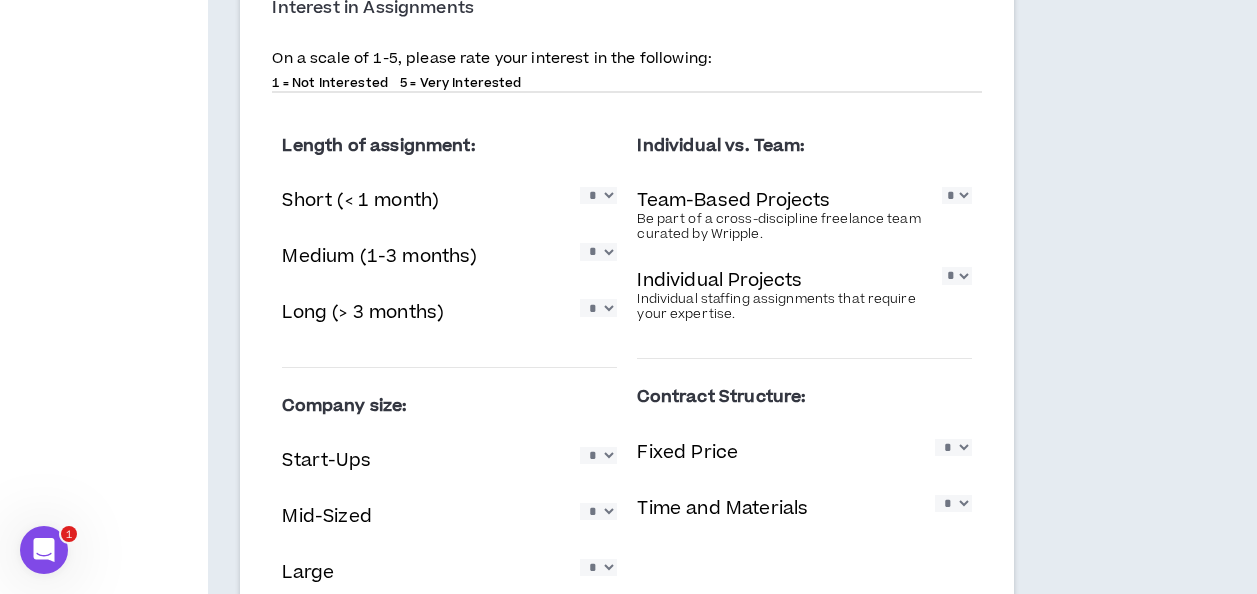 click on "* * * * *" at bounding box center [598, 195] 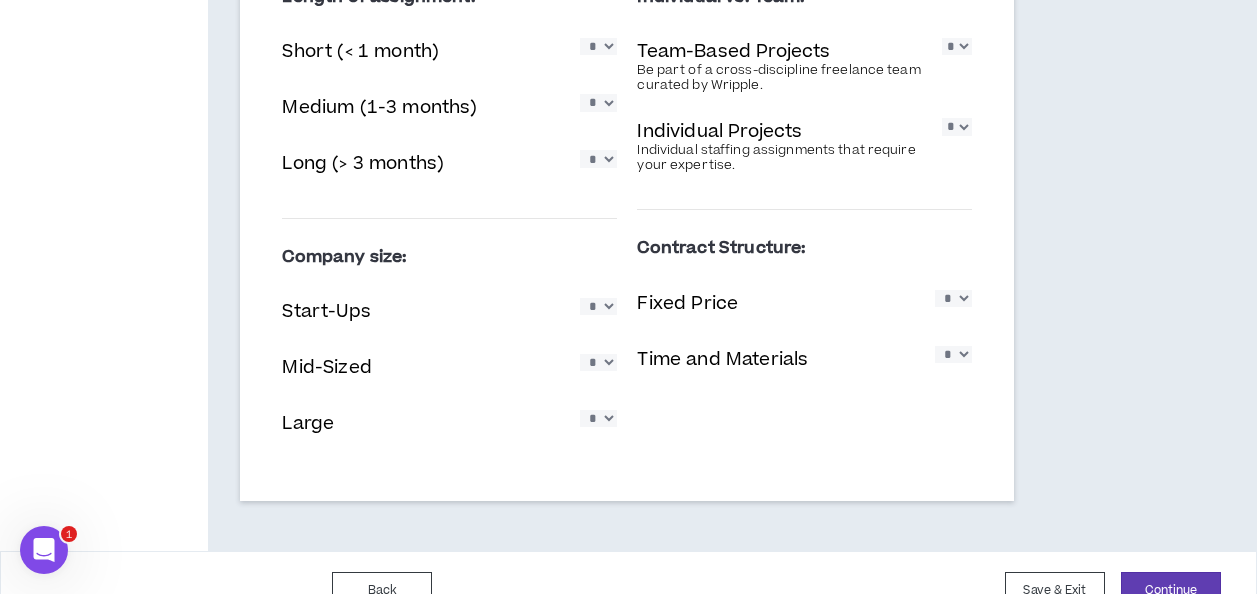 scroll, scrollTop: 1292, scrollLeft: 0, axis: vertical 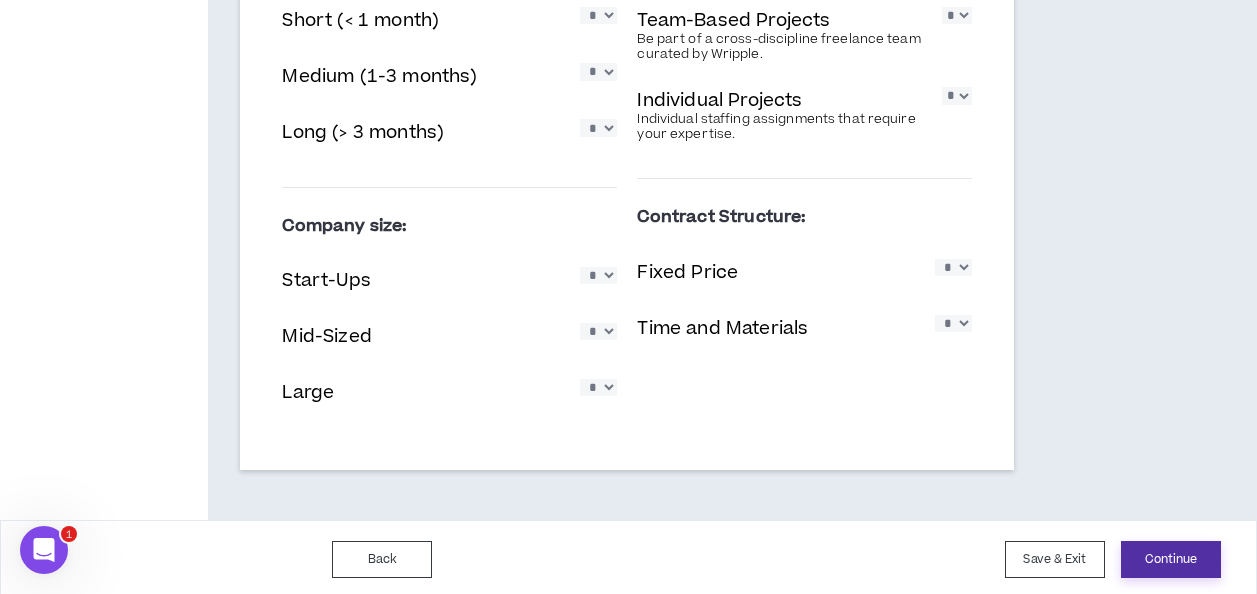 click on "Continue" at bounding box center [1171, 559] 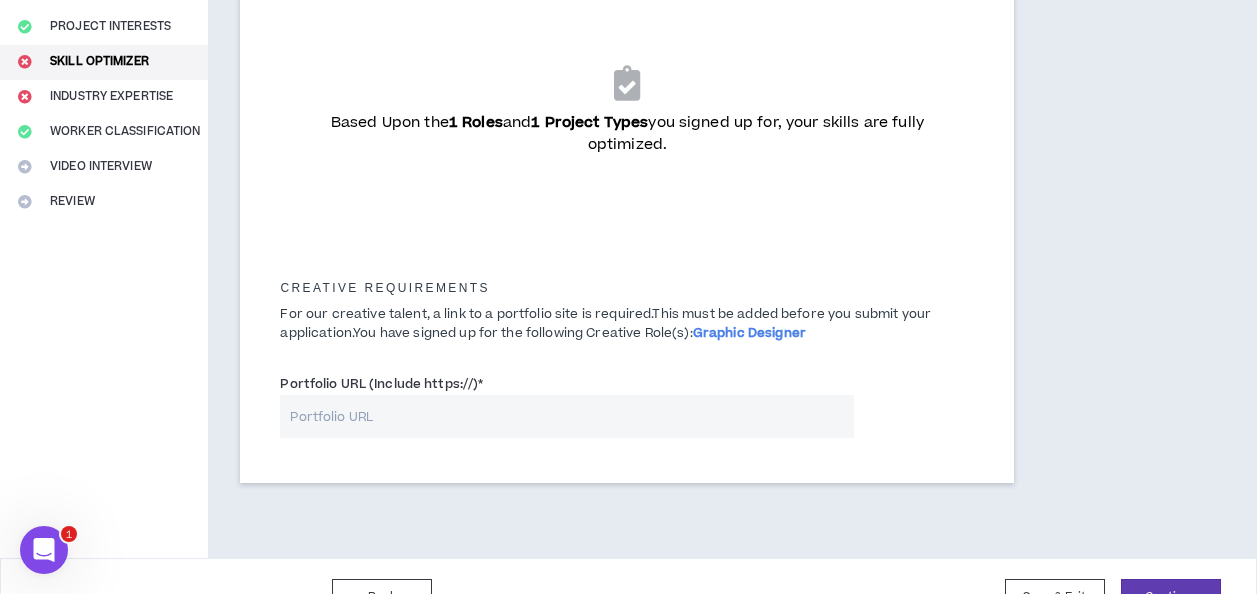 scroll, scrollTop: 338, scrollLeft: 0, axis: vertical 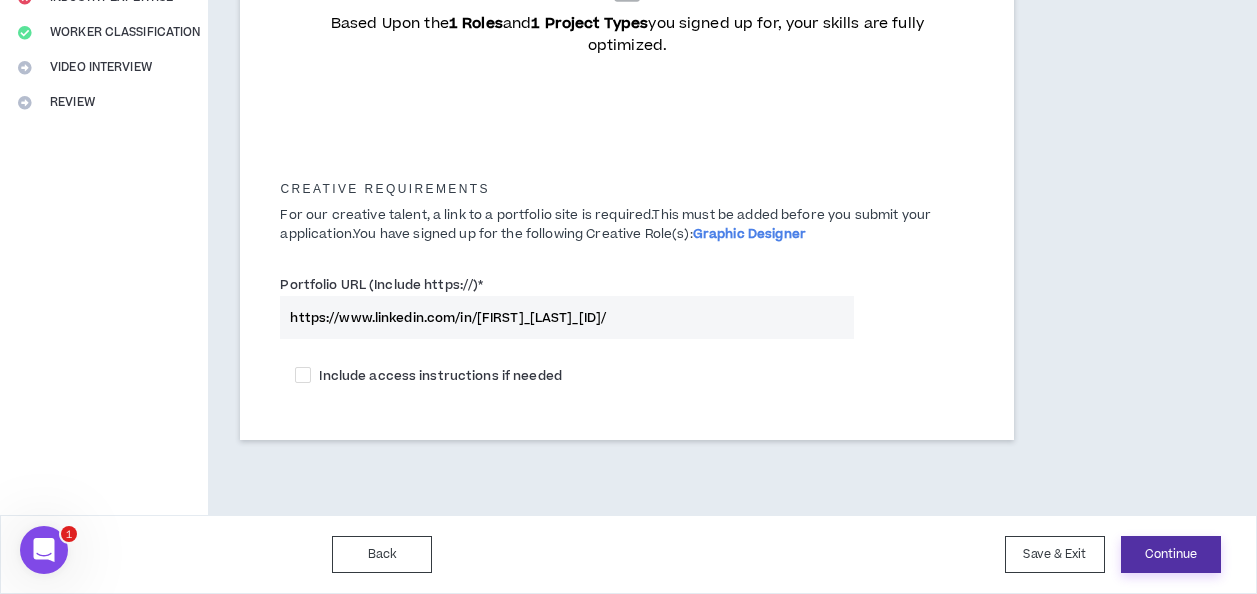 type on "https://www.linkedin.com/in/[FIRST]_[LAST]_[ID]/" 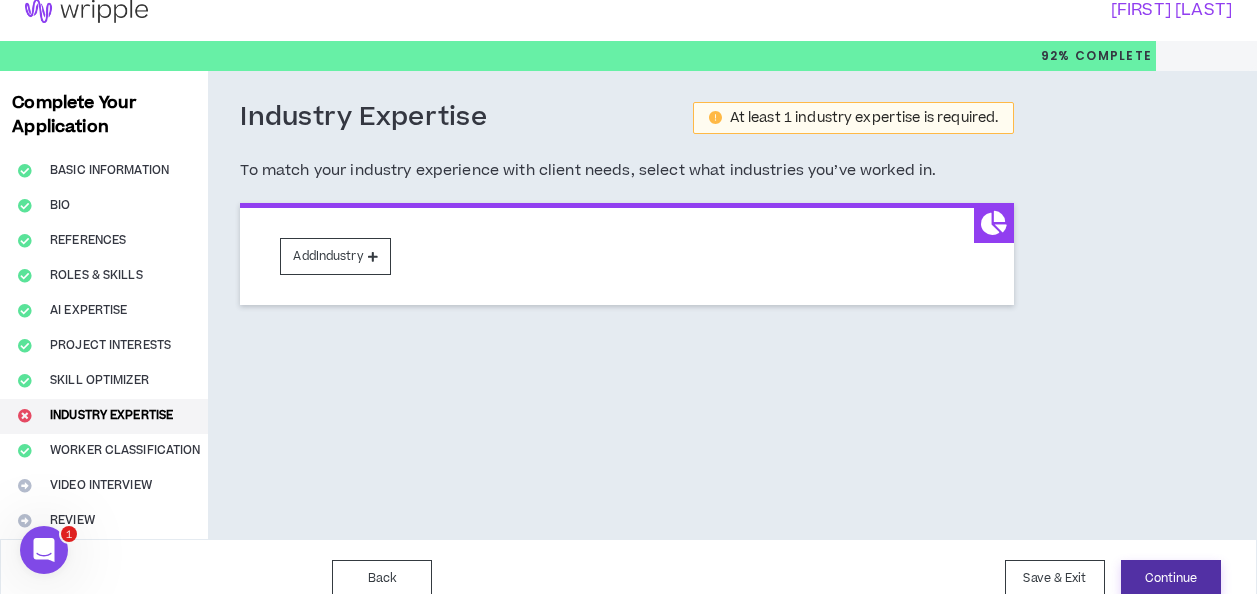 scroll, scrollTop: 0, scrollLeft: 0, axis: both 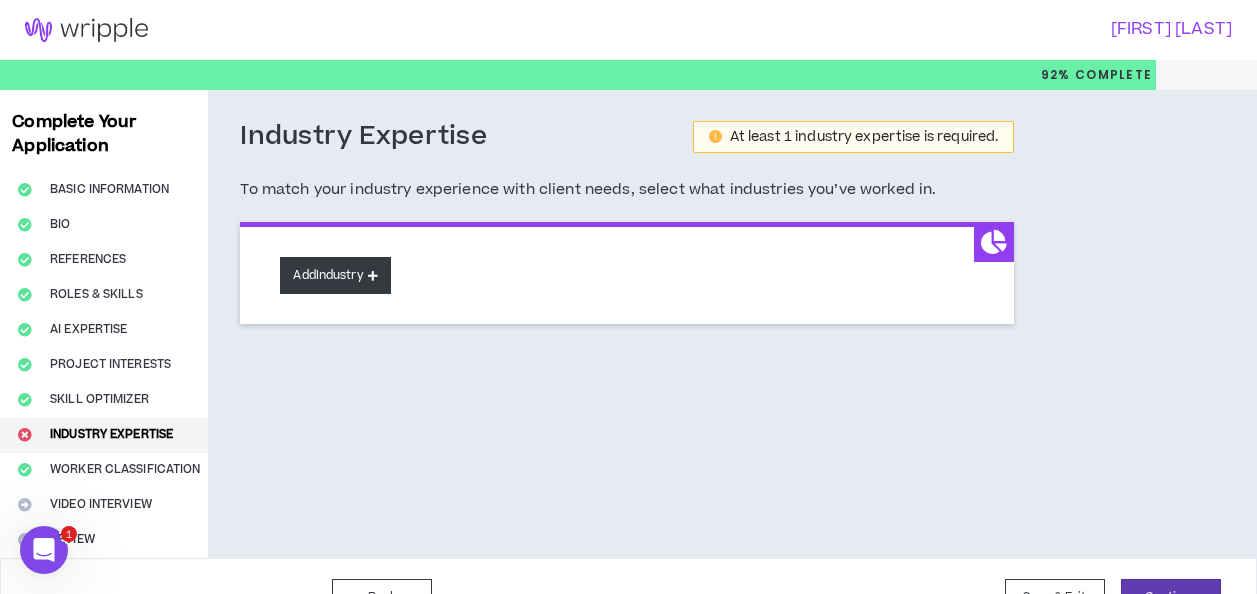 click on "Add  Industry" at bounding box center [335, 275] 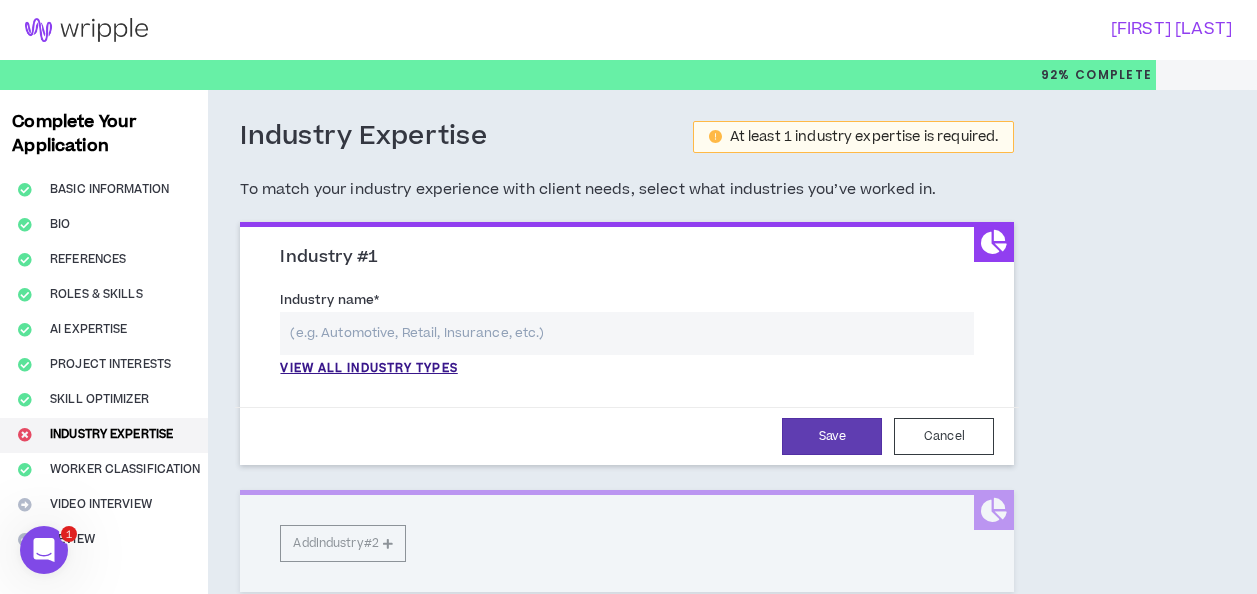 click at bounding box center [627, 333] 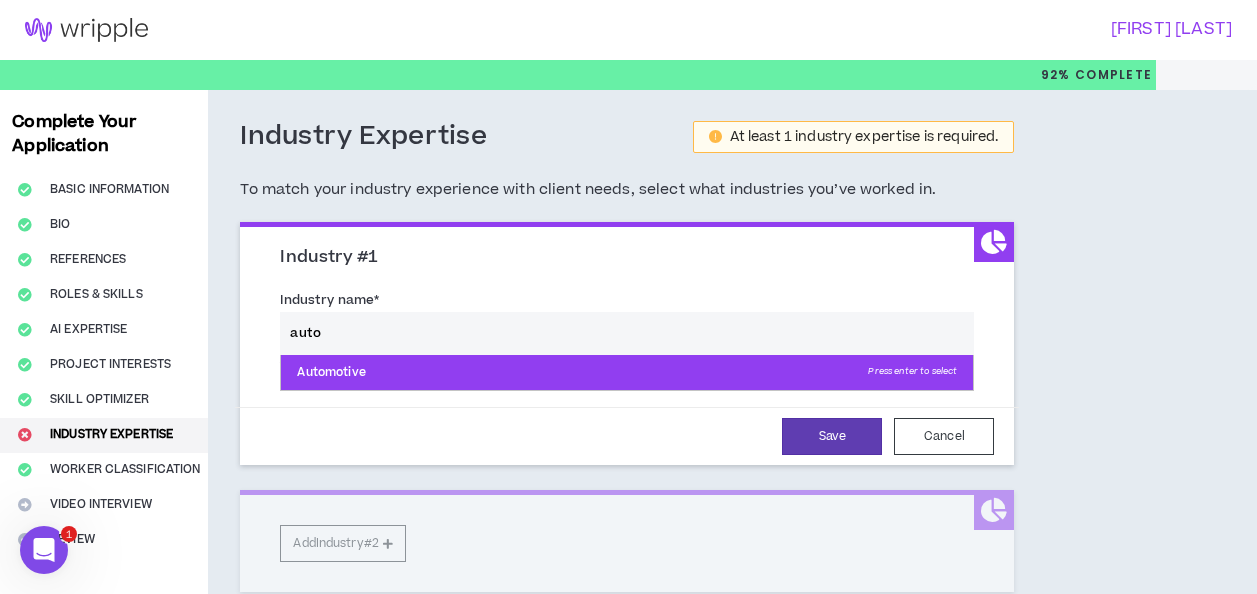 click on "Automotive Press enter to select" at bounding box center (627, 373) 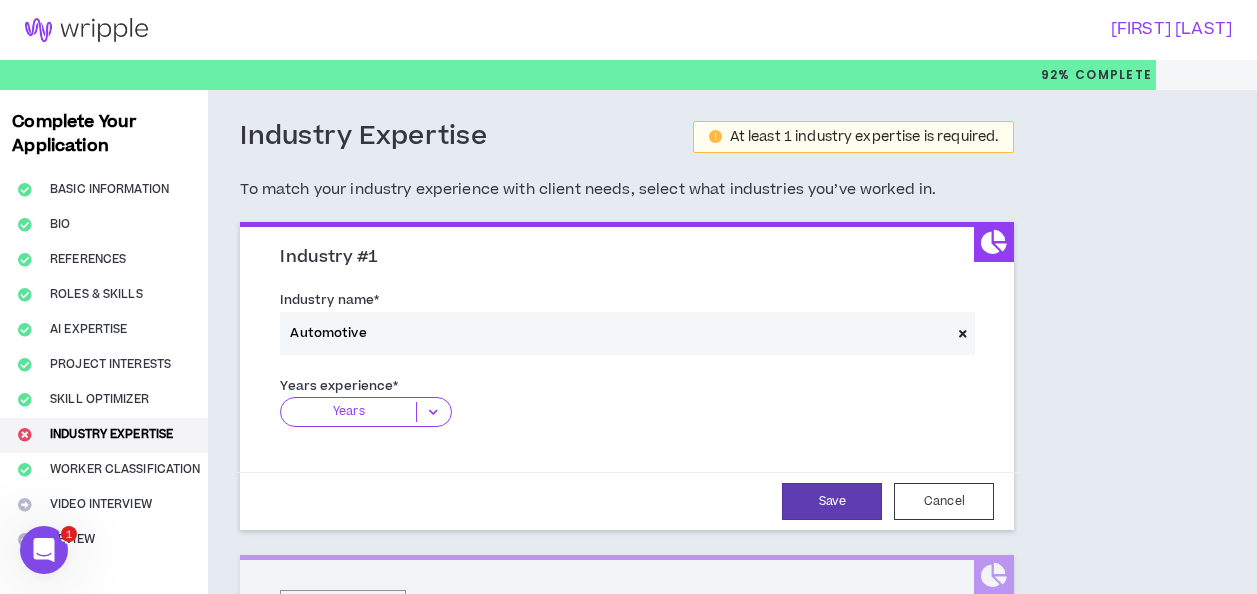 click at bounding box center (433, 412) 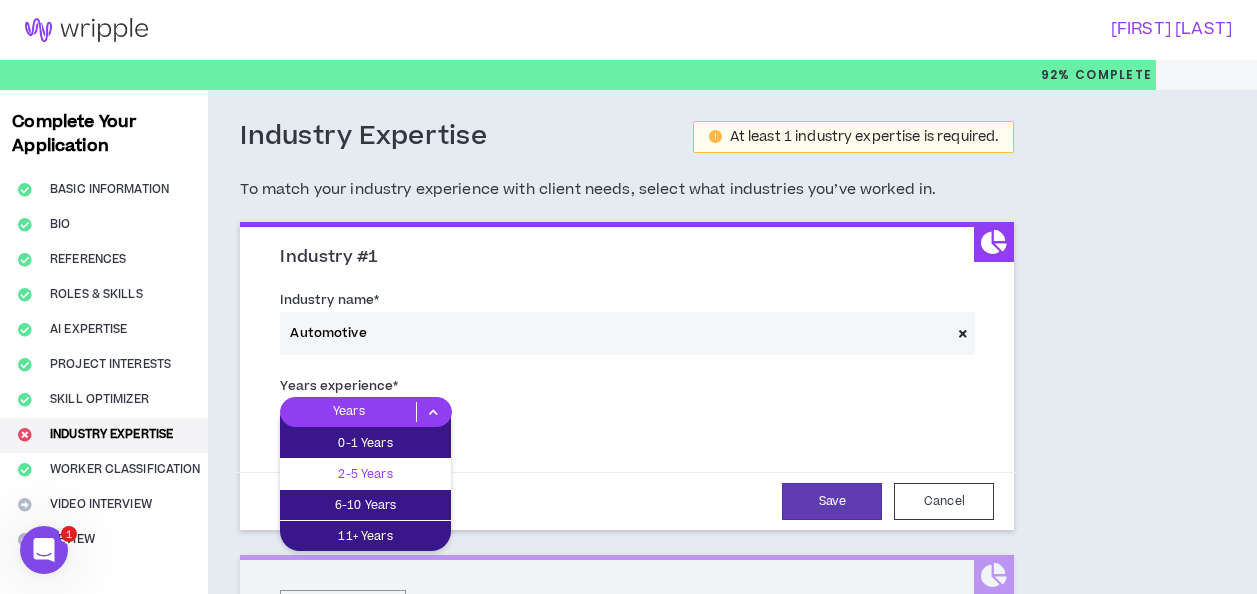 click on "2-5 Years" at bounding box center [365, 474] 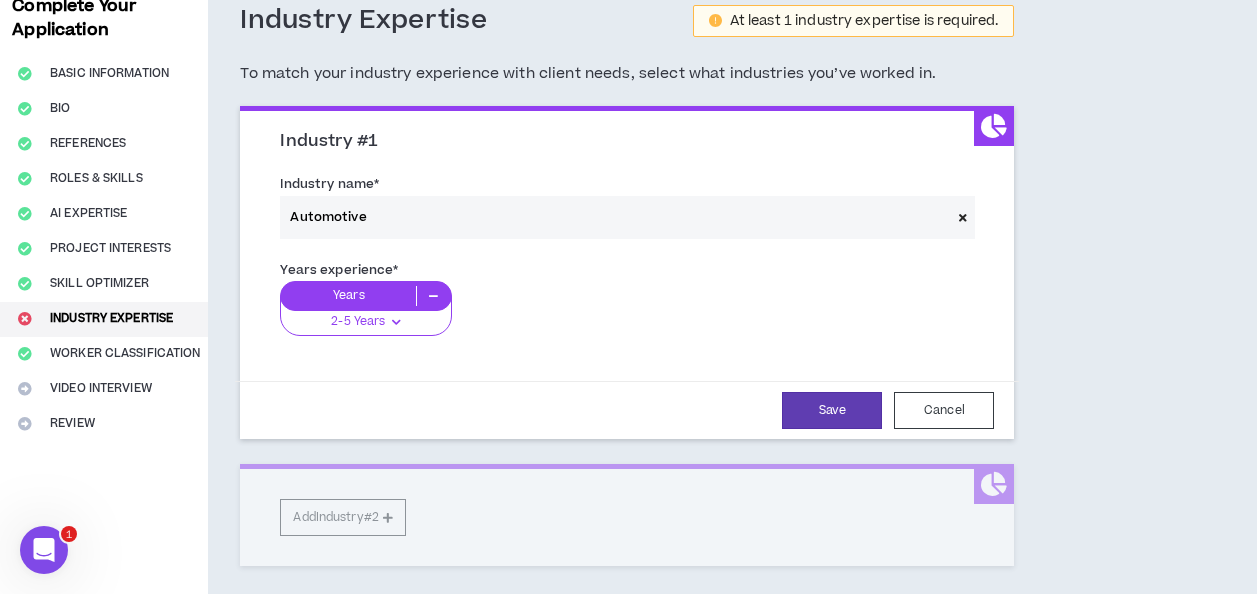 scroll, scrollTop: 117, scrollLeft: 0, axis: vertical 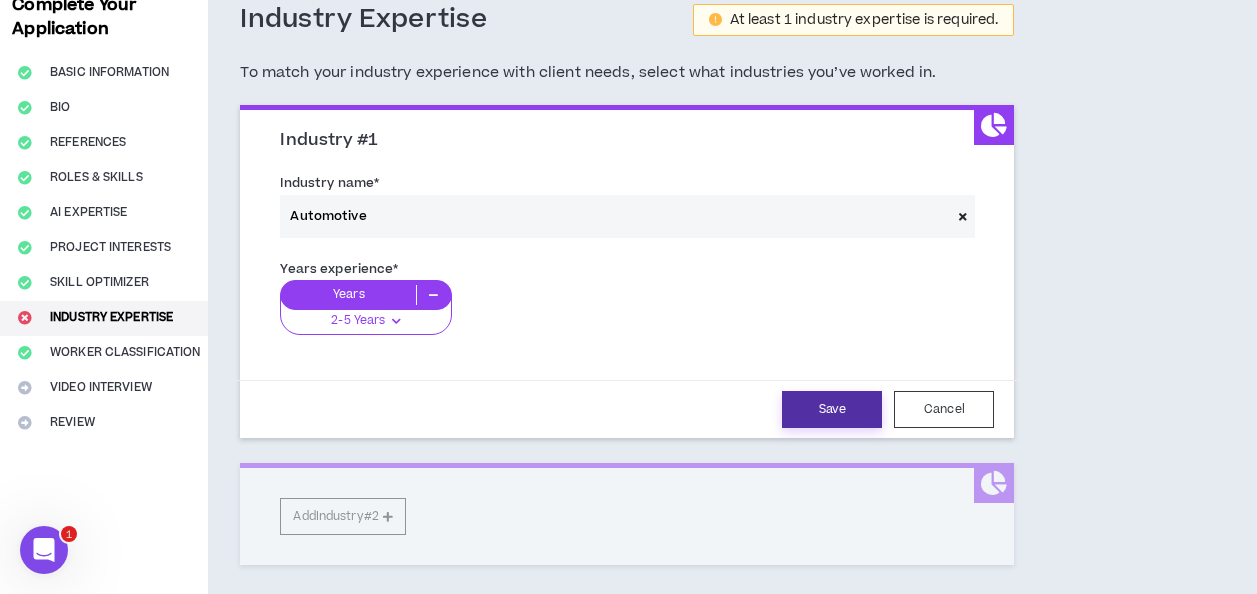 click on "Save" at bounding box center [832, 409] 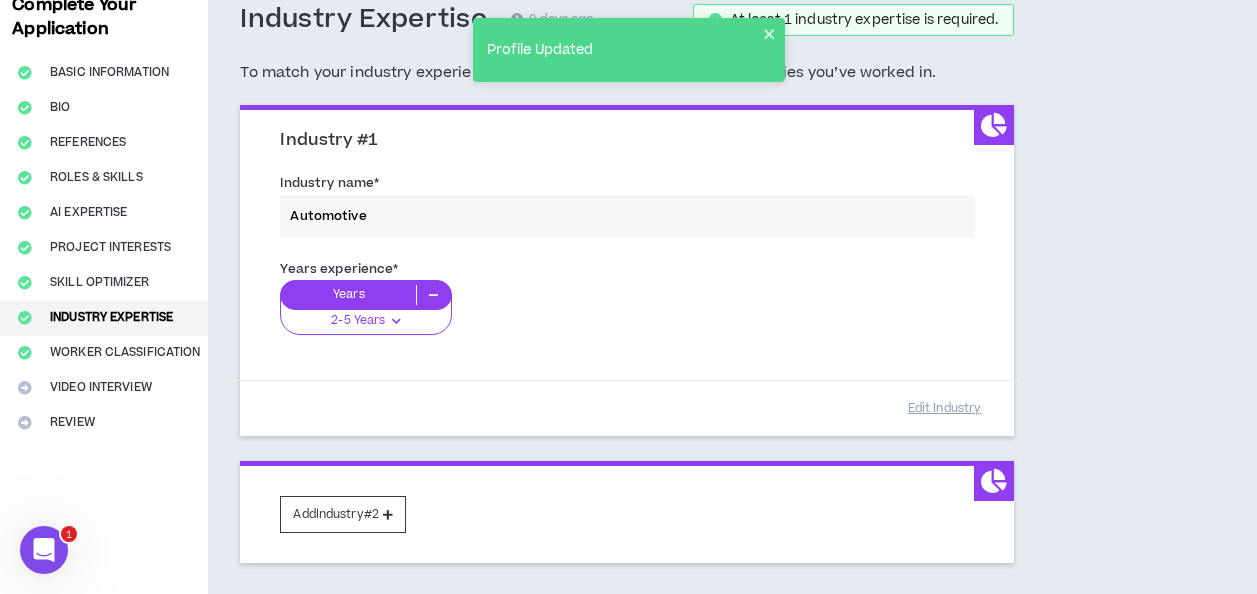 scroll, scrollTop: 264, scrollLeft: 0, axis: vertical 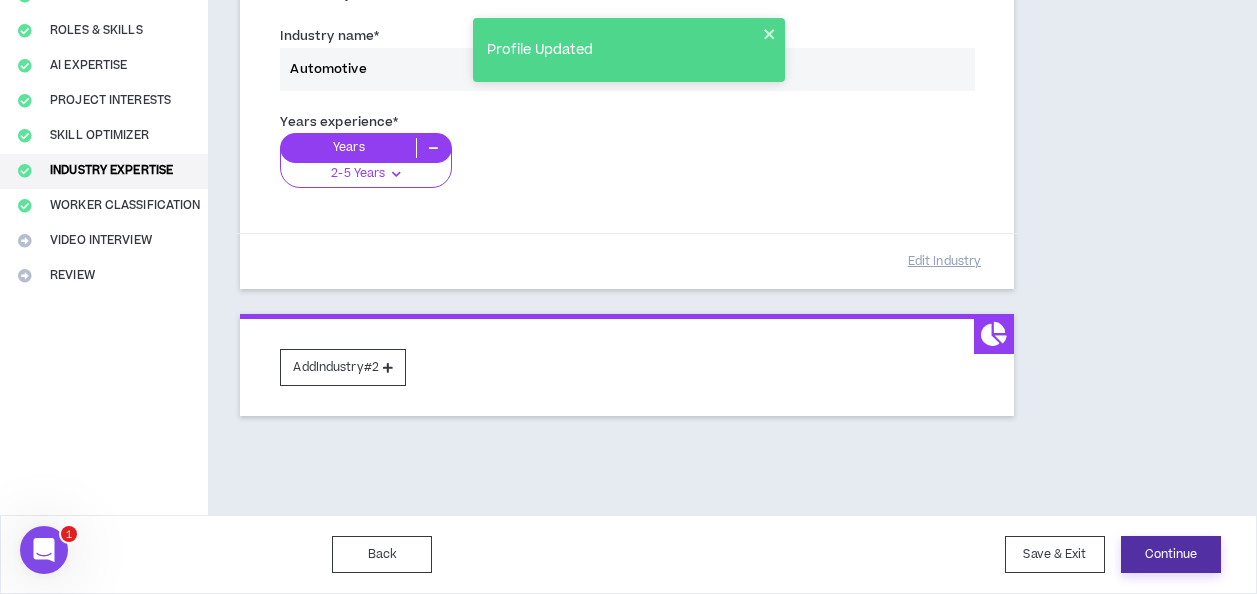 click on "Continue" at bounding box center [1171, 554] 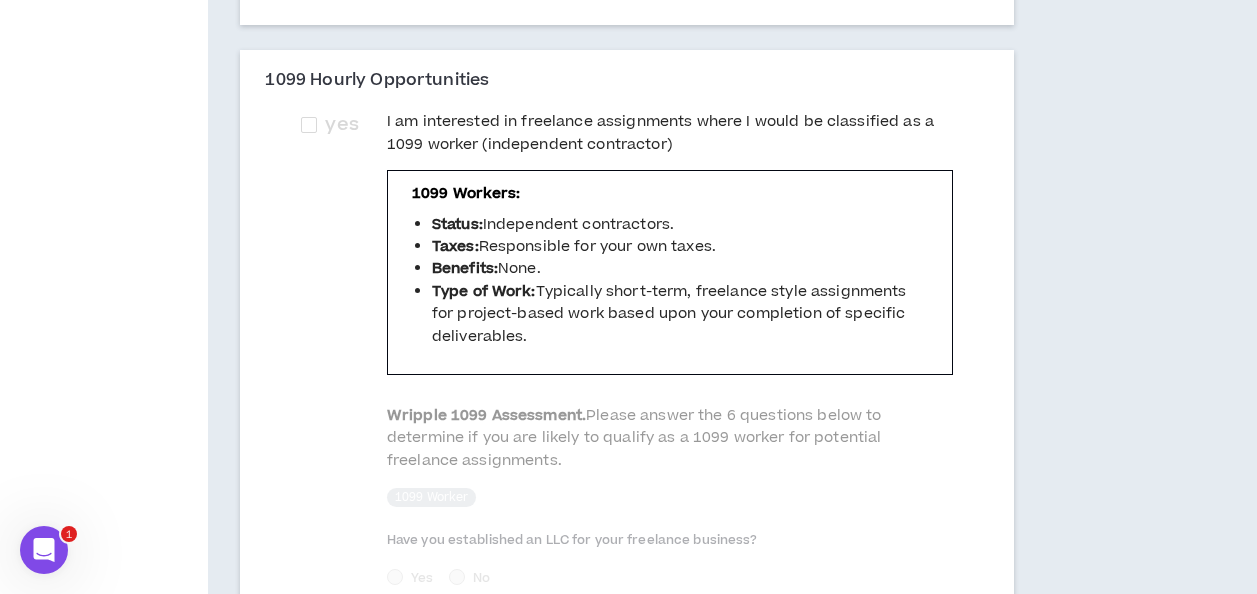 scroll, scrollTop: 672, scrollLeft: 0, axis: vertical 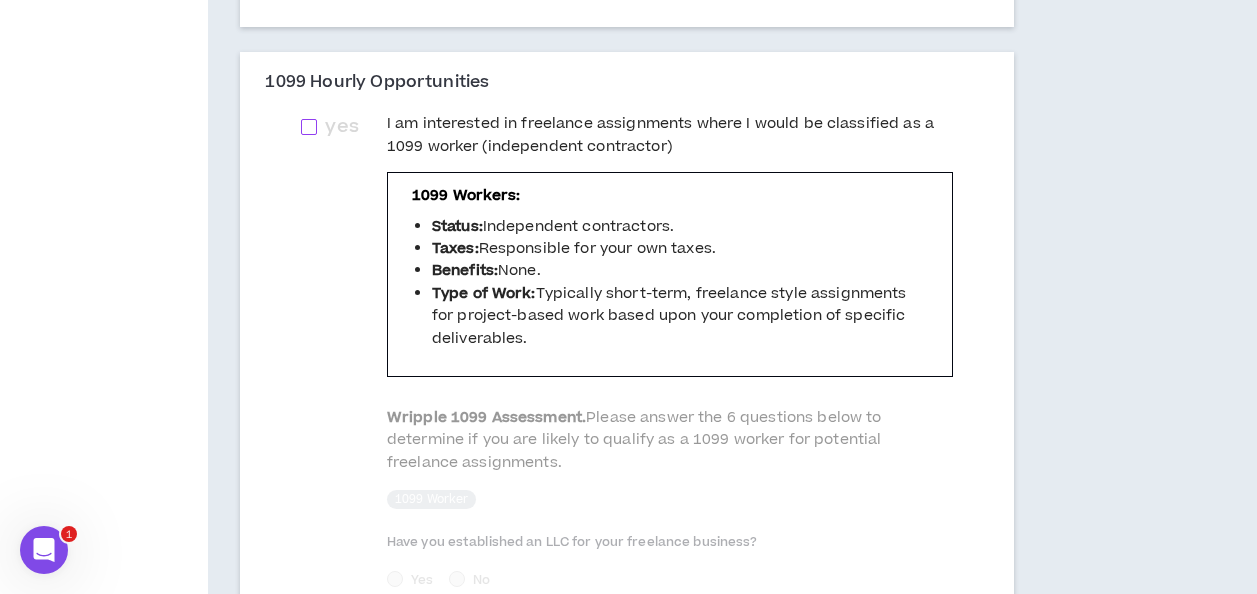click at bounding box center [309, 127] 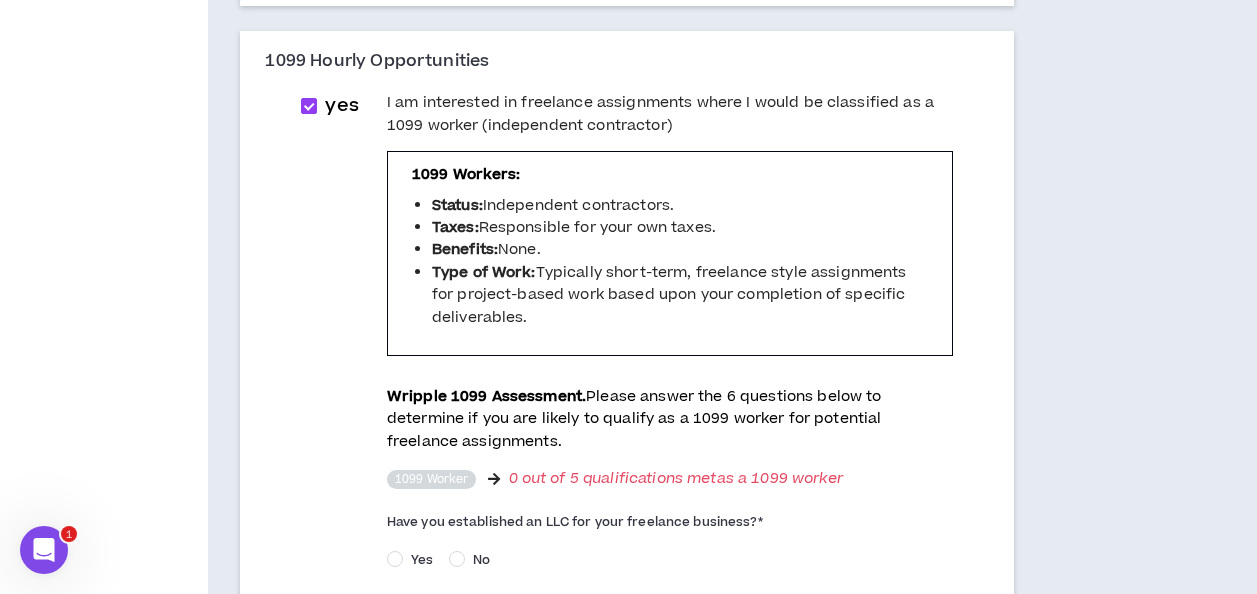 scroll, scrollTop: 692, scrollLeft: 0, axis: vertical 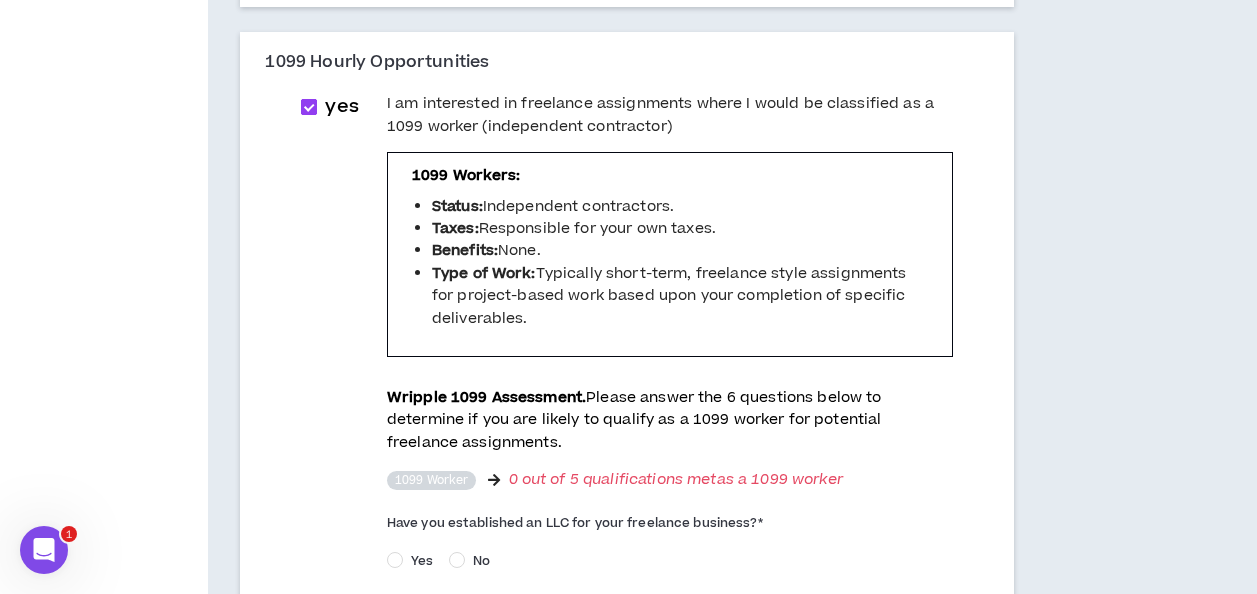 click at bounding box center [309, 107] 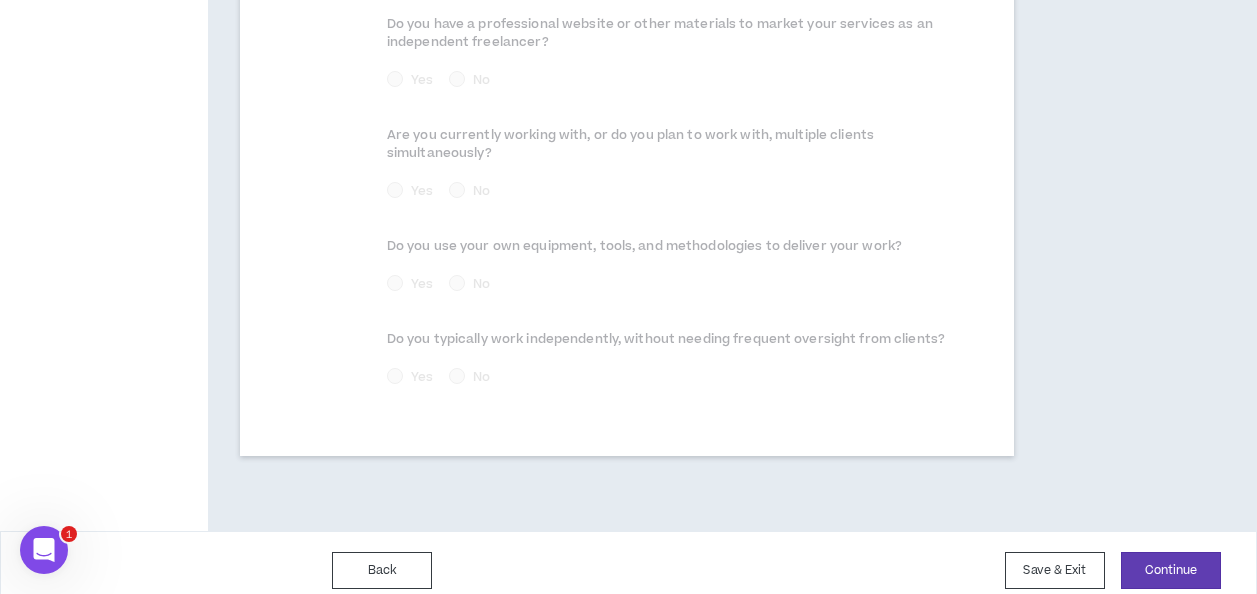 scroll, scrollTop: 1301, scrollLeft: 0, axis: vertical 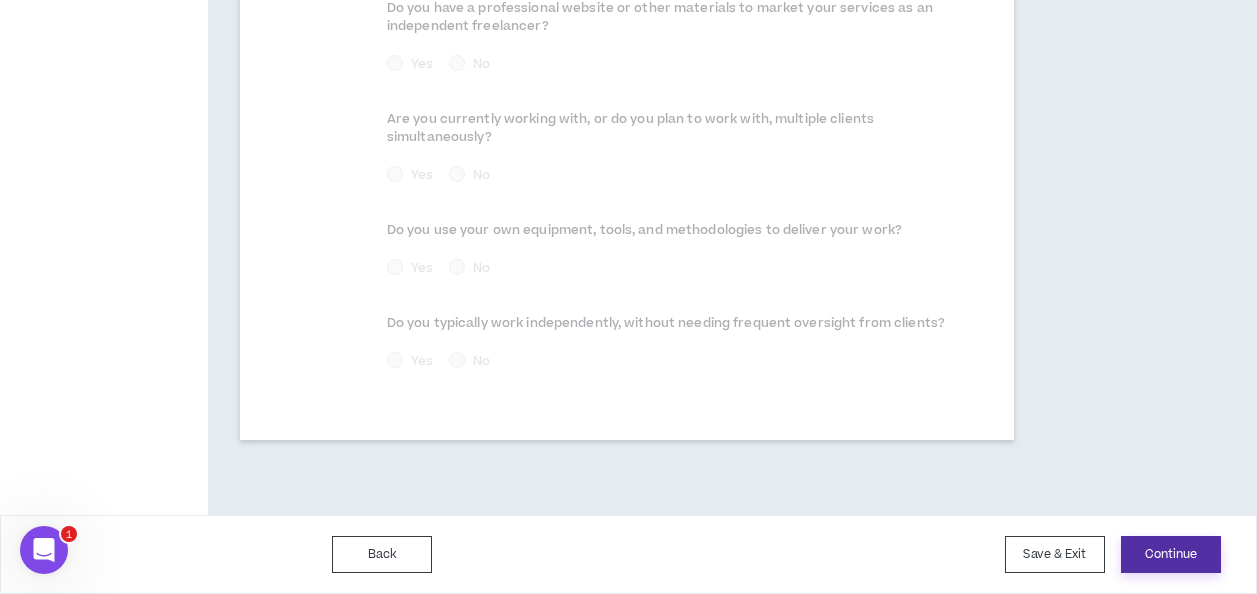 click on "Continue" at bounding box center [1171, 554] 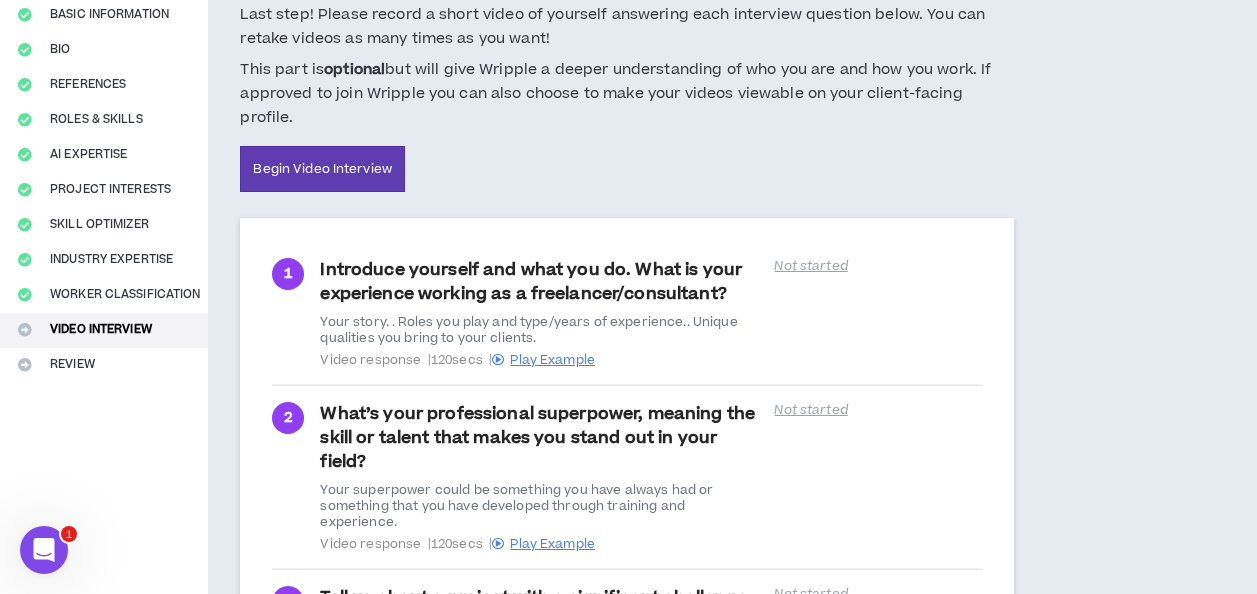 scroll, scrollTop: 174, scrollLeft: 0, axis: vertical 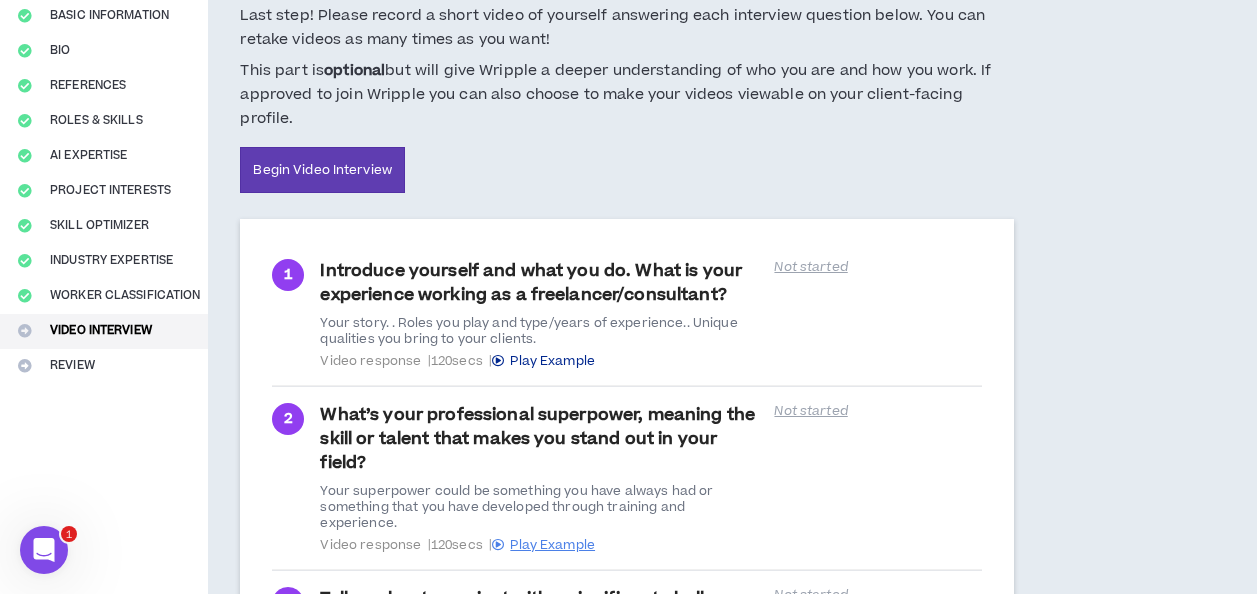 click on "Play Example" at bounding box center [552, 361] 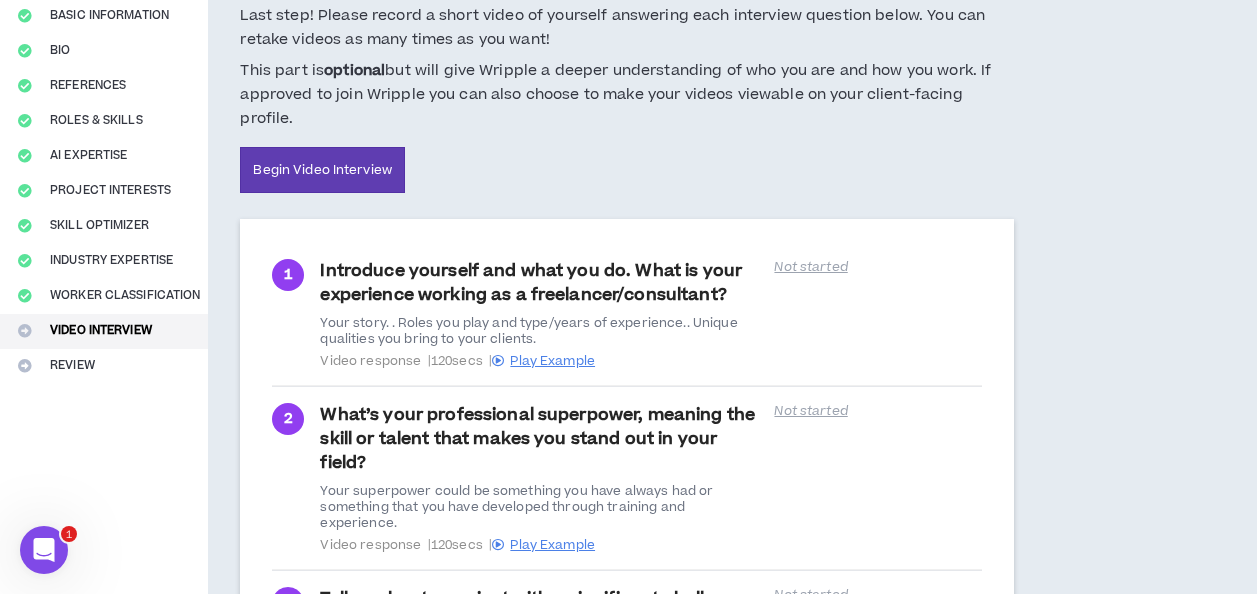 click on "Last step! Please record a short video of yourself answering each interview question below. You can retake videos as many times as you want! This part is  optional  but will give Wripple a deeper understanding of who you are and how you work. If approved to join Wripple you can also choose to make your videos viewable on your client-facing profile. Begin Video Interview" at bounding box center (627, 99) 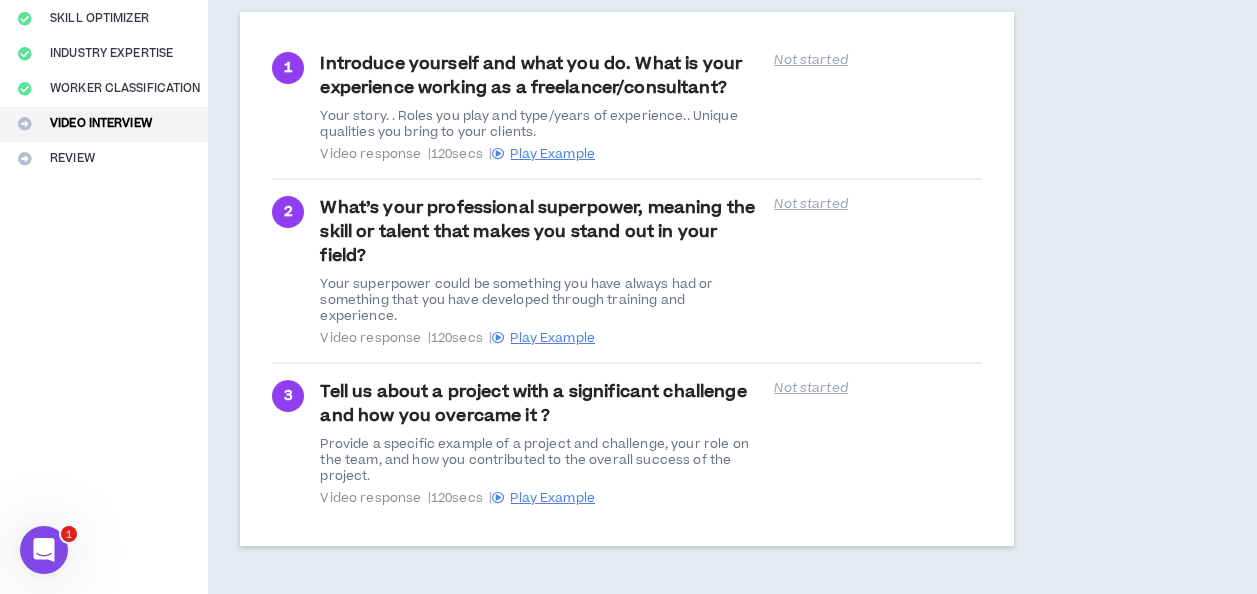 scroll, scrollTop: 422, scrollLeft: 0, axis: vertical 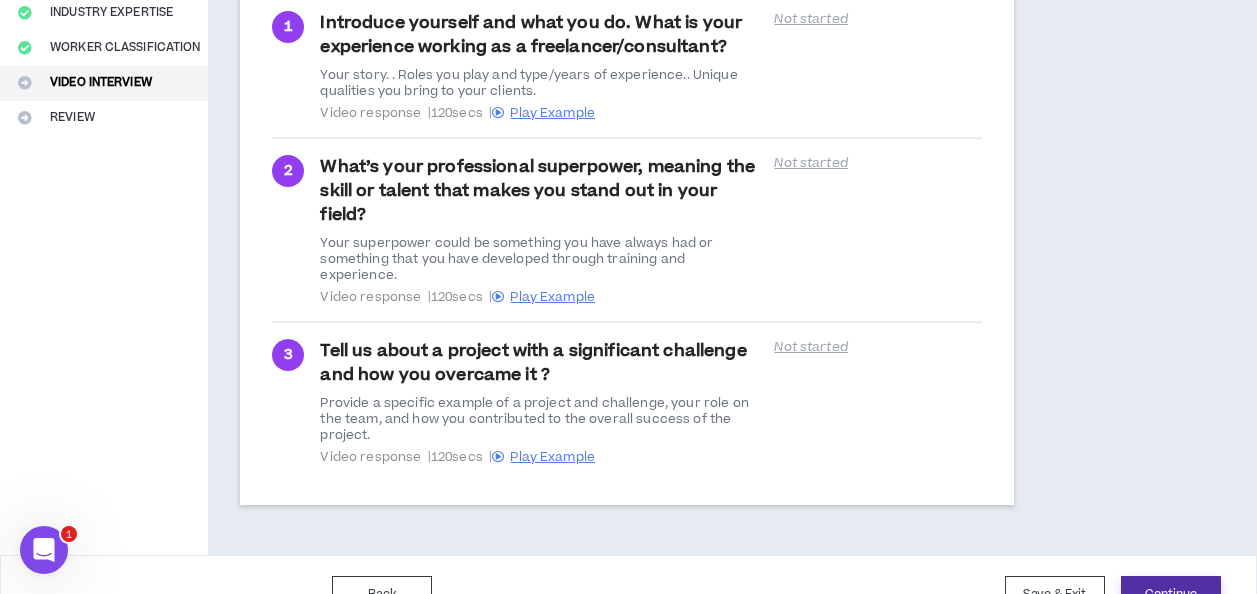 drag, startPoint x: 1189, startPoint y: 557, endPoint x: 1149, endPoint y: 385, distance: 176.58992 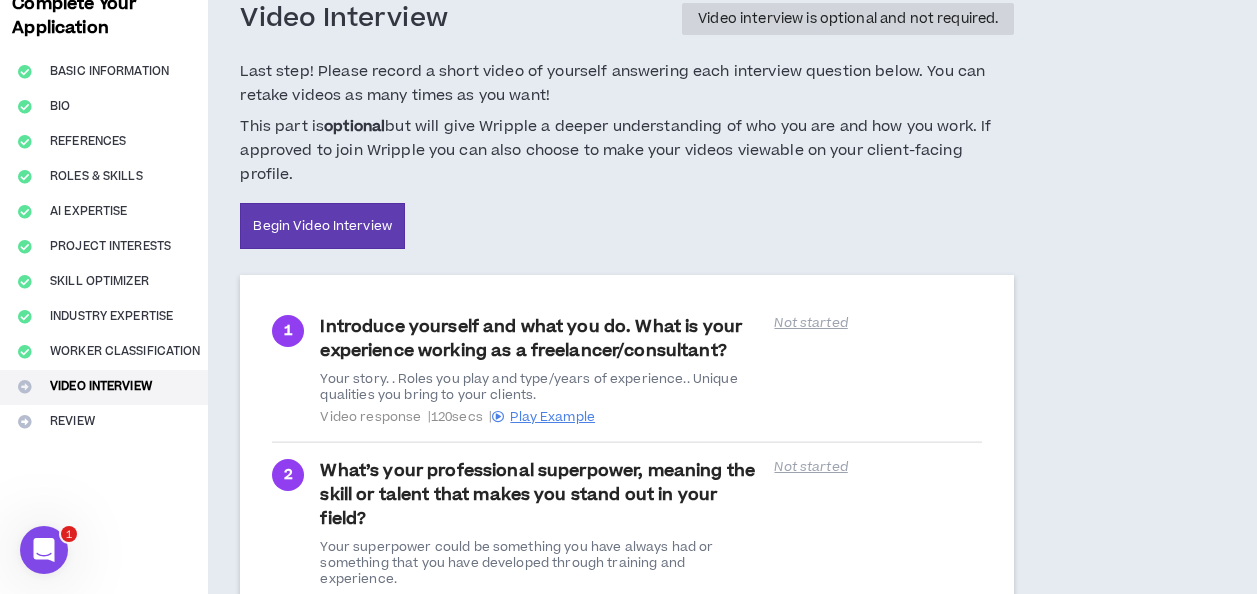 scroll, scrollTop: 119, scrollLeft: 0, axis: vertical 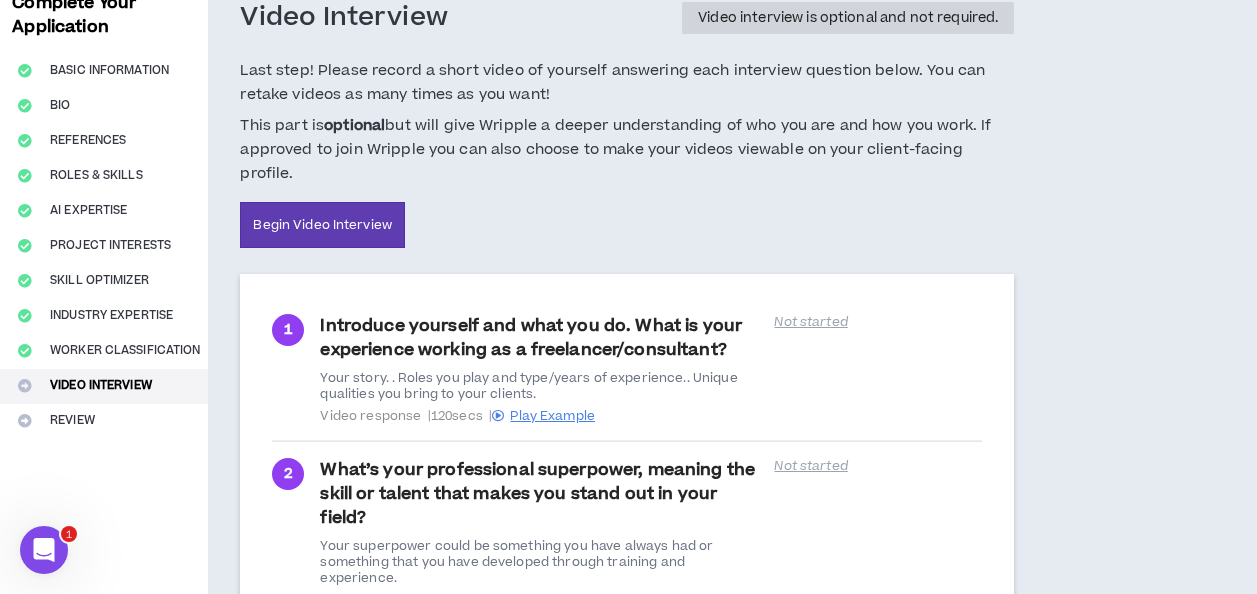 drag, startPoint x: 1014, startPoint y: 249, endPoint x: 1016, endPoint y: 275, distance: 26.076809 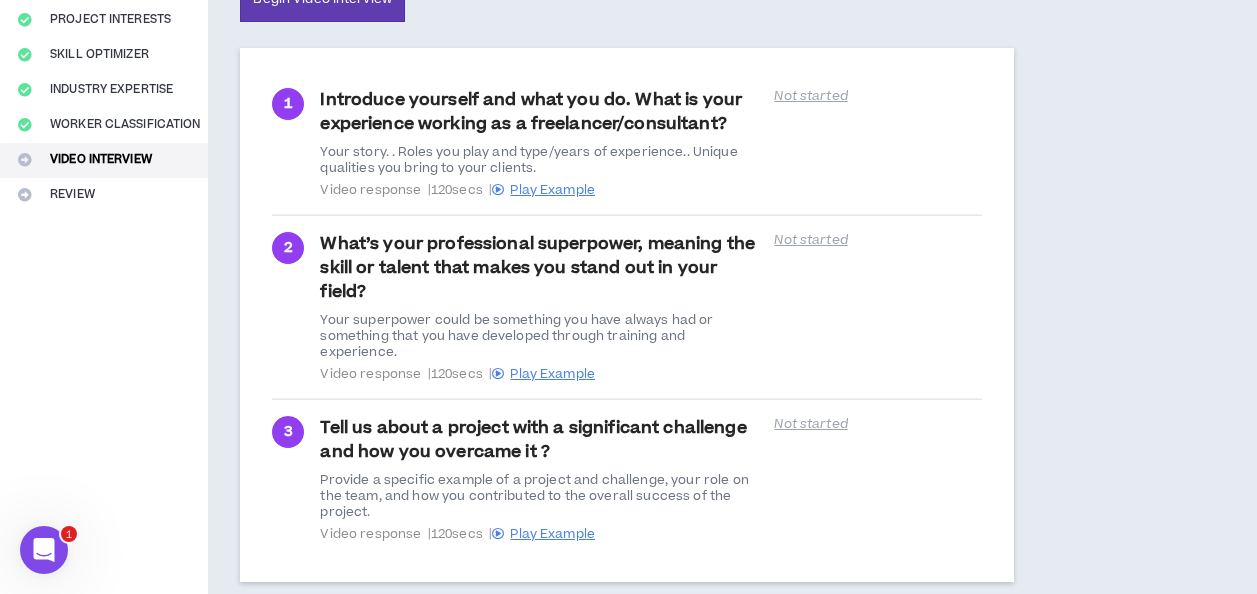 scroll, scrollTop: 342, scrollLeft: 0, axis: vertical 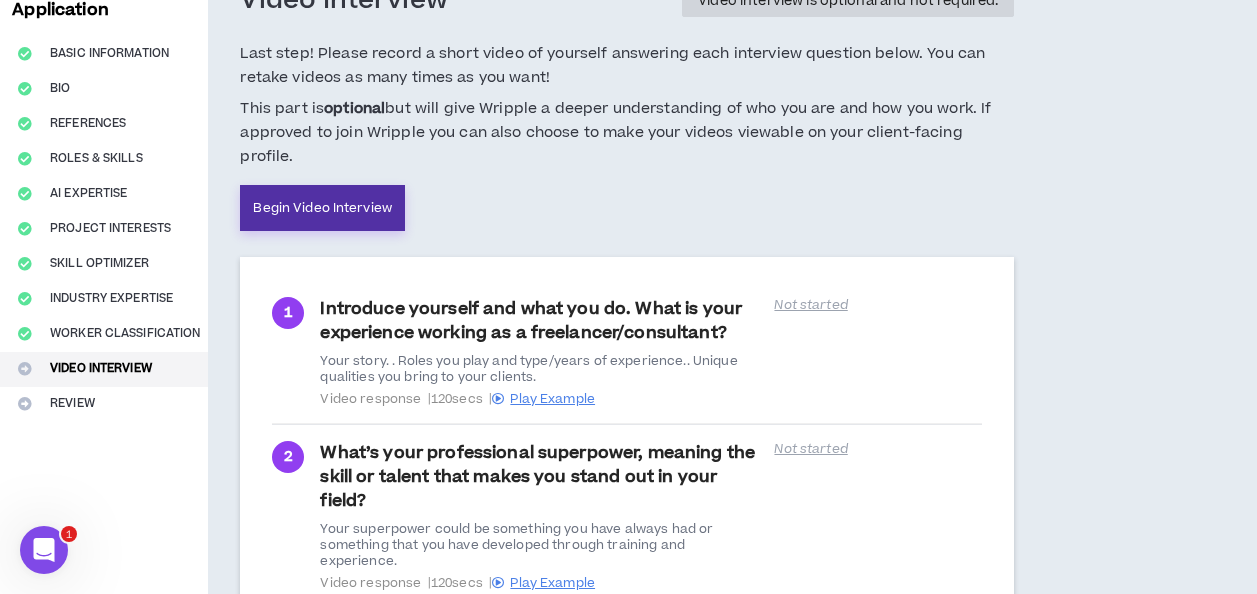 click on "Begin Video Interview" at bounding box center [322, 208] 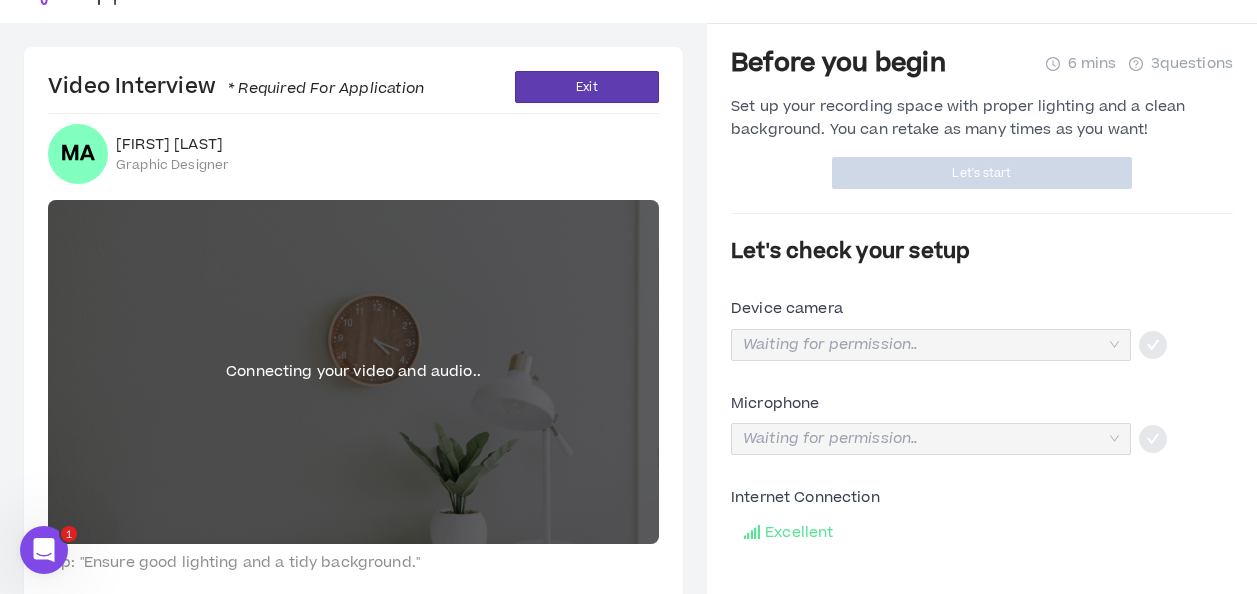 scroll, scrollTop: 0, scrollLeft: 0, axis: both 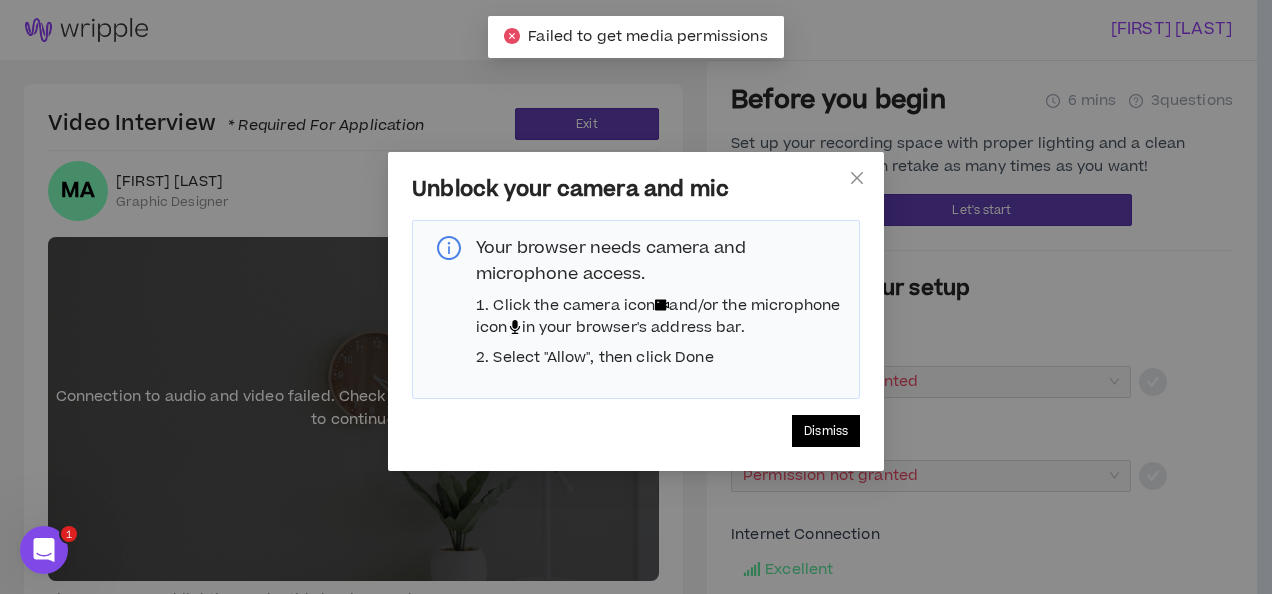 click on "Dismiss" at bounding box center [826, 431] 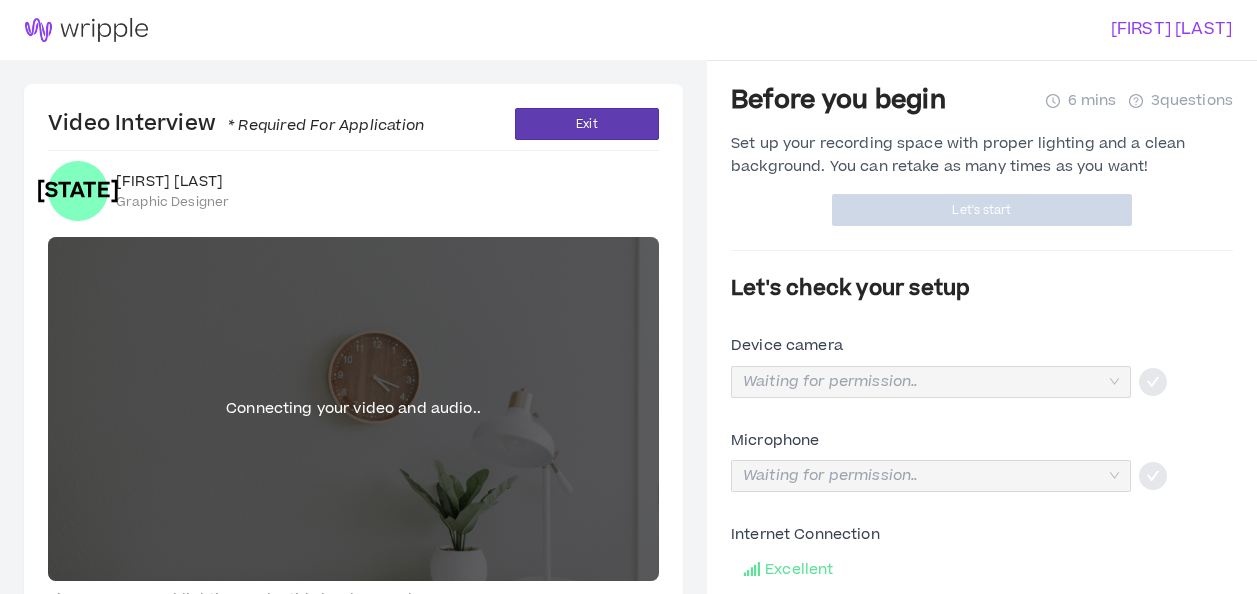 scroll, scrollTop: 0, scrollLeft: 0, axis: both 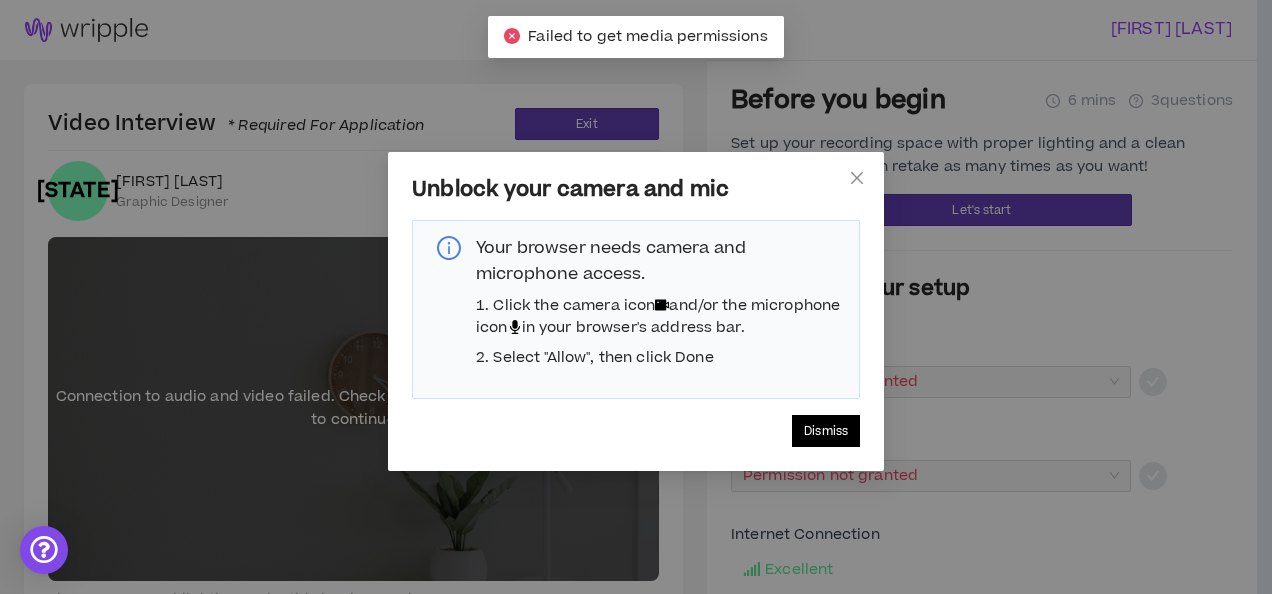 click on "Dismiss" at bounding box center [826, 431] 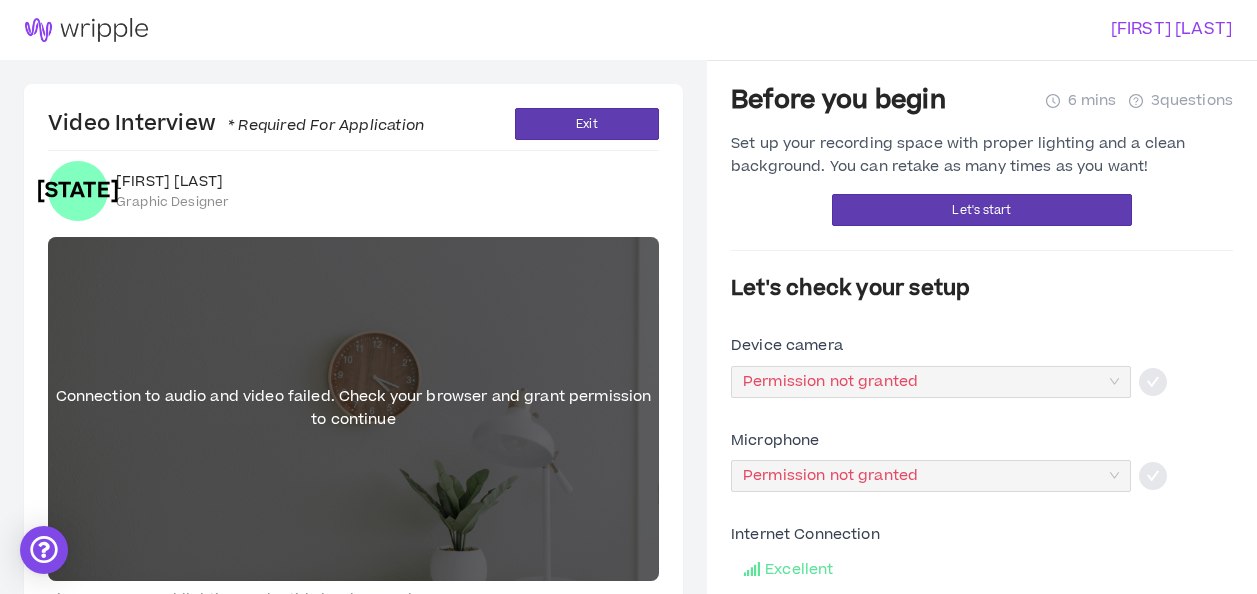 scroll, scrollTop: 85, scrollLeft: 0, axis: vertical 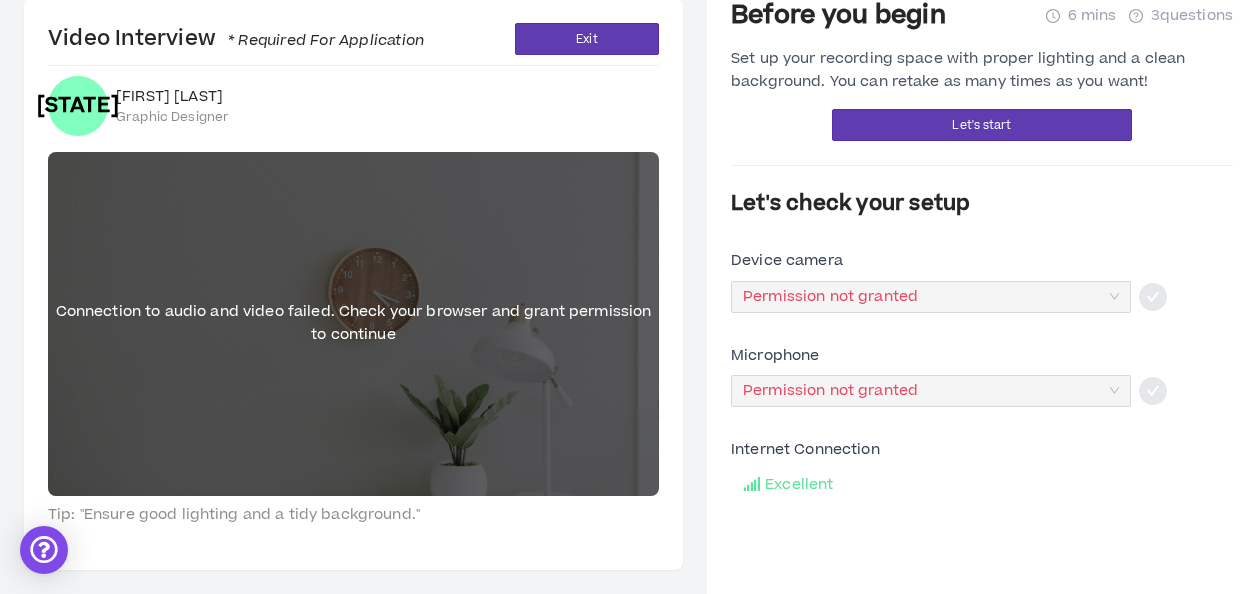 click on "Permission not granted" at bounding box center (931, 391) 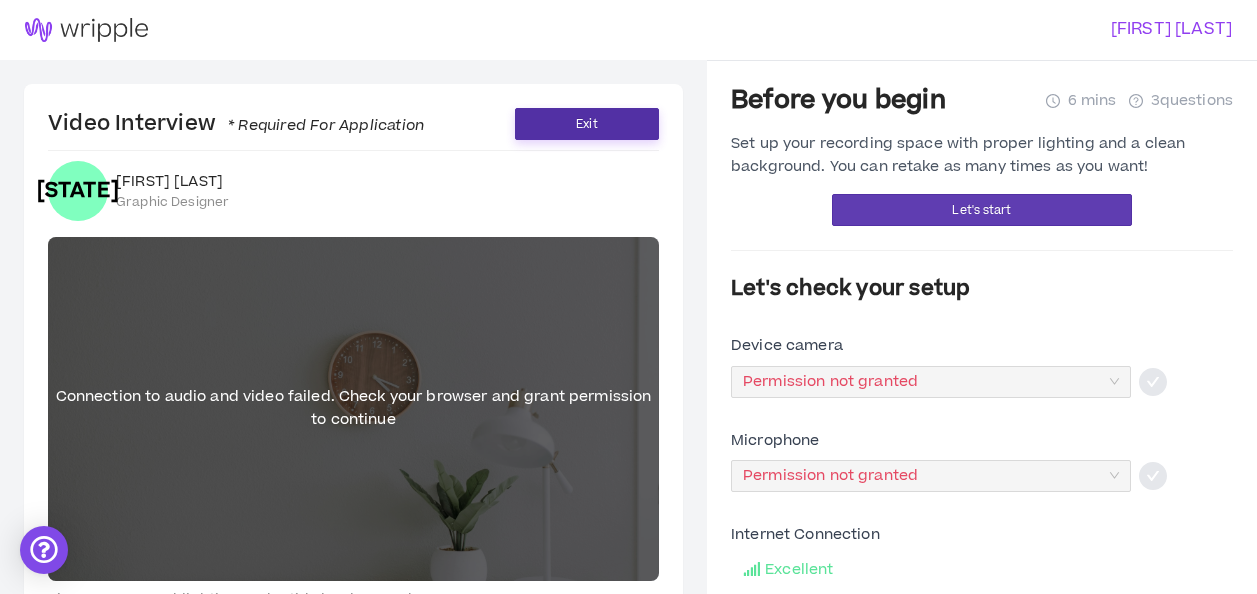 click on "Exit" at bounding box center [587, 124] 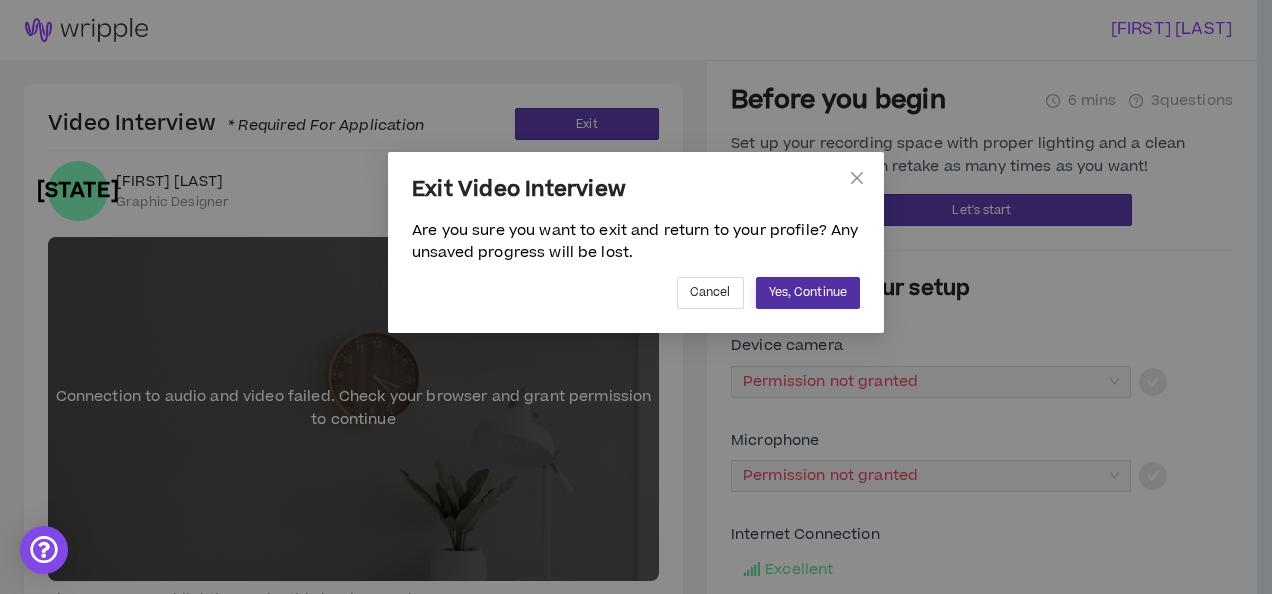 click on "Yes, Continue" at bounding box center [808, 293] 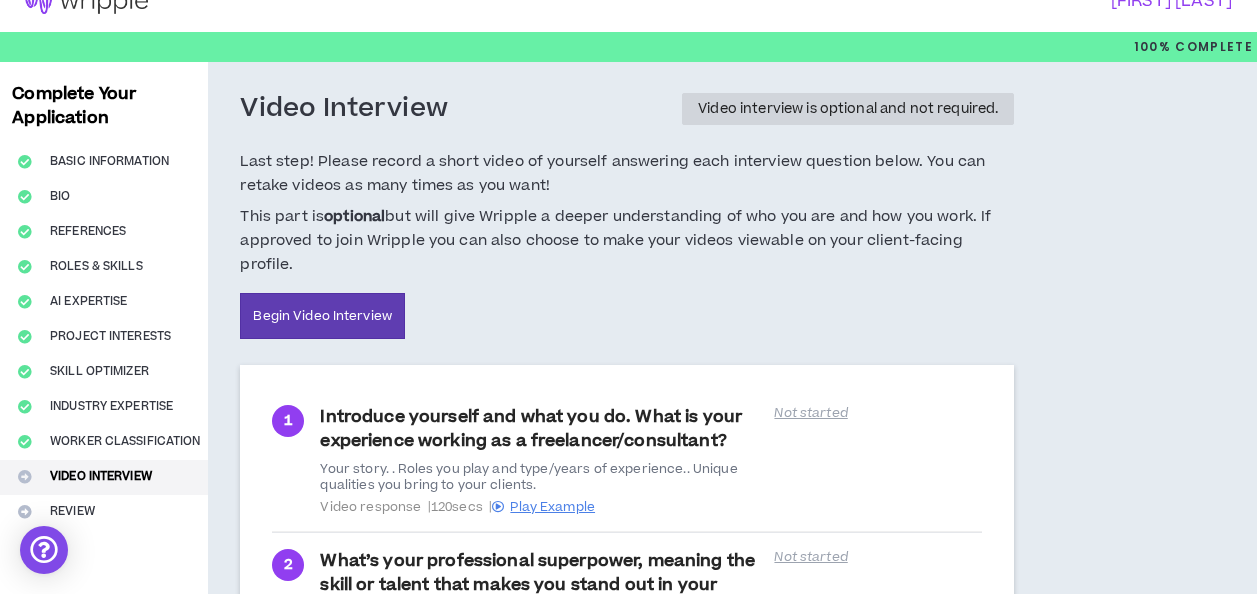 scroll, scrollTop: 29, scrollLeft: 0, axis: vertical 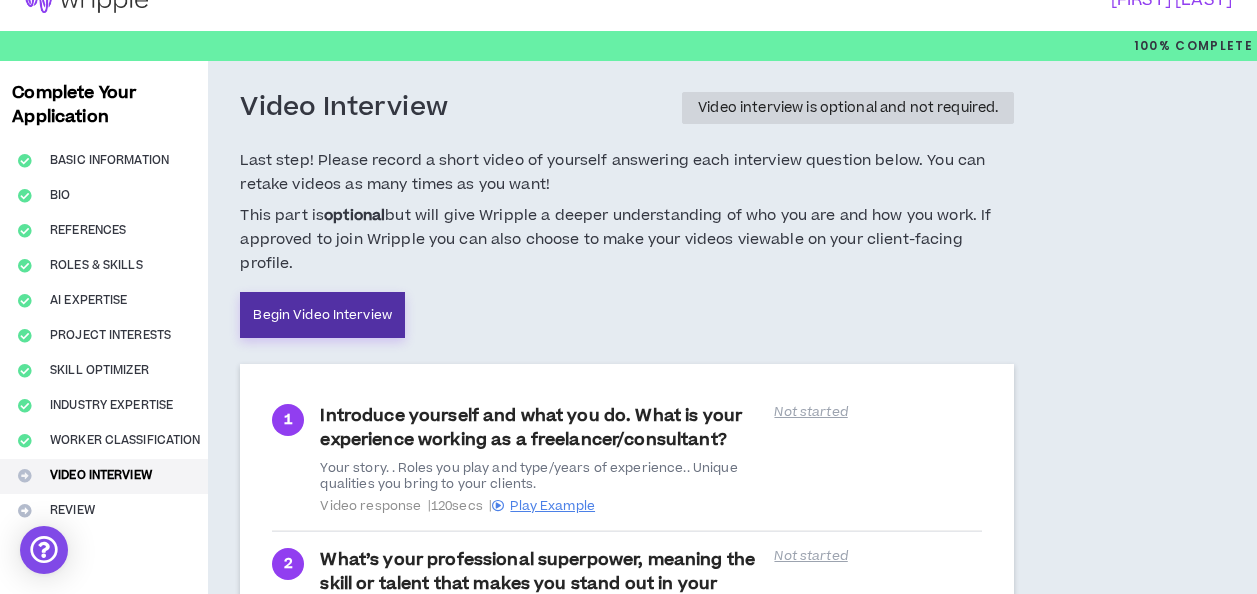 click on "Begin Video Interview" at bounding box center [322, 315] 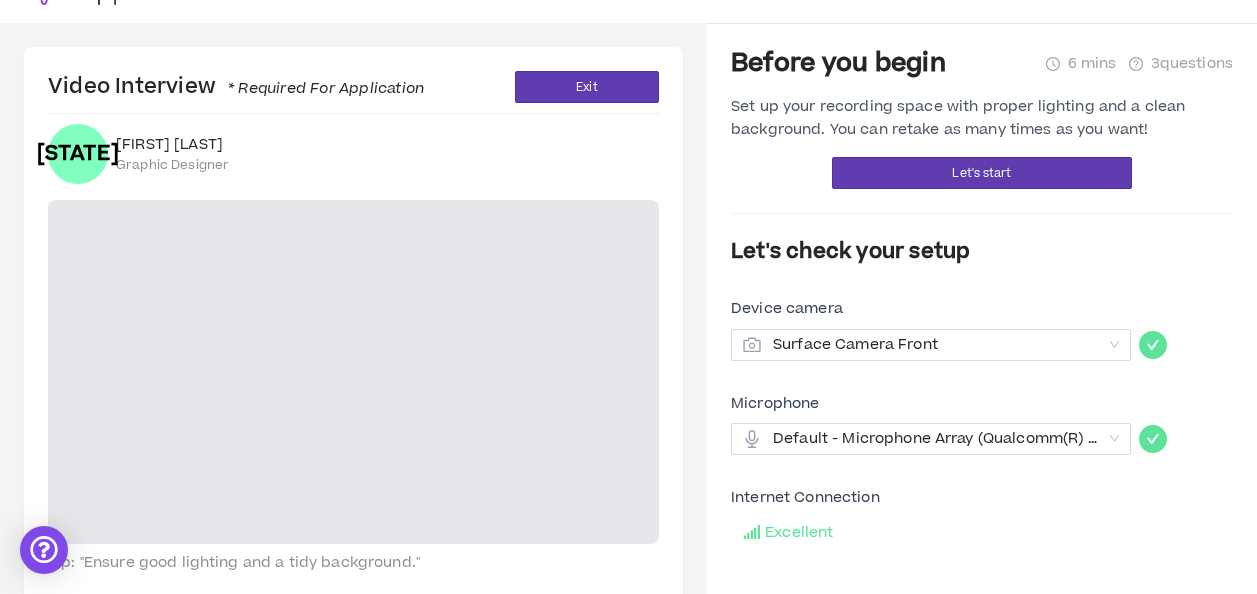 scroll, scrollTop: 35, scrollLeft: 0, axis: vertical 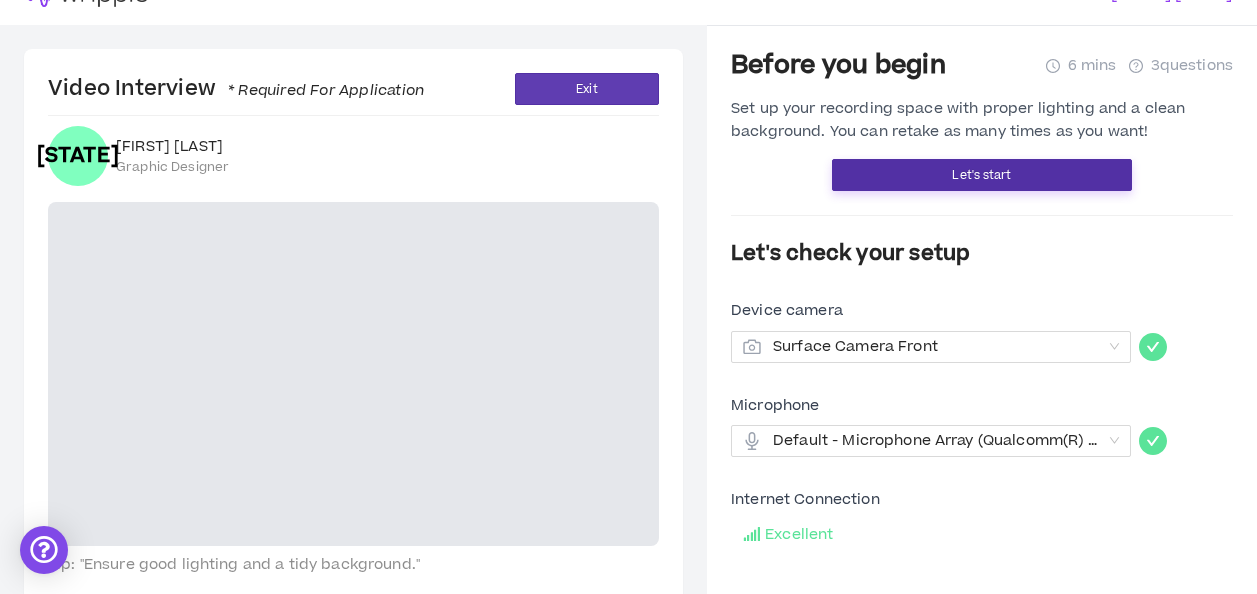 click on "Let's start" at bounding box center [982, 175] 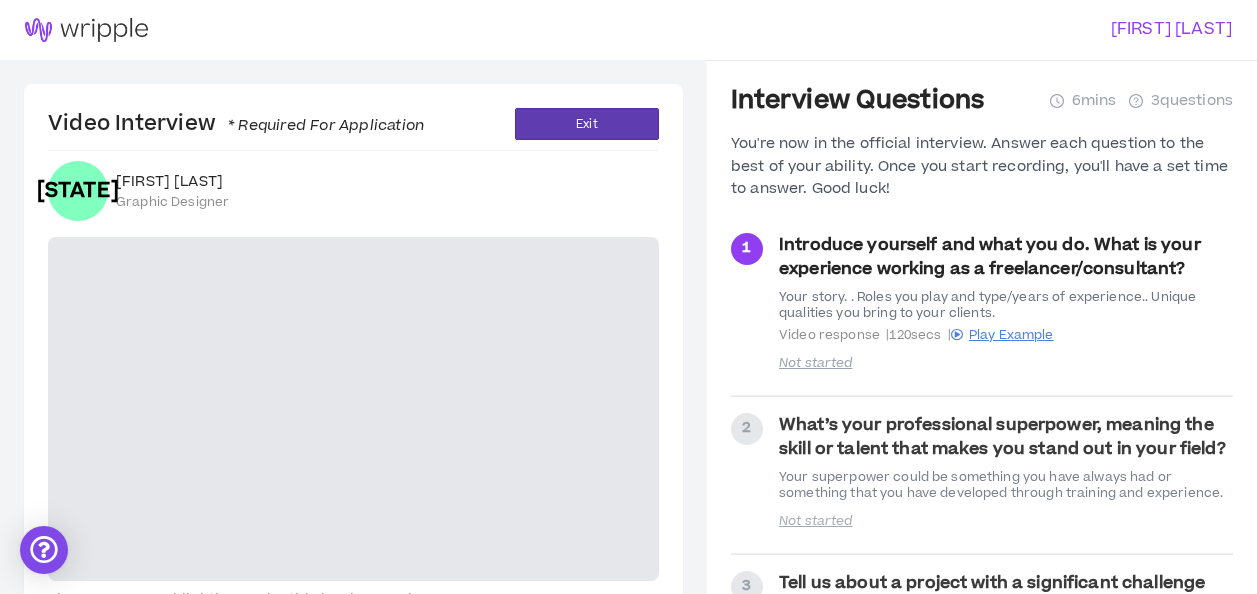 scroll, scrollTop: 1, scrollLeft: 0, axis: vertical 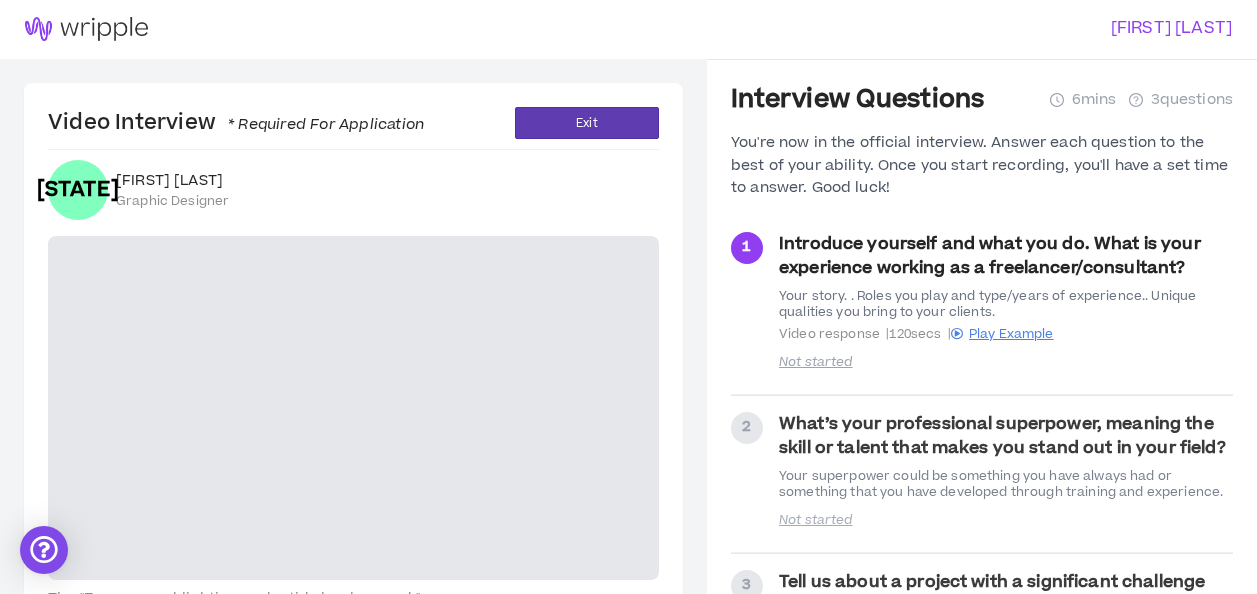 click on "Not started" at bounding box center [883, 362] 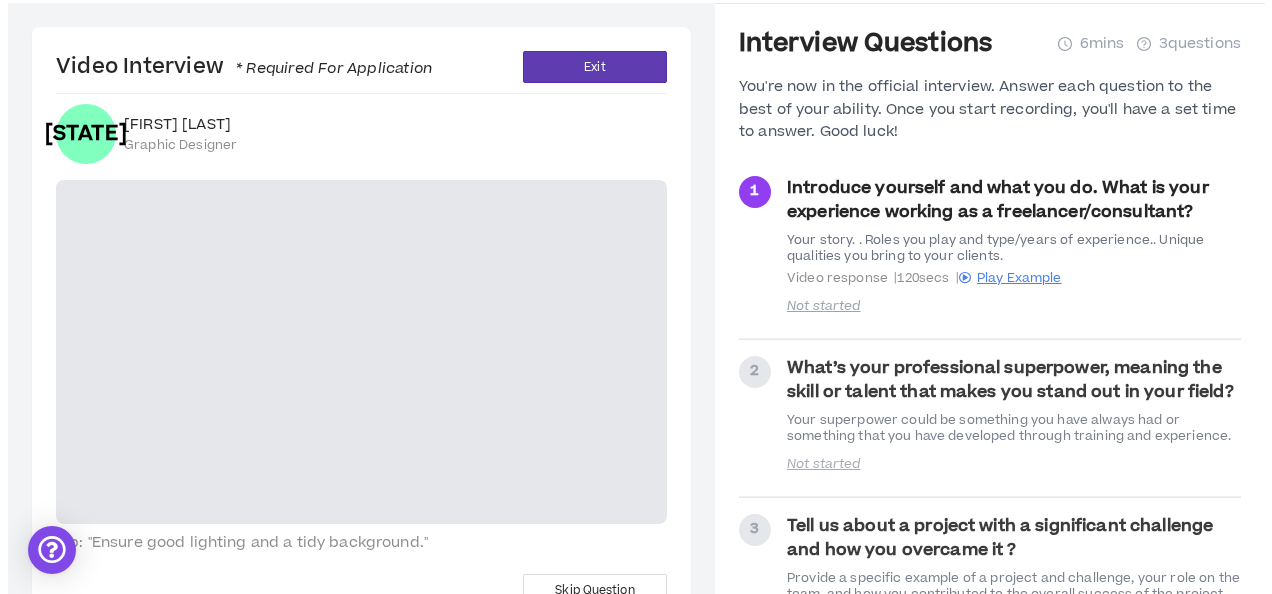 scroll, scrollTop: 55, scrollLeft: 0, axis: vertical 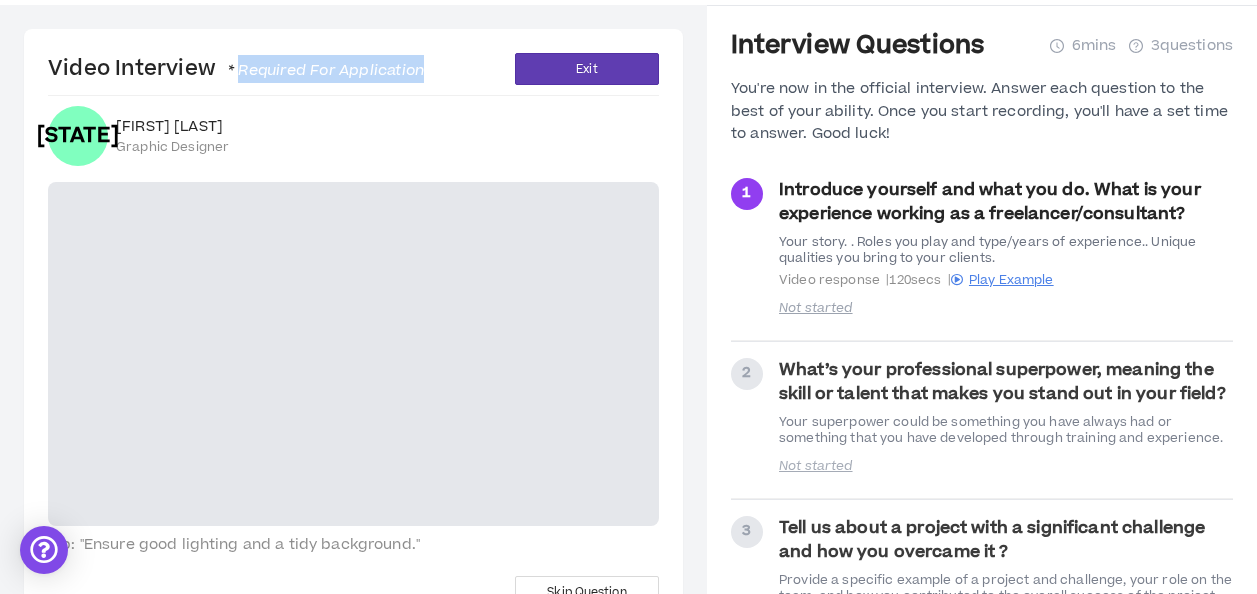 drag, startPoint x: 237, startPoint y: 70, endPoint x: 418, endPoint y: 83, distance: 181.46625 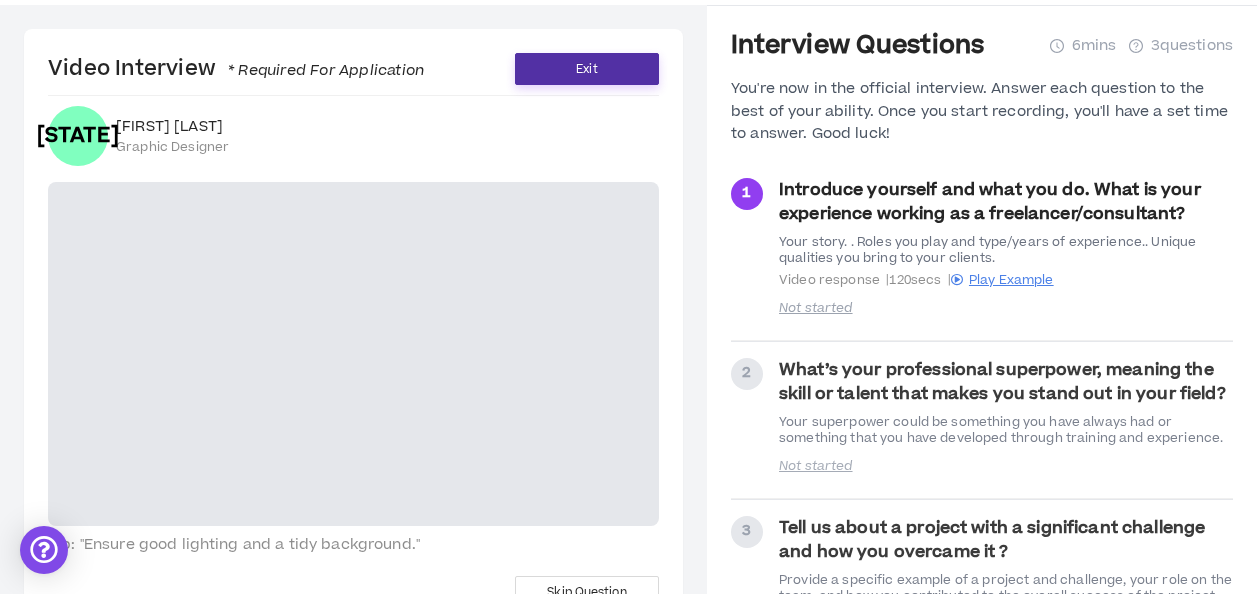 click on "Exit" at bounding box center (586, 69) 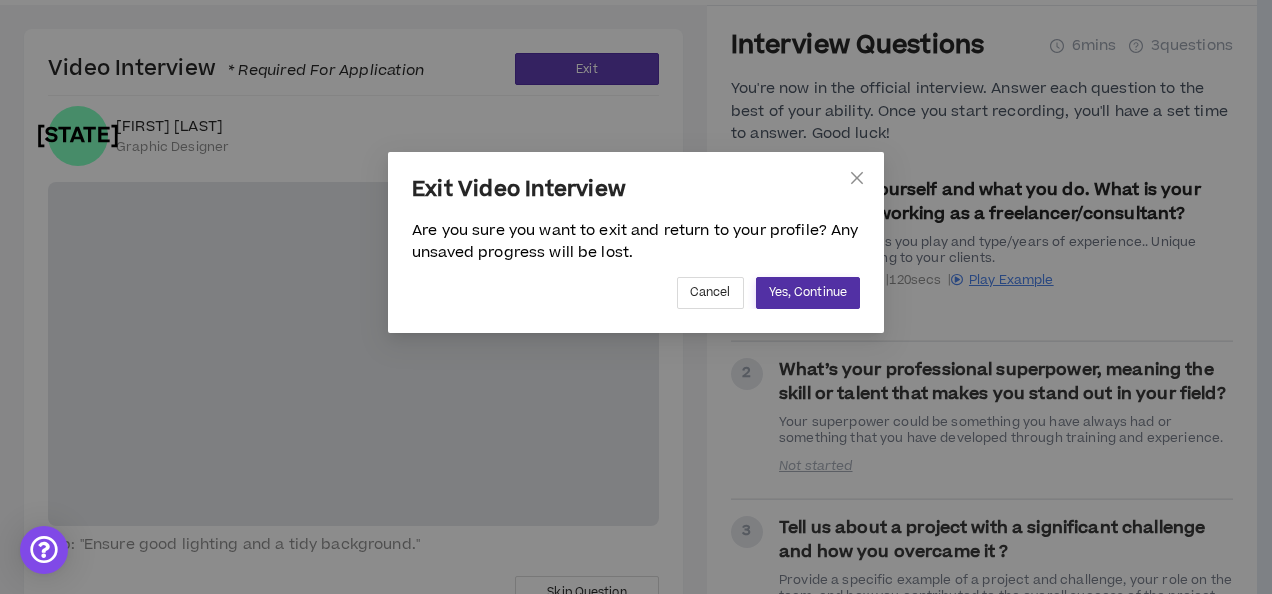 click on "Yes, Continue" at bounding box center [808, 292] 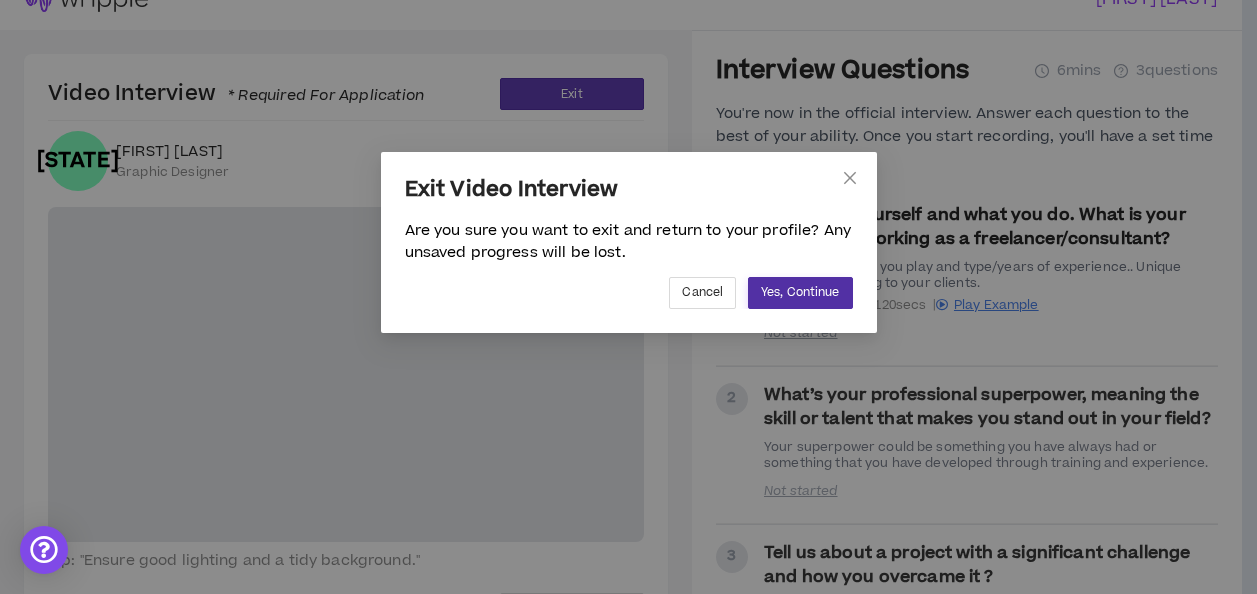 scroll, scrollTop: 0, scrollLeft: 0, axis: both 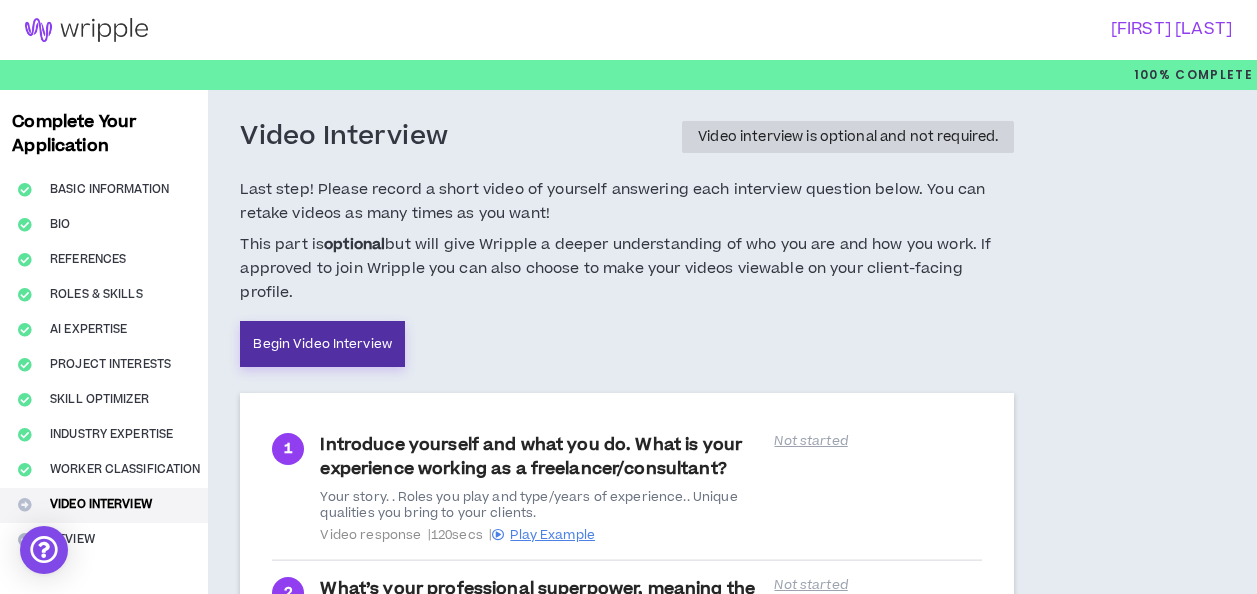 click on "Begin Video Interview" at bounding box center (322, 344) 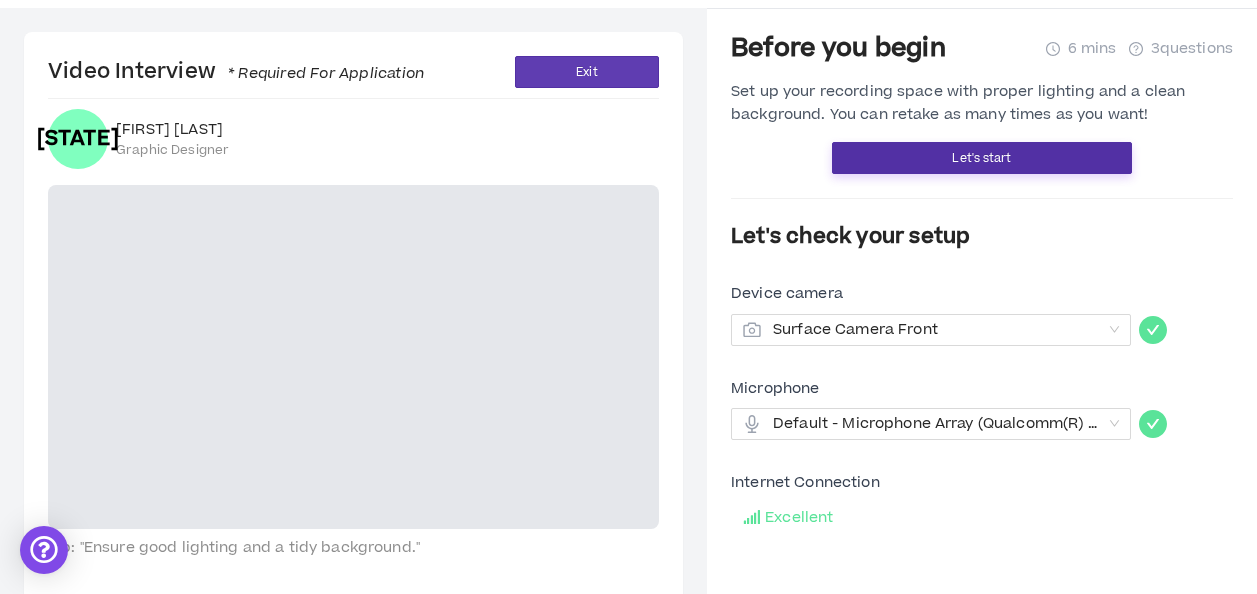 click on "Let's start" at bounding box center [982, 158] 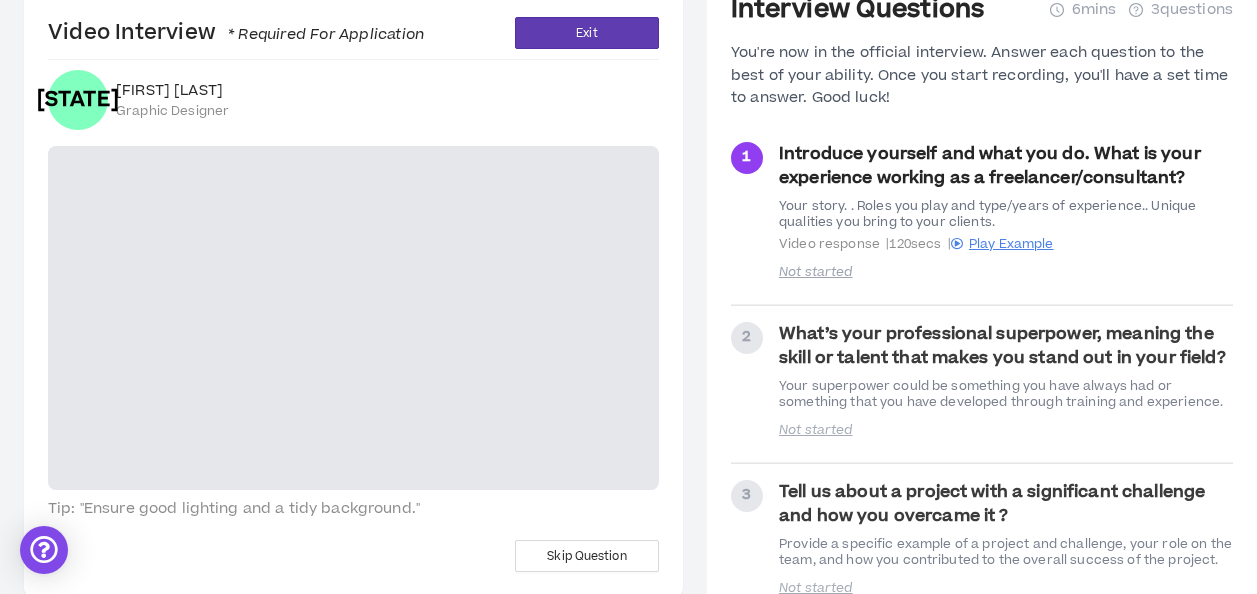 scroll, scrollTop: 140, scrollLeft: 0, axis: vertical 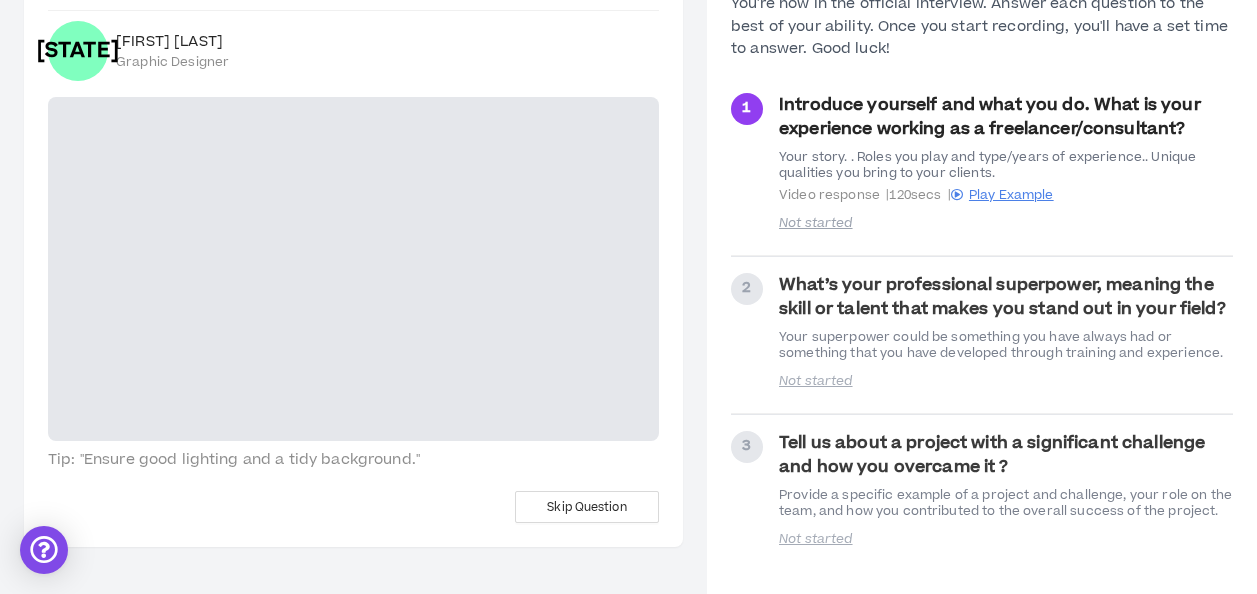click at bounding box center [353, 269] 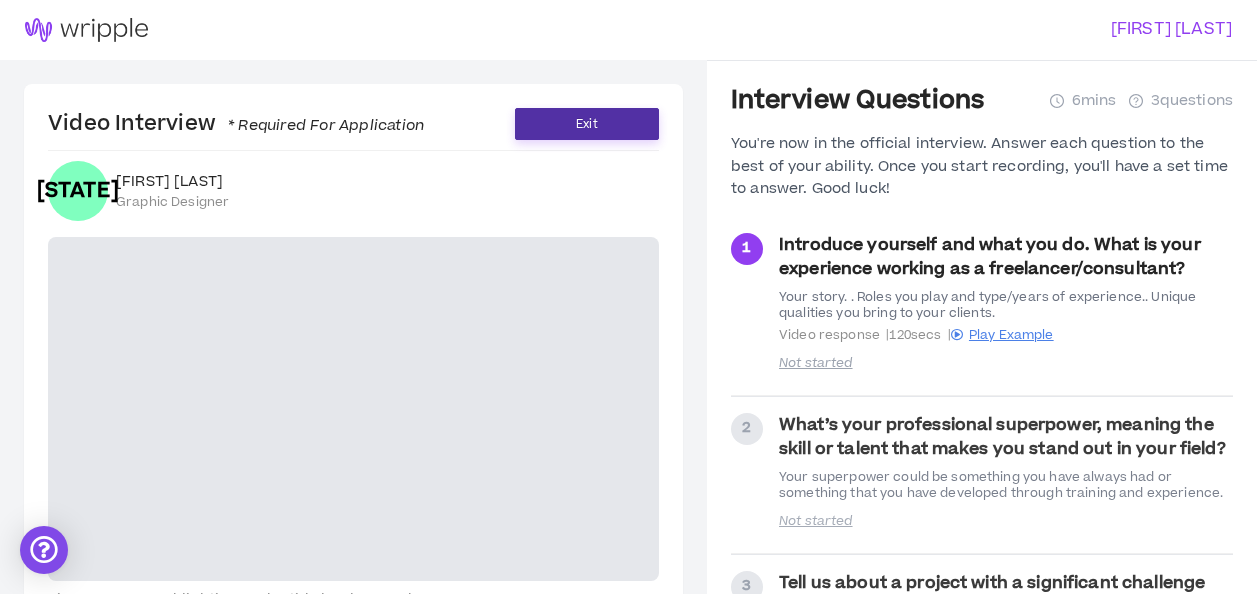 click on "Exit" at bounding box center [586, 124] 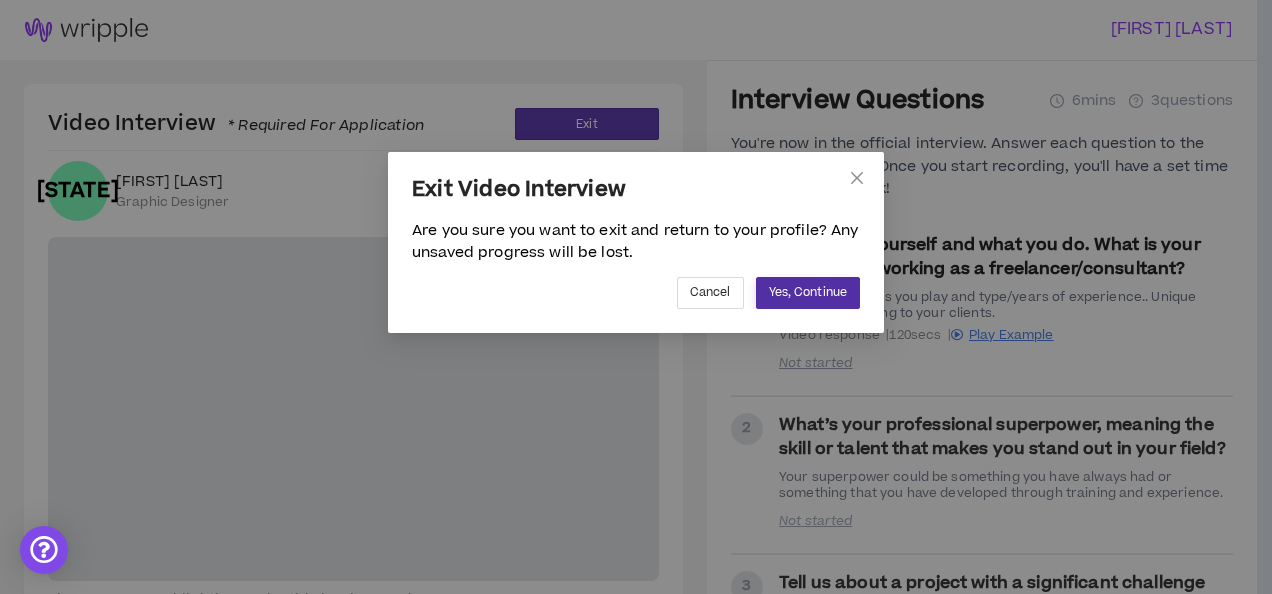 click on "Yes, Continue" at bounding box center [808, 292] 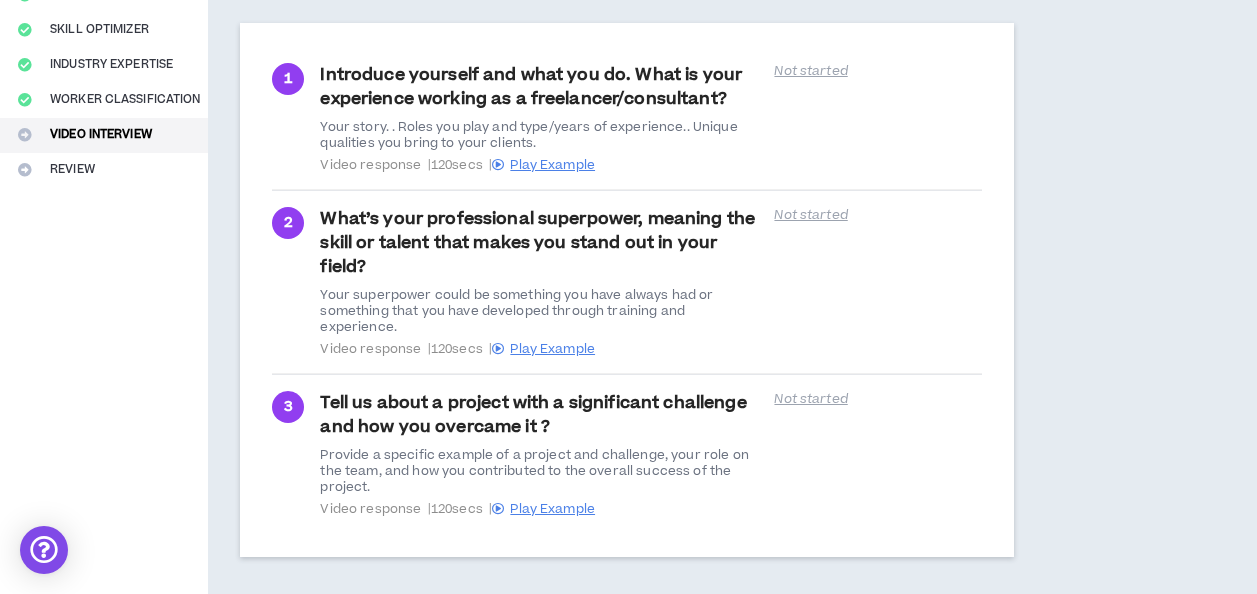 scroll, scrollTop: 422, scrollLeft: 0, axis: vertical 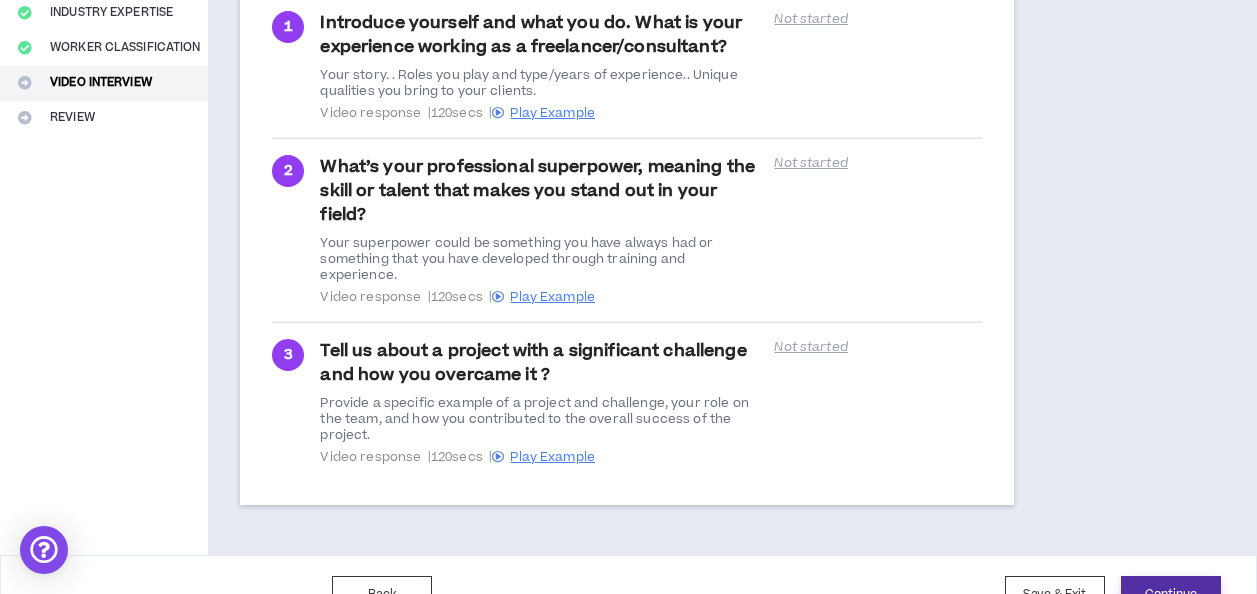 click on "Continue" at bounding box center (1171, 594) 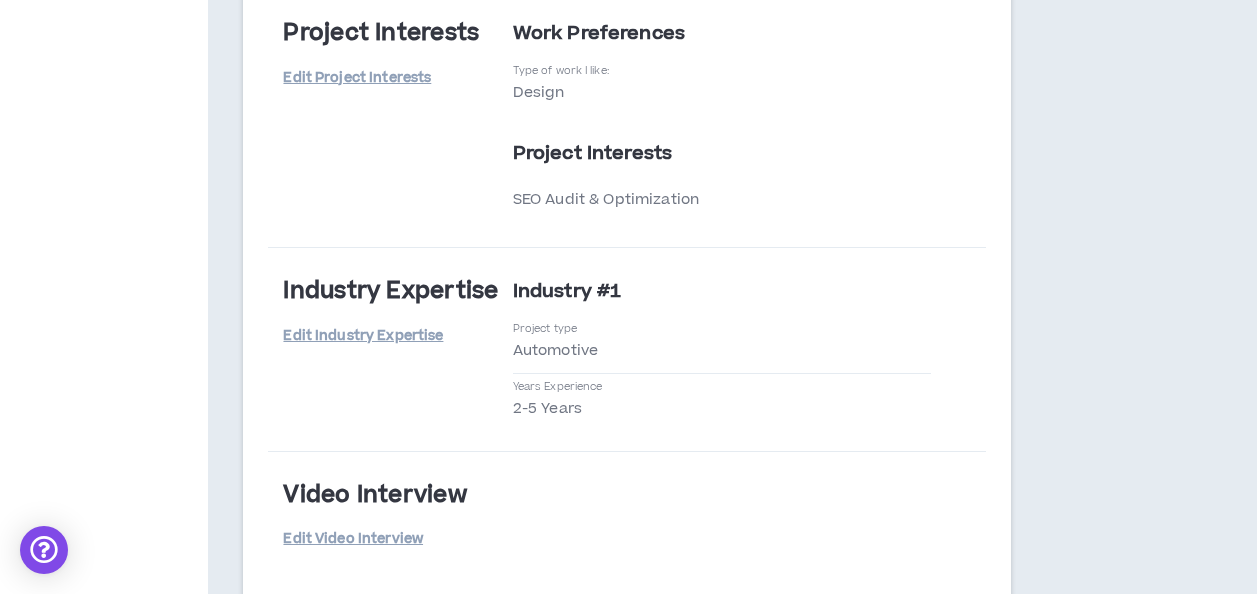 scroll, scrollTop: 2992, scrollLeft: 0, axis: vertical 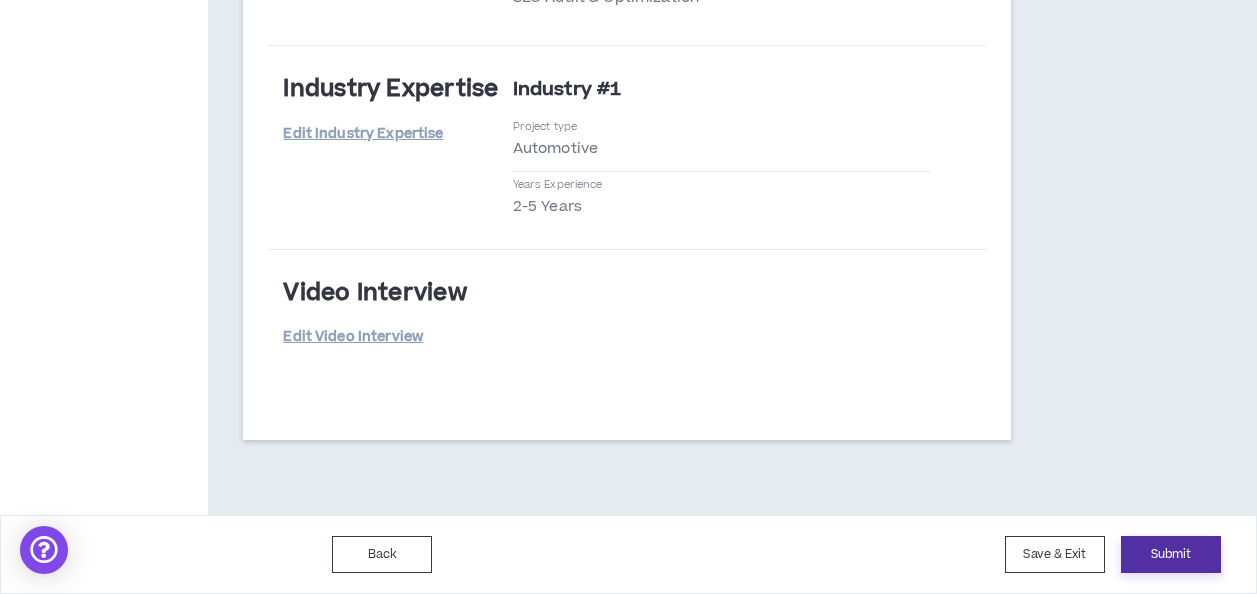 click on "Submit" at bounding box center [1171, 554] 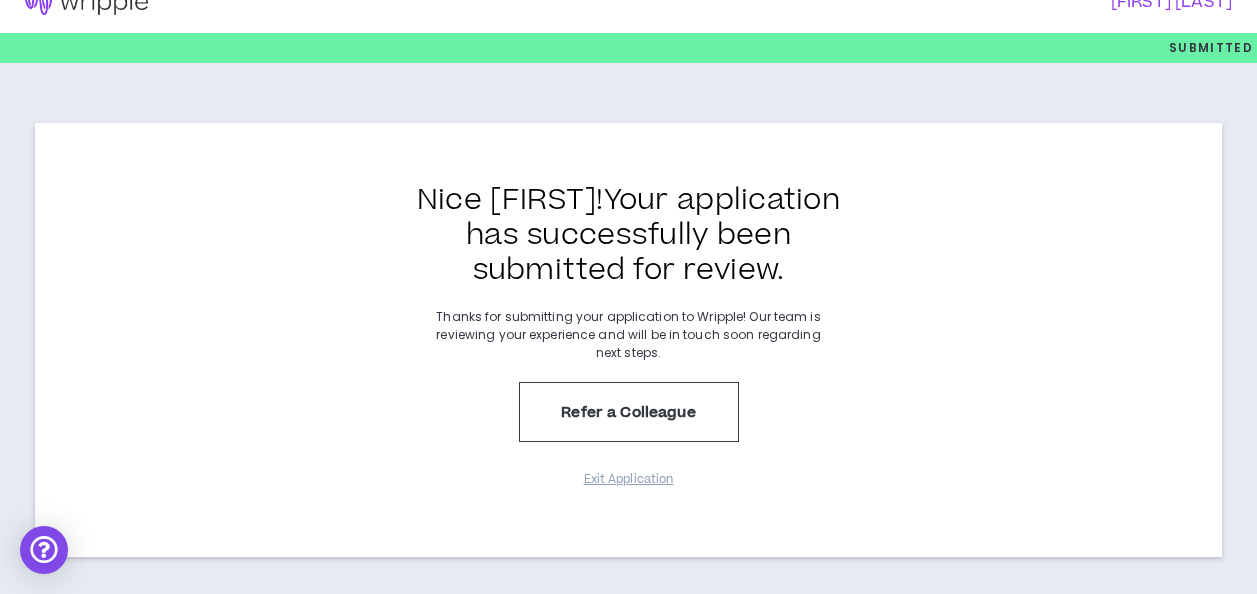 scroll, scrollTop: 40, scrollLeft: 0, axis: vertical 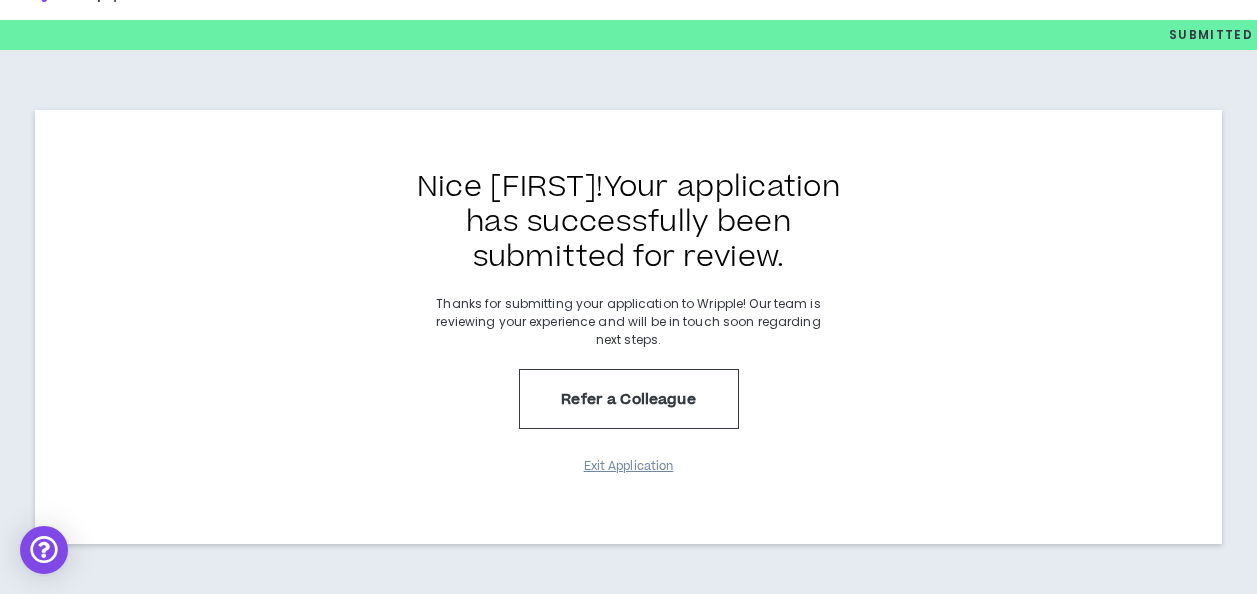 click on "Exit Application" at bounding box center [629, 466] 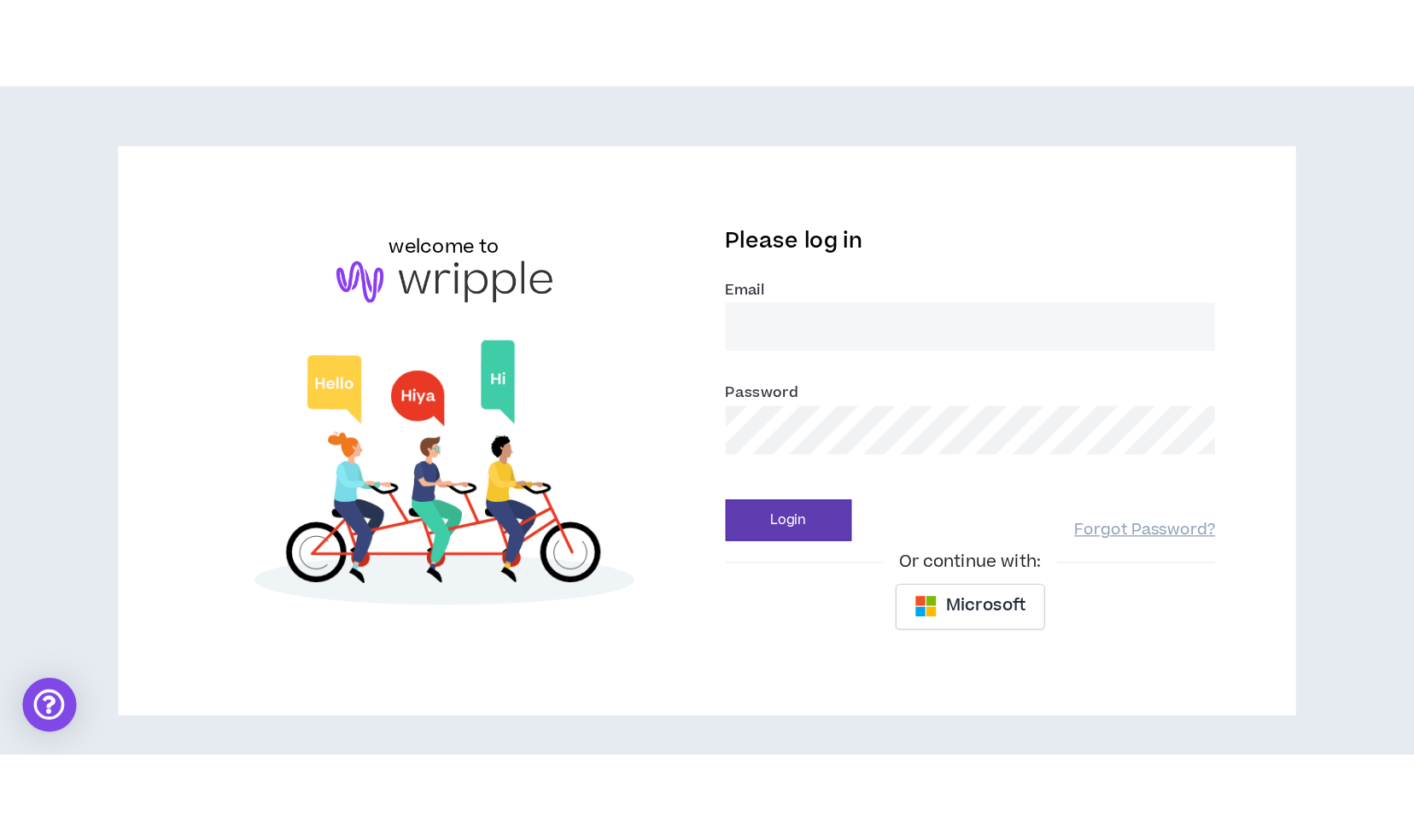 scroll, scrollTop: 0, scrollLeft: 0, axis: both 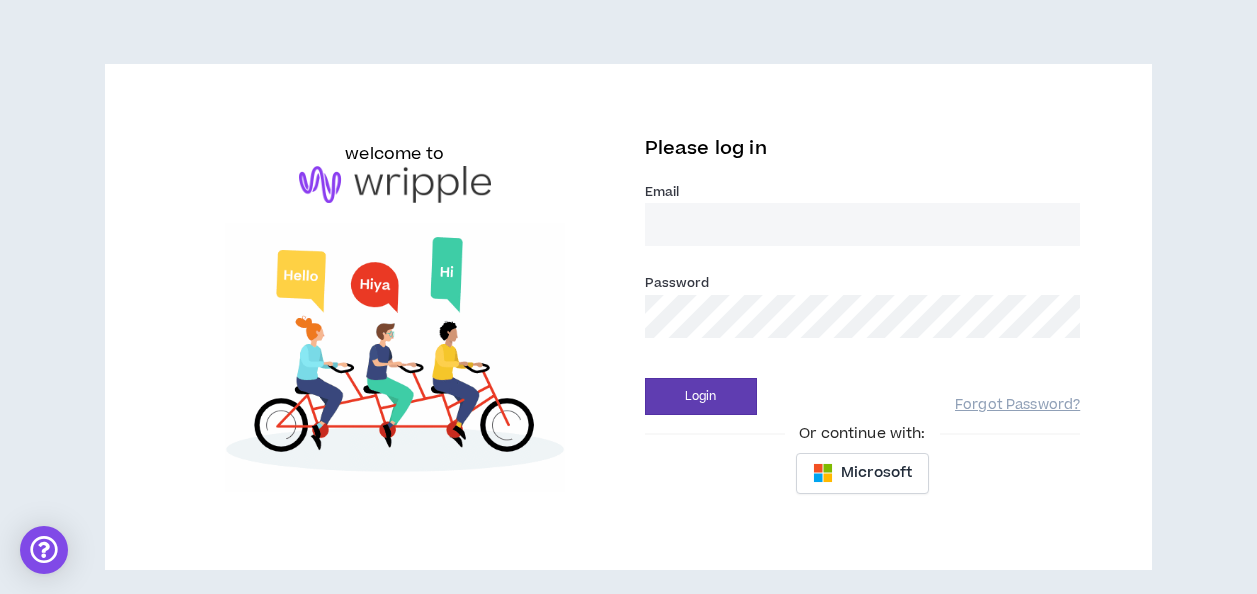 type on "mason@wripple.com" 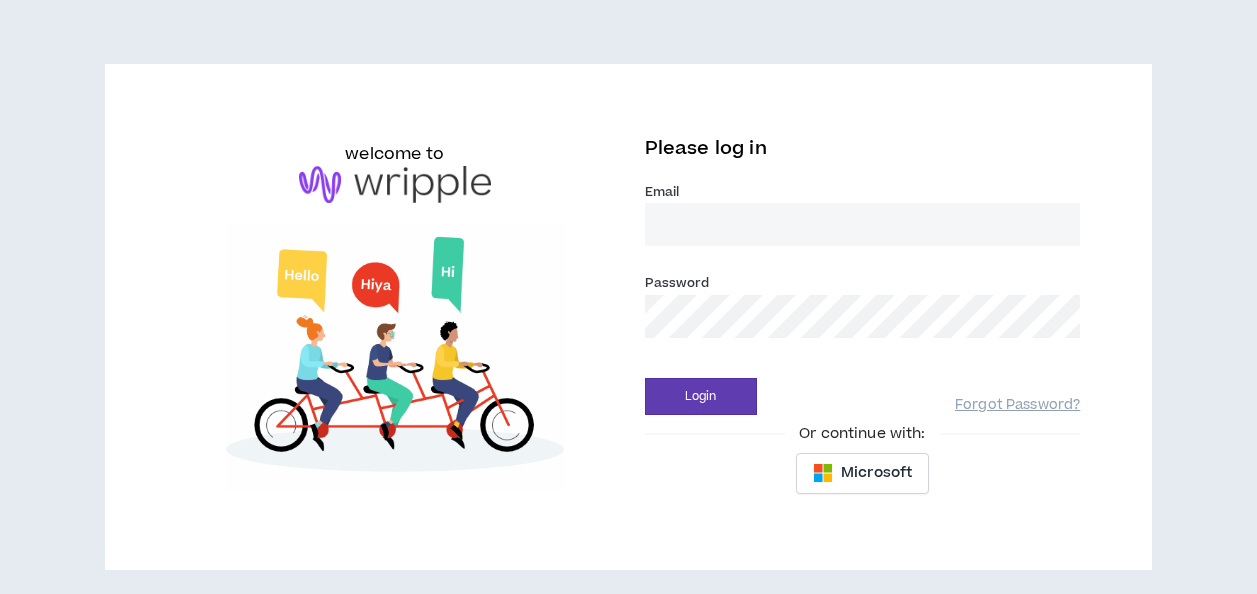 scroll, scrollTop: 0, scrollLeft: 0, axis: both 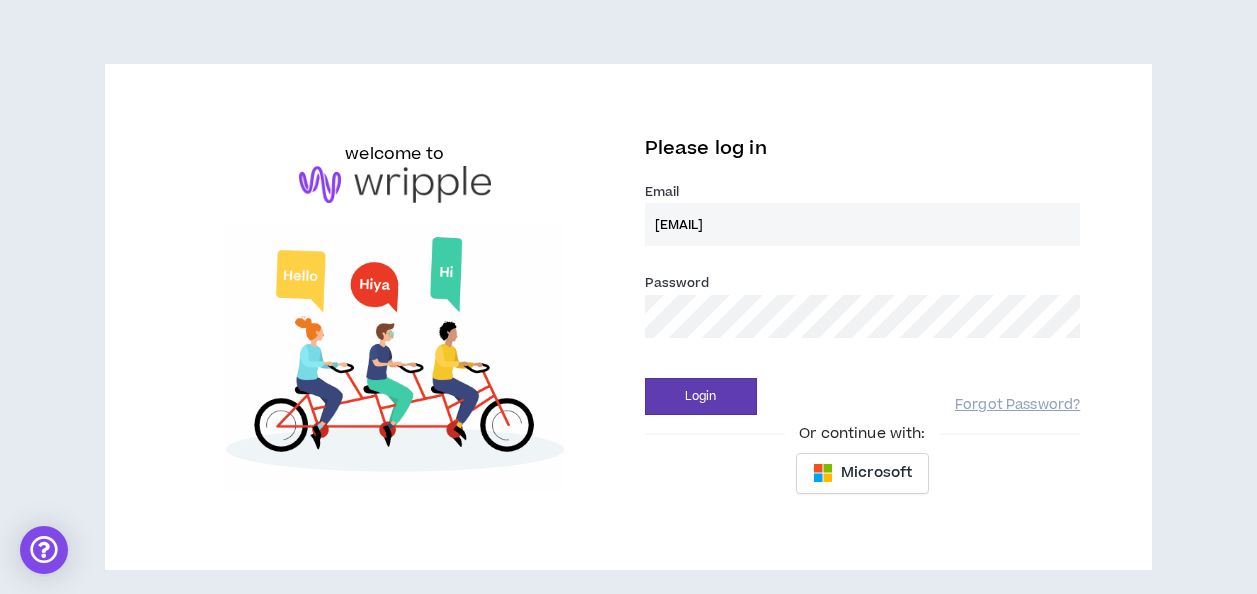 click on "mason@wripple.com" at bounding box center (863, 224) 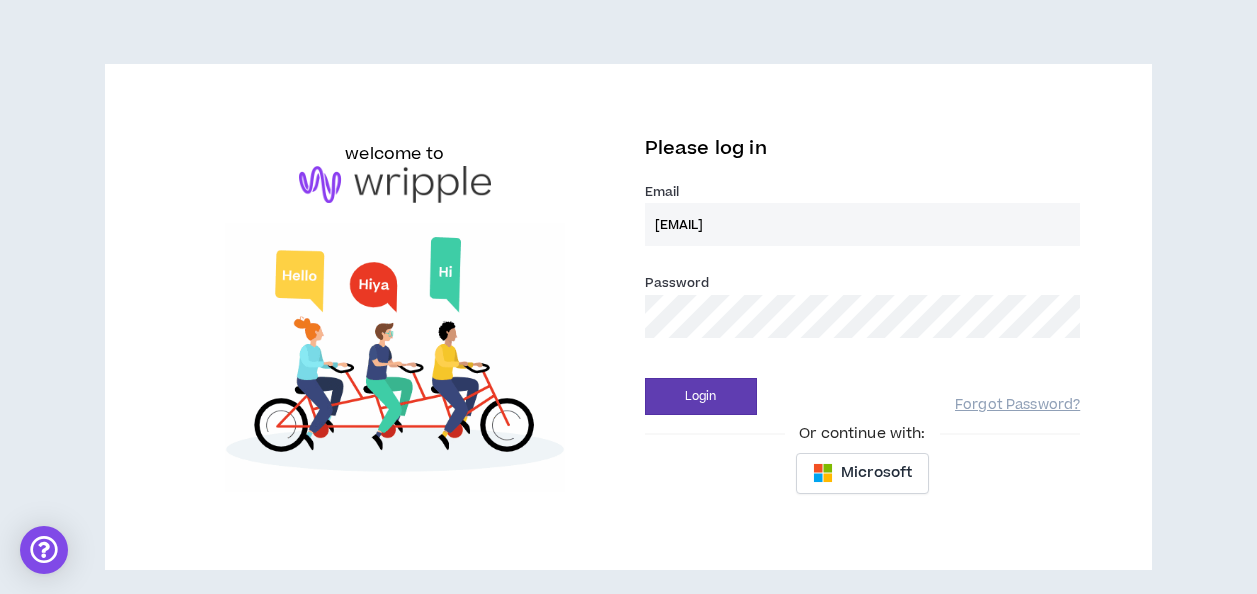 click on "mason@wripple.com" at bounding box center (863, 224) 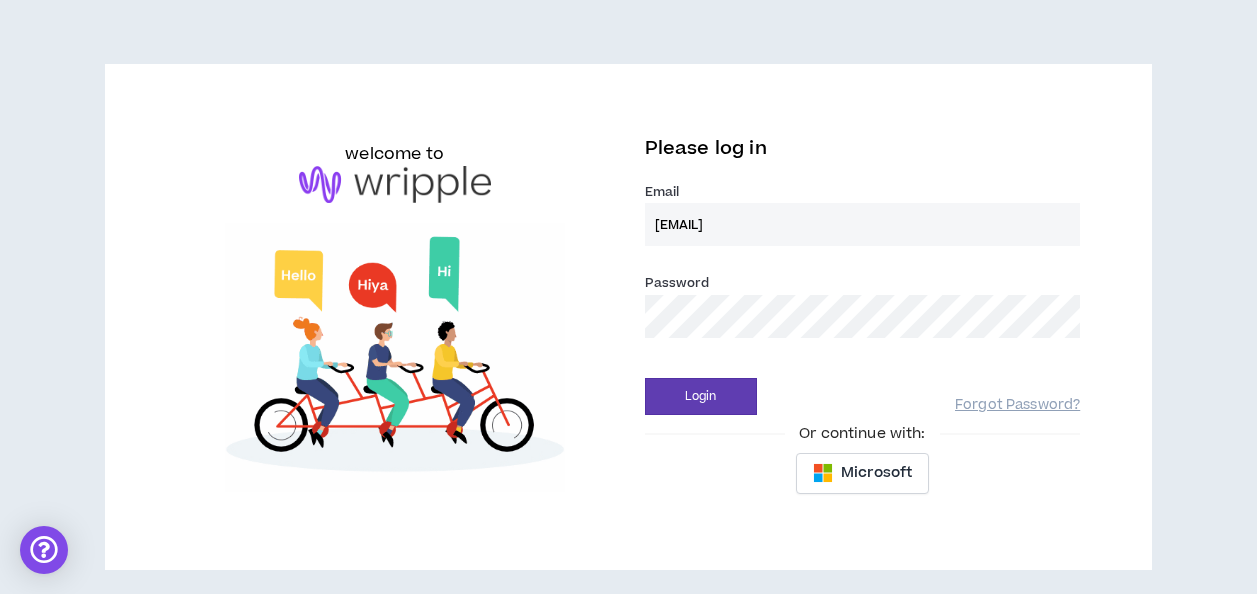 click on "mason@wripple.com" at bounding box center [863, 224] 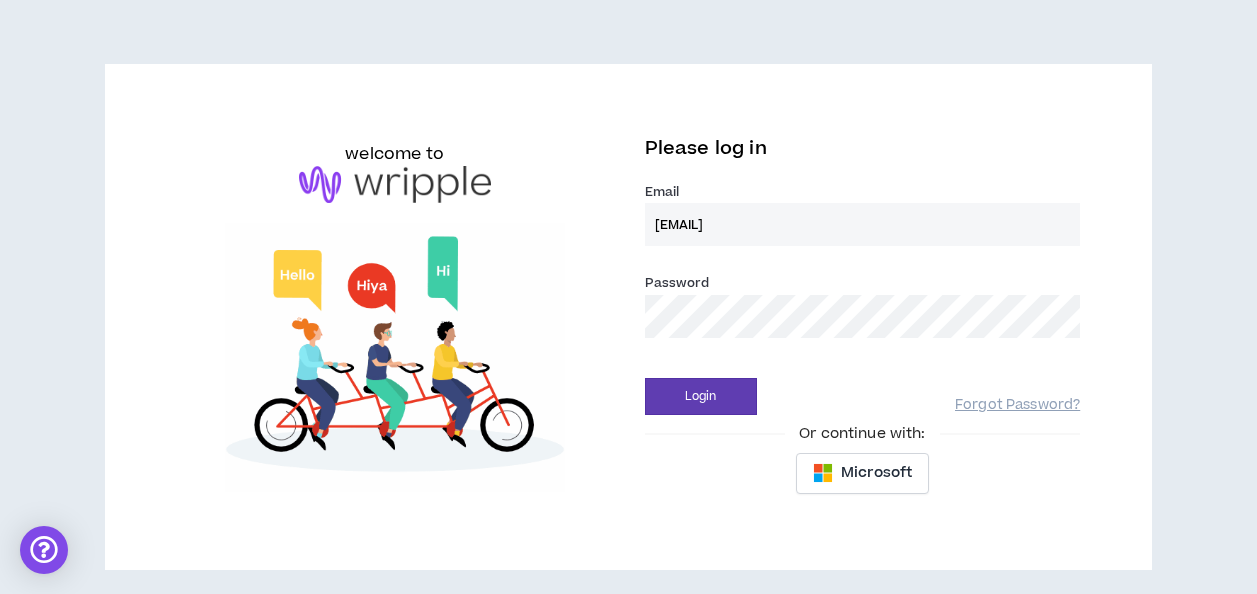 type on "[EMAIL]" 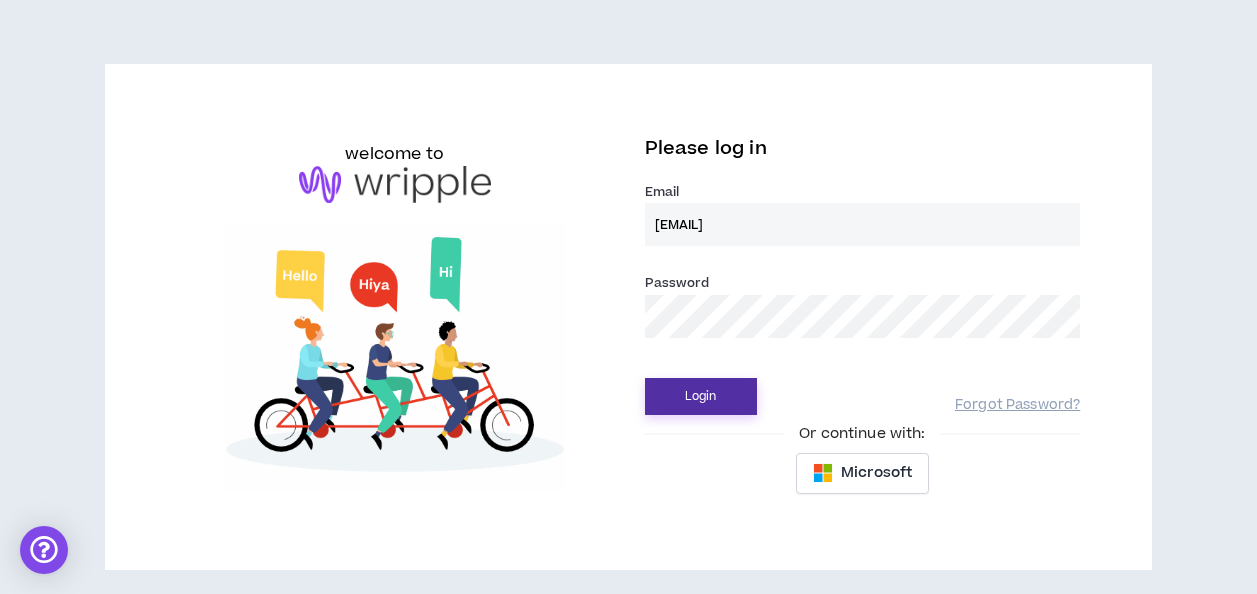 click on "Login" at bounding box center [701, 396] 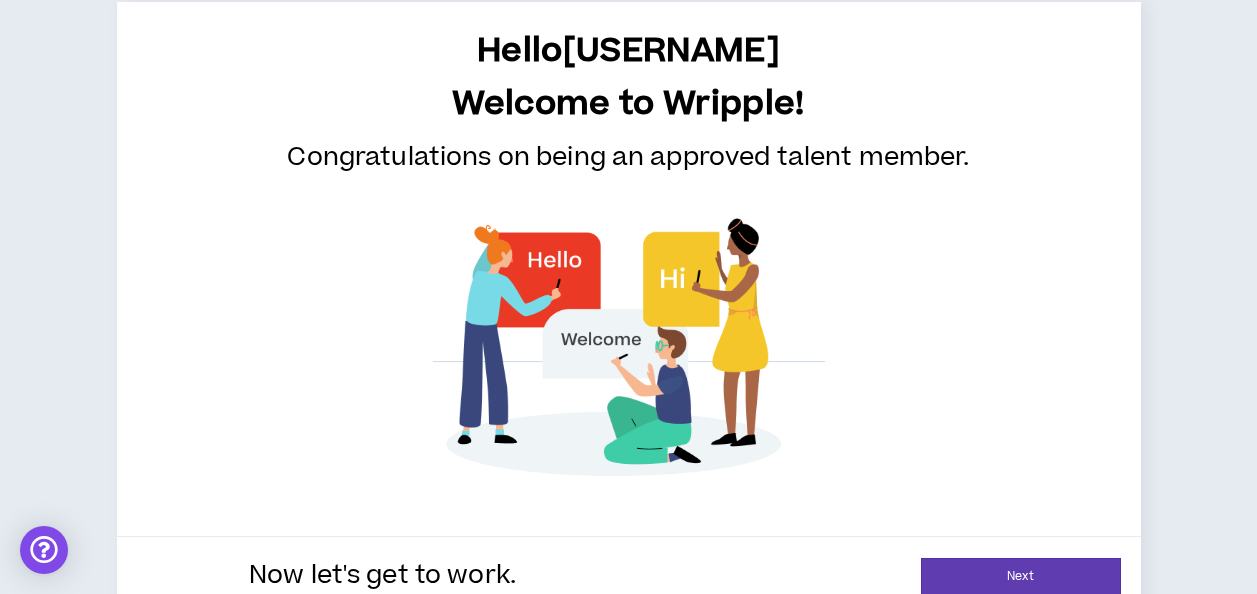 scroll, scrollTop: 104, scrollLeft: 0, axis: vertical 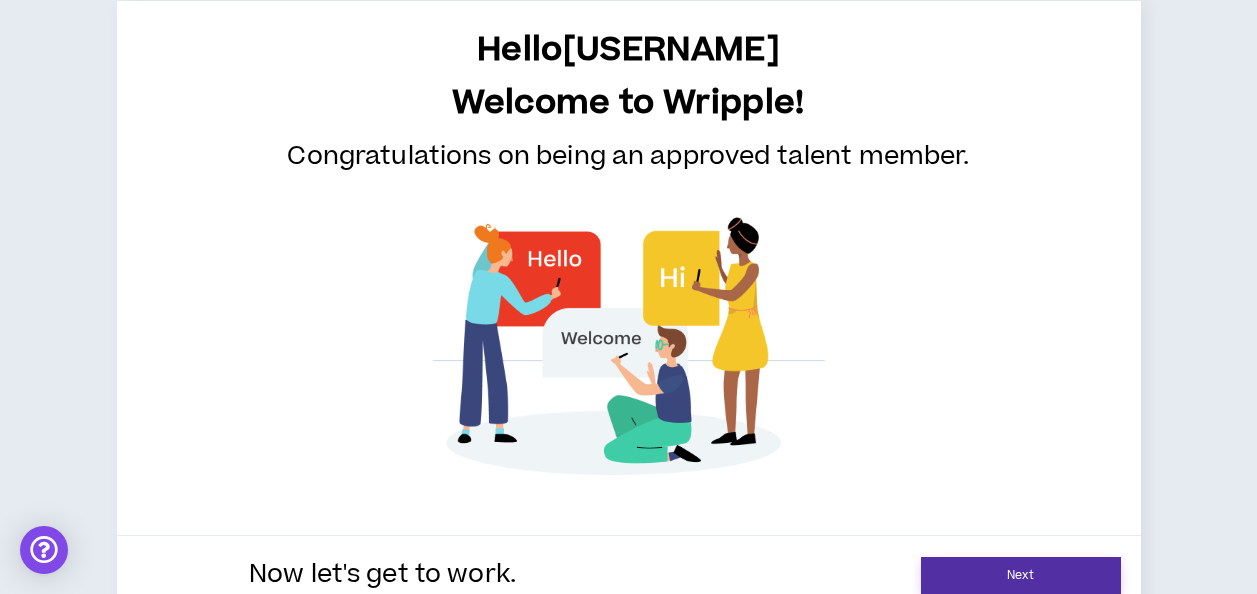 click on "Next" at bounding box center (1021, 575) 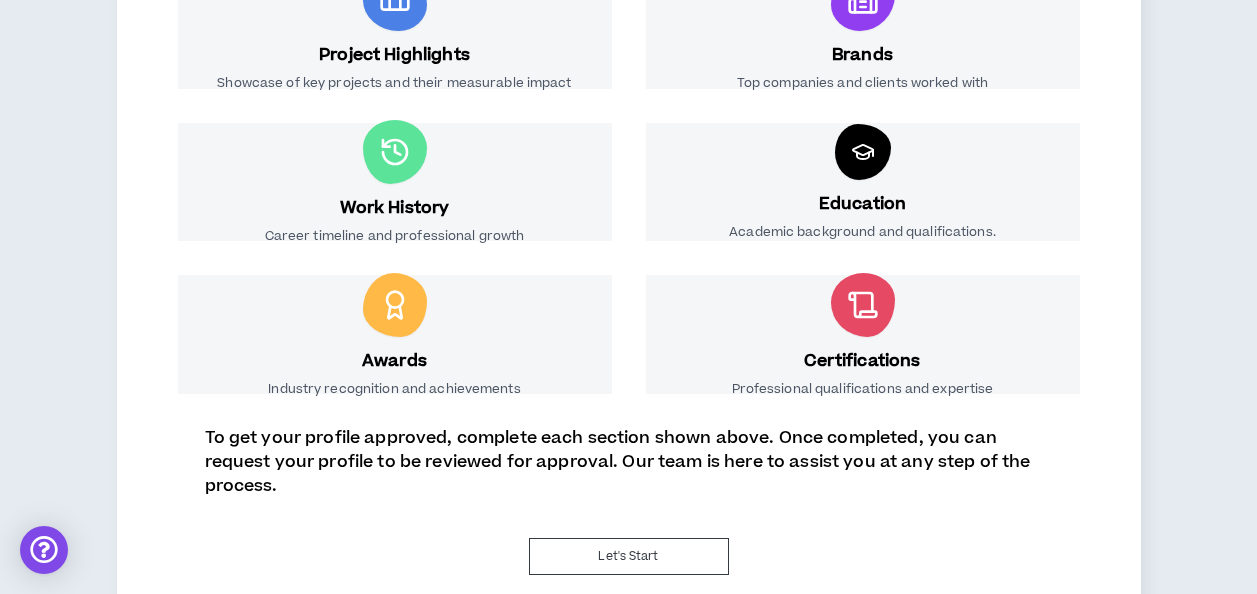 scroll, scrollTop: 453, scrollLeft: 0, axis: vertical 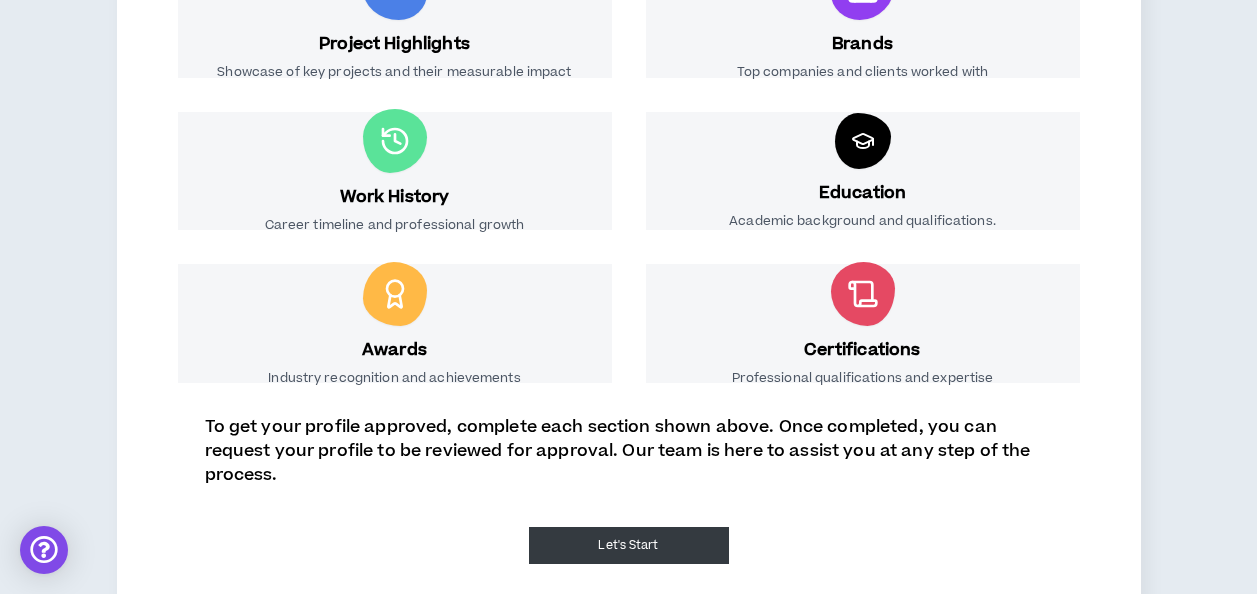 click on "Let's Start" at bounding box center [629, 545] 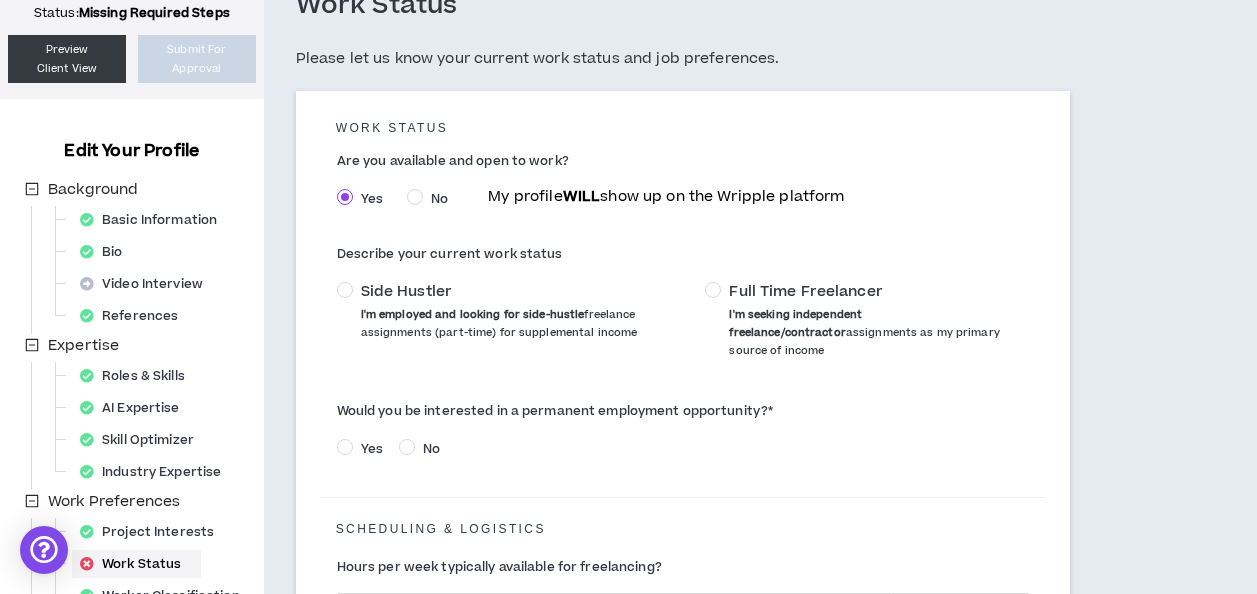 scroll, scrollTop: 128, scrollLeft: 0, axis: vertical 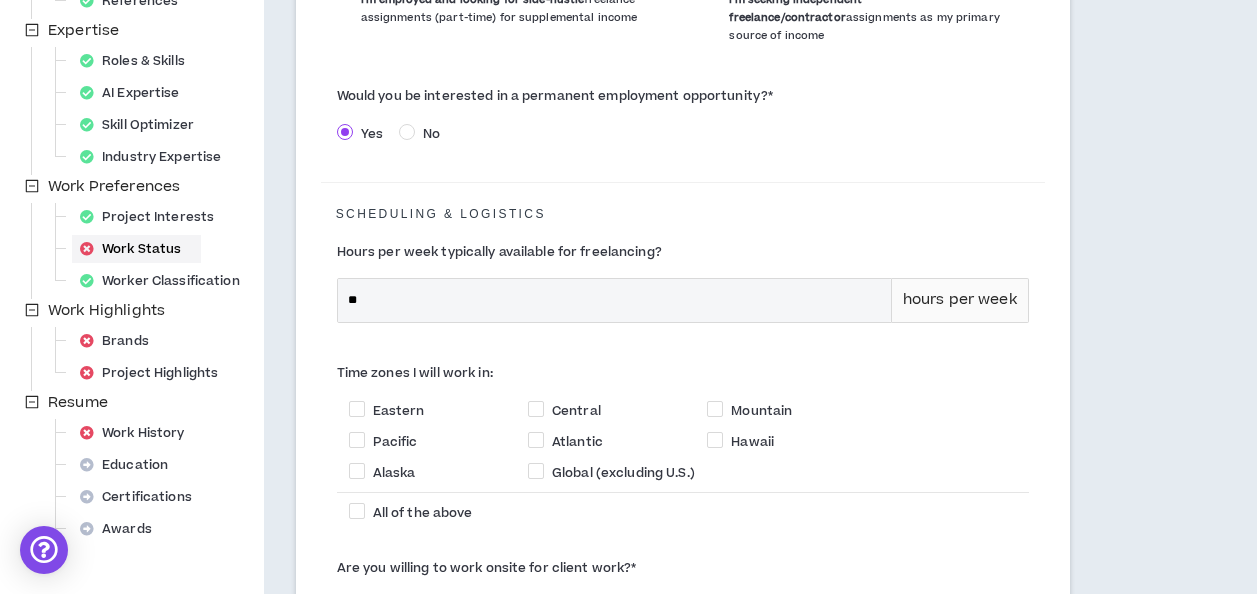 click on "Time zones I will work in: Eastern Central Mountain Pacific Atlantic Hawaii Alaska Global (excluding U.S.) All of the above" at bounding box center (683, 444) 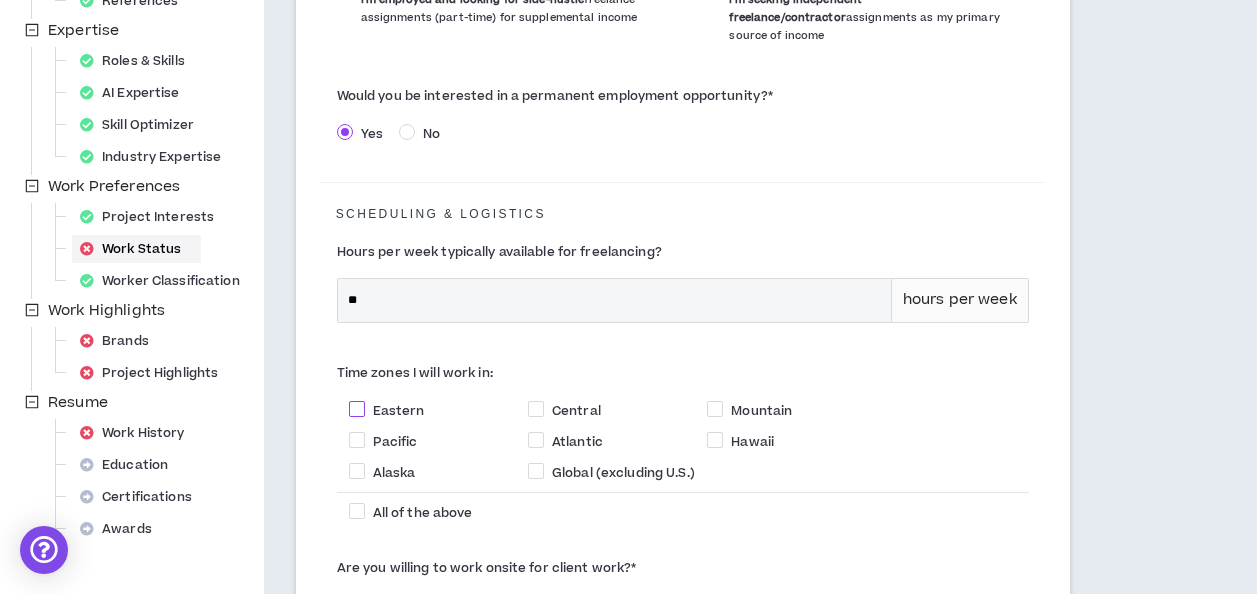 click at bounding box center (357, 409) 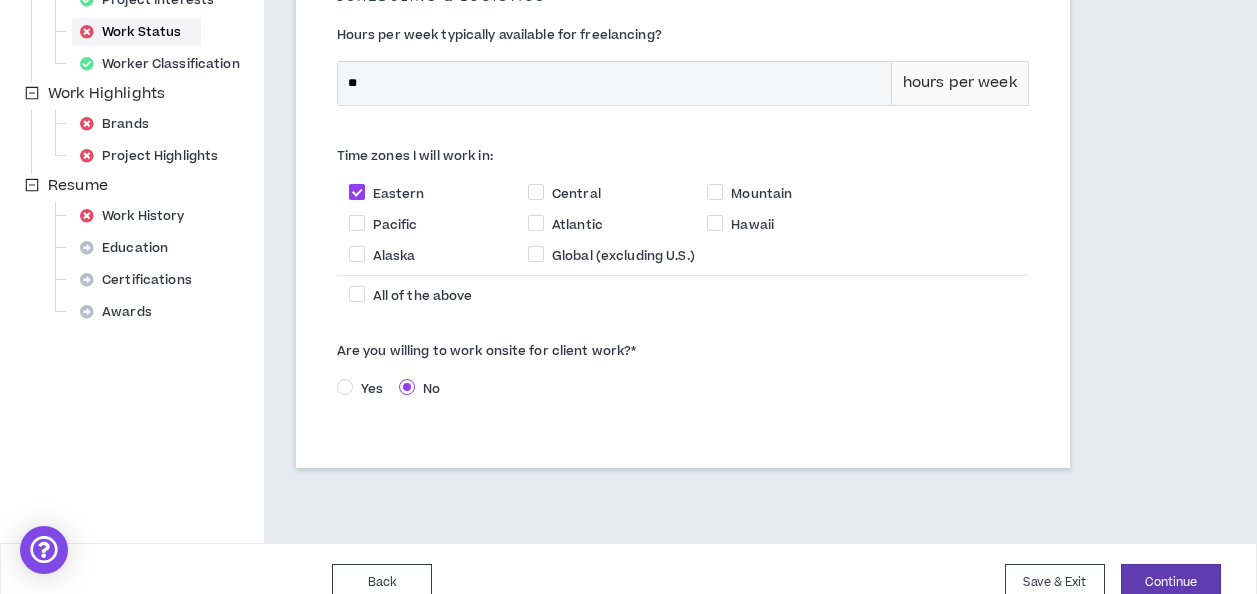 scroll, scrollTop: 674, scrollLeft: 0, axis: vertical 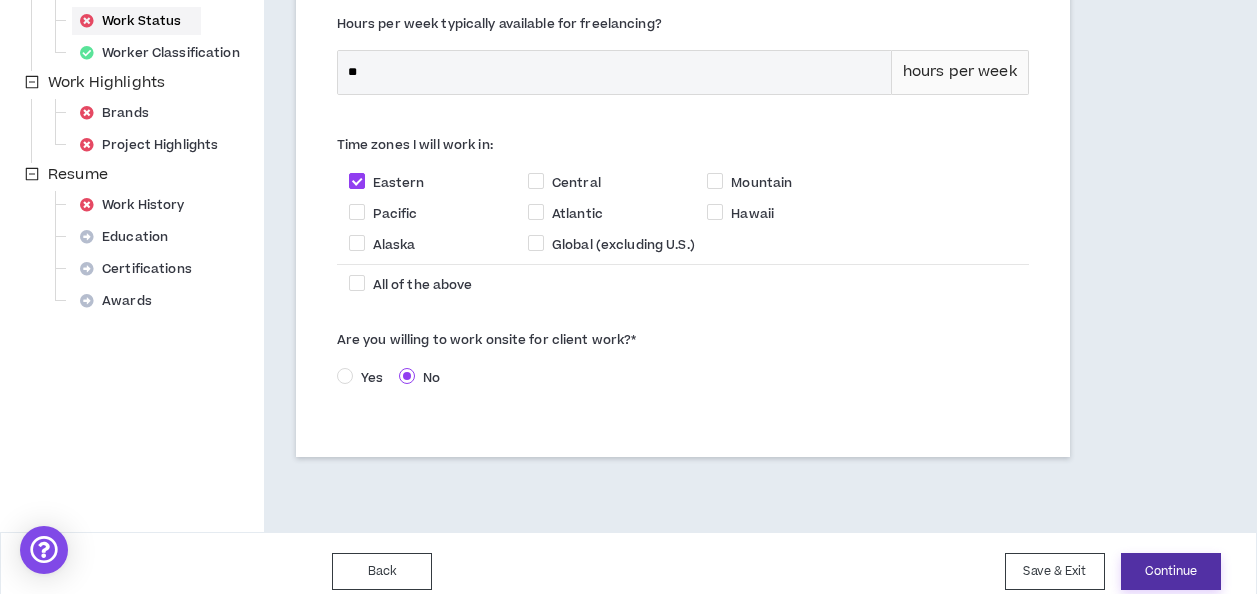 click on "Continue" at bounding box center (1171, 571) 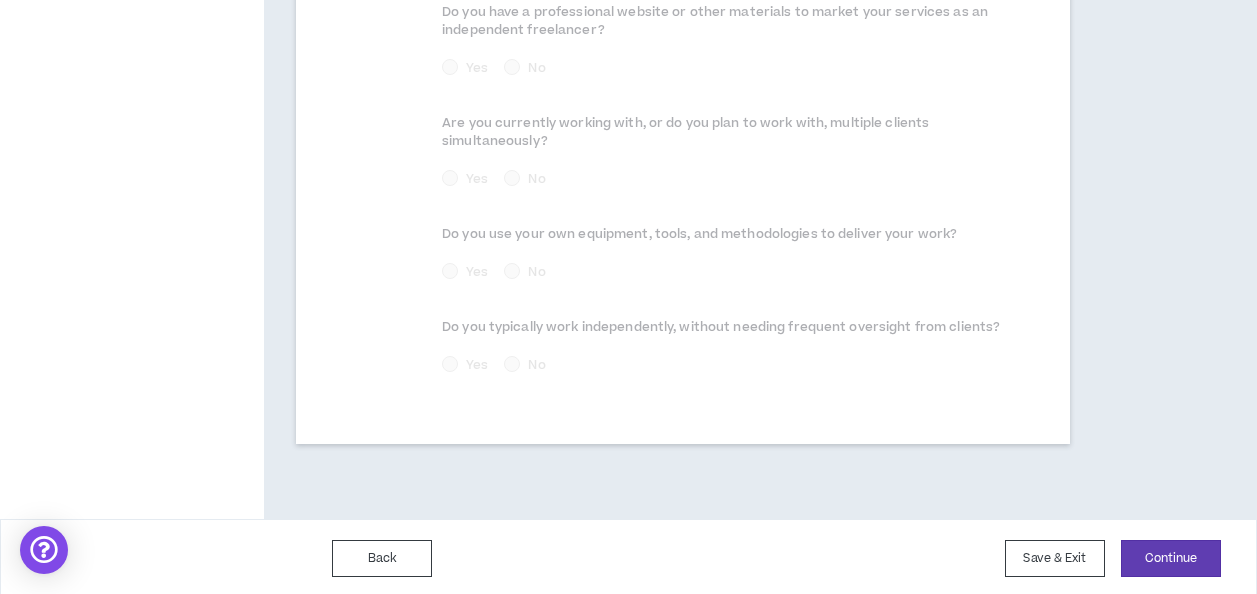 scroll, scrollTop: 1301, scrollLeft: 0, axis: vertical 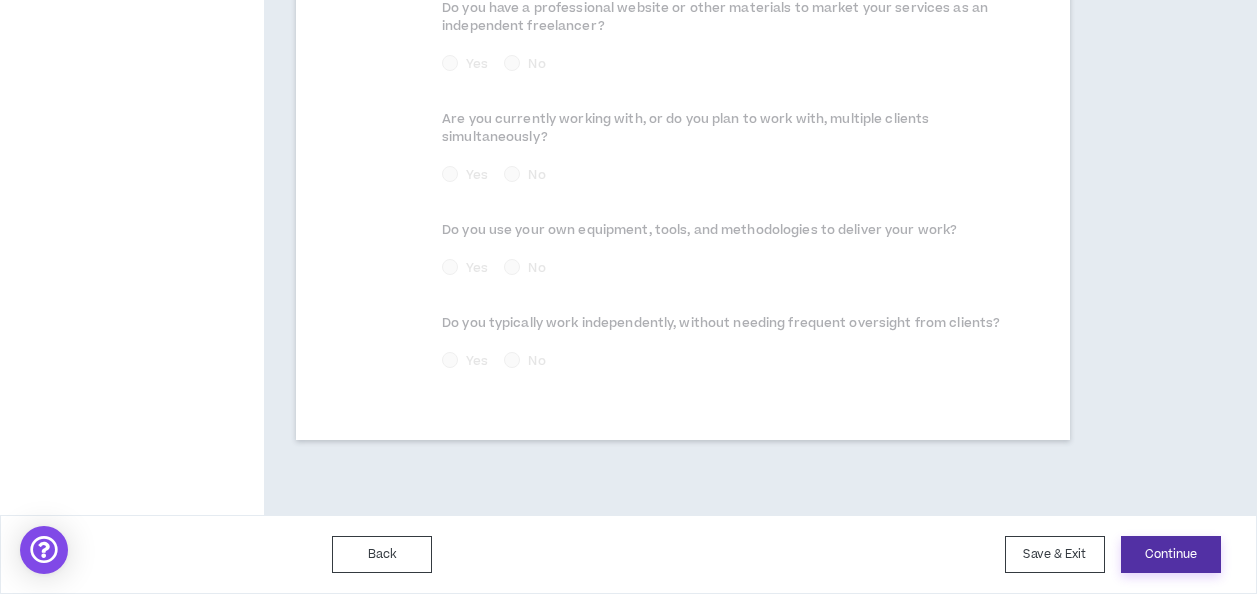 click on "Continue" at bounding box center (1171, 554) 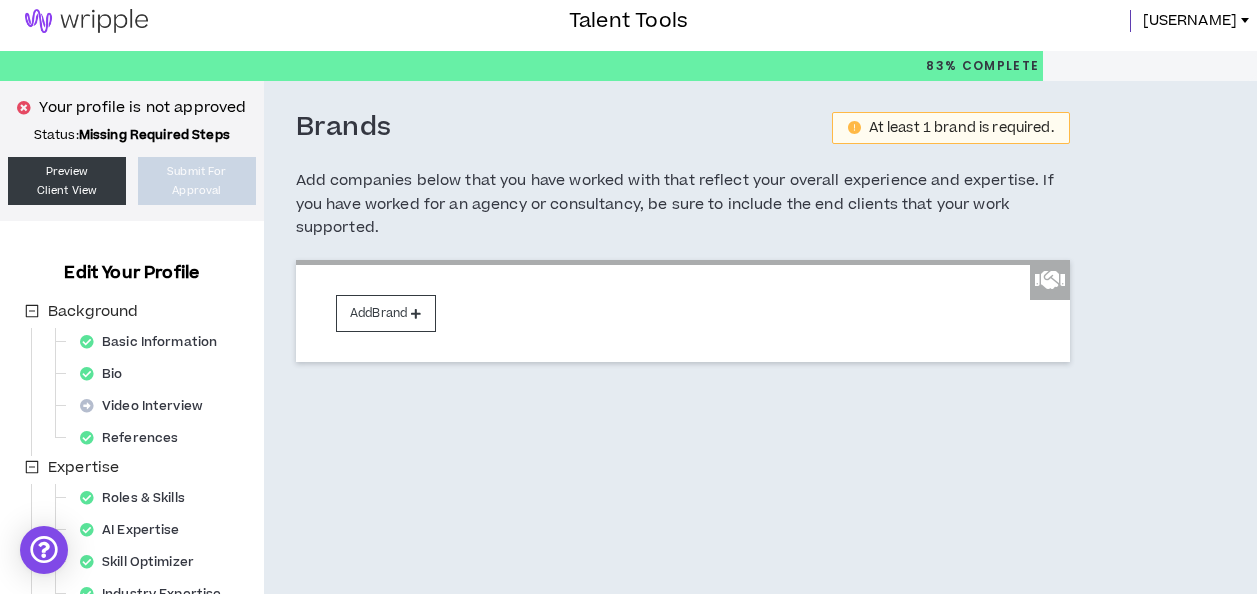 scroll, scrollTop: 0, scrollLeft: 0, axis: both 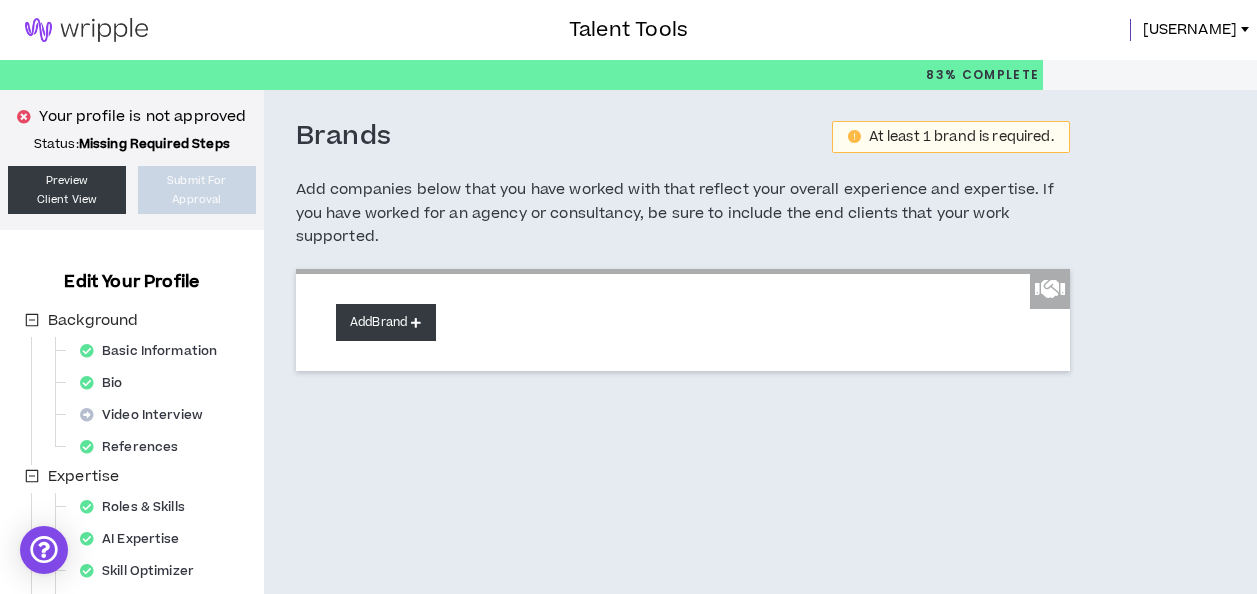 click on "Add  Brand" at bounding box center (386, 322) 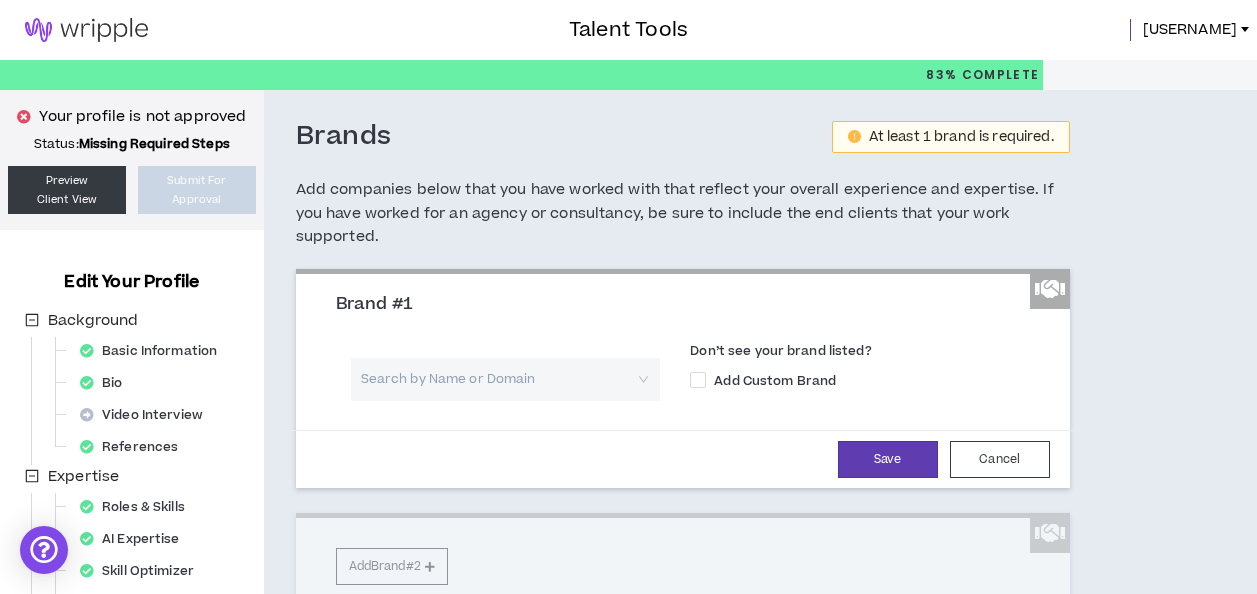 click at bounding box center [499, 379] 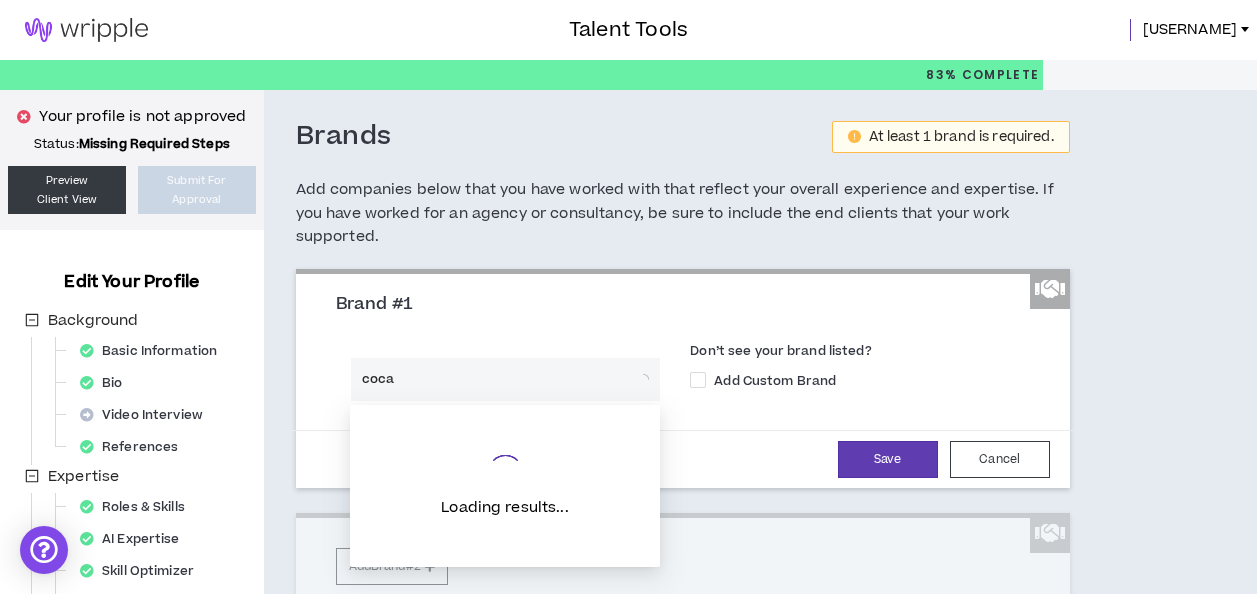 type on "coca" 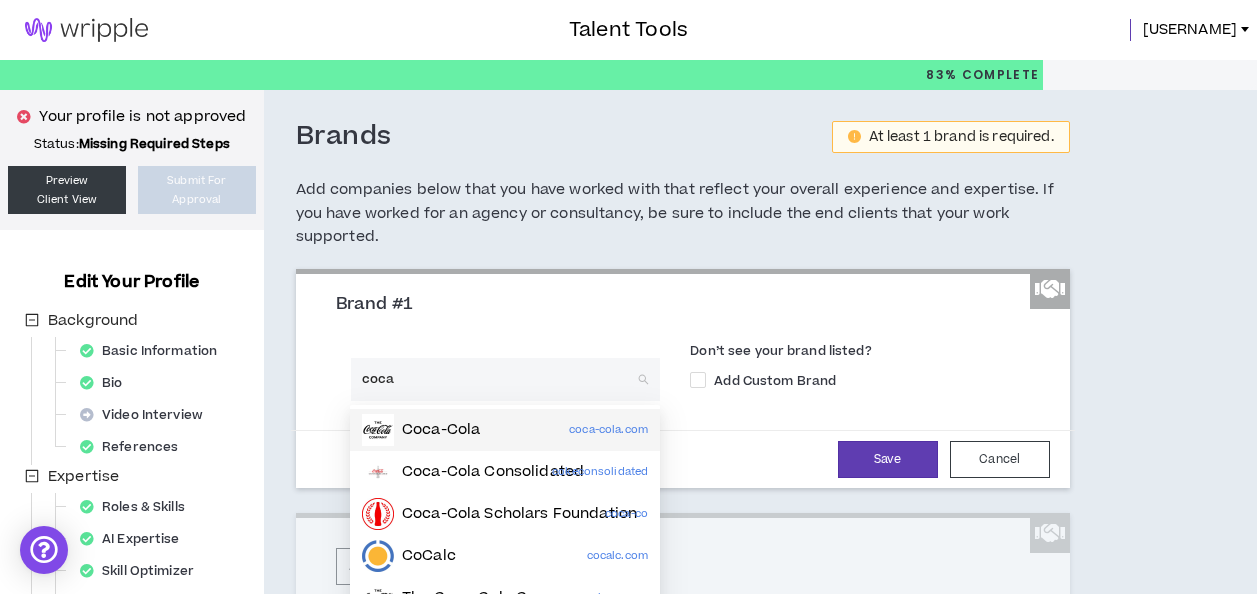 click on "Coca-Cola" at bounding box center [421, 430] 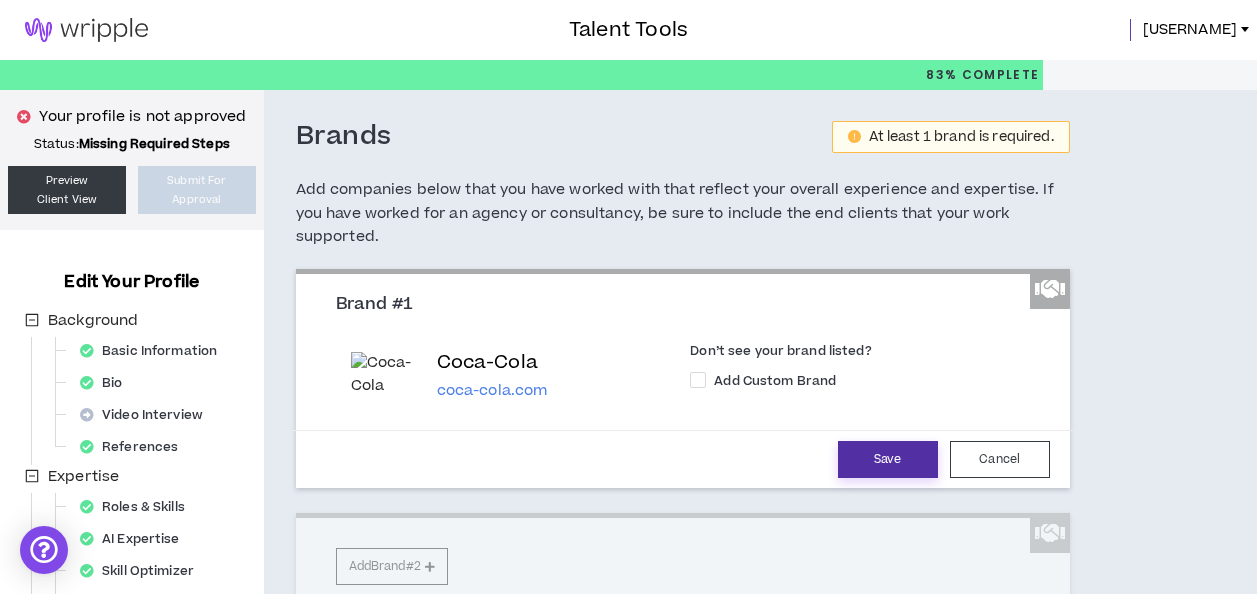 click on "Save" at bounding box center [888, 459] 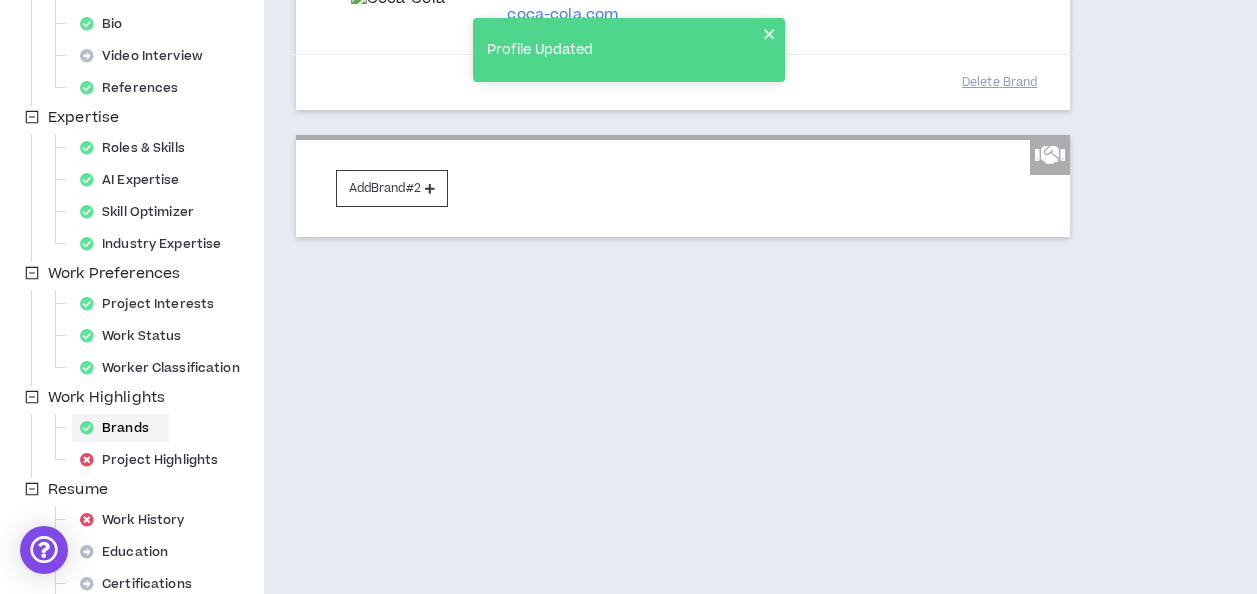 scroll, scrollTop: 478, scrollLeft: 0, axis: vertical 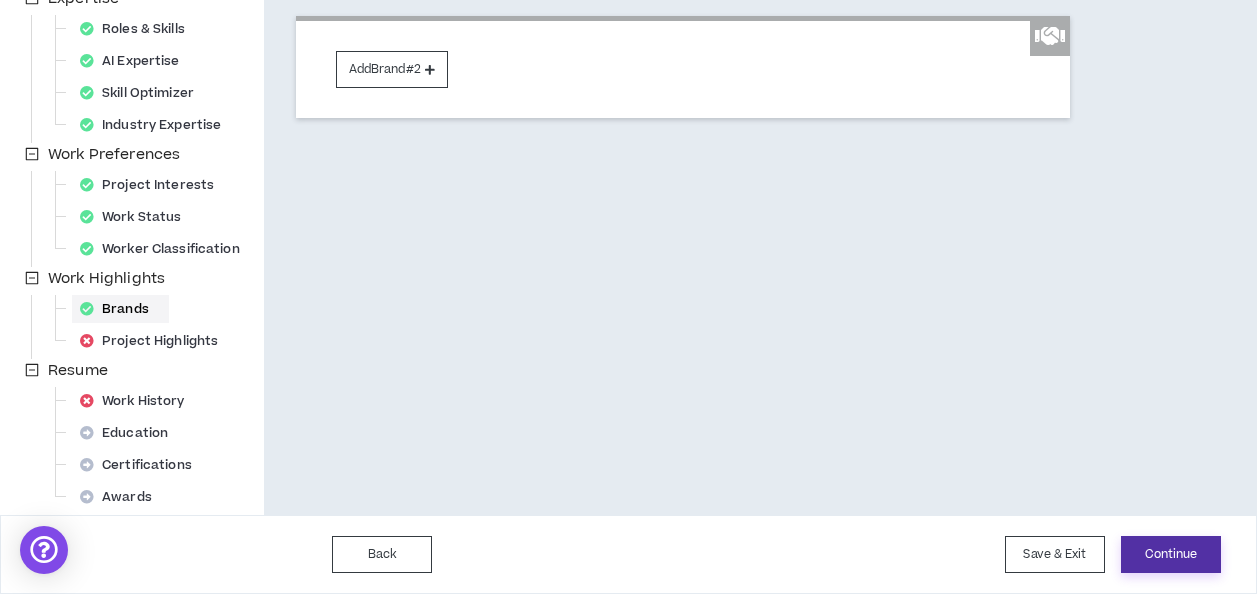 click on "Continue" at bounding box center [1171, 554] 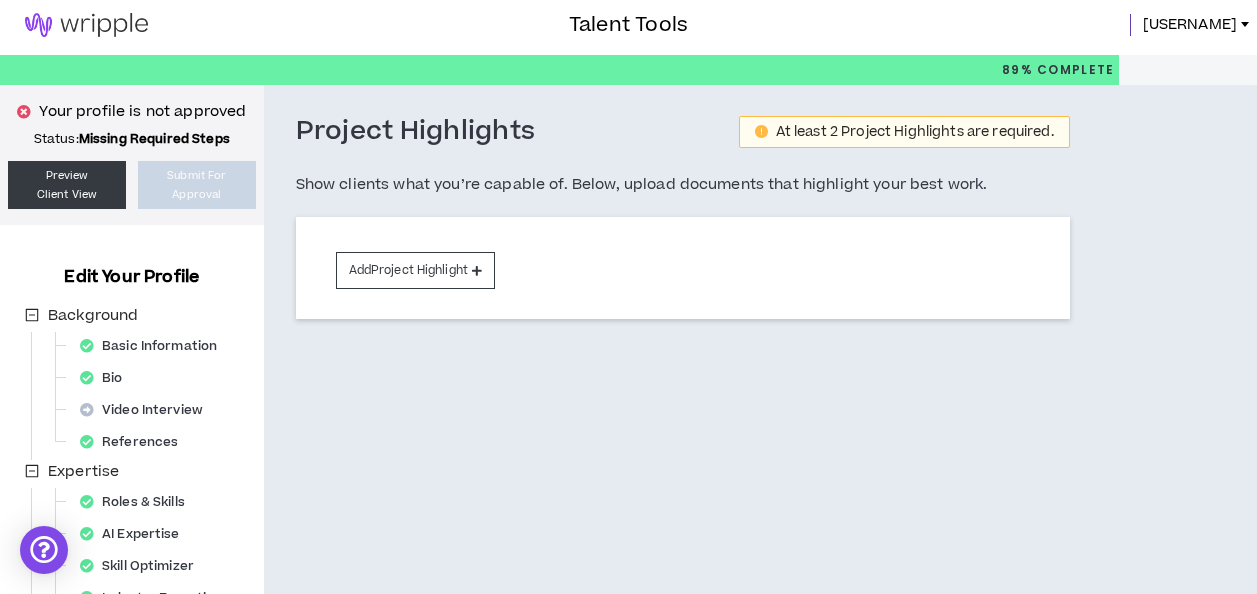 scroll, scrollTop: 0, scrollLeft: 0, axis: both 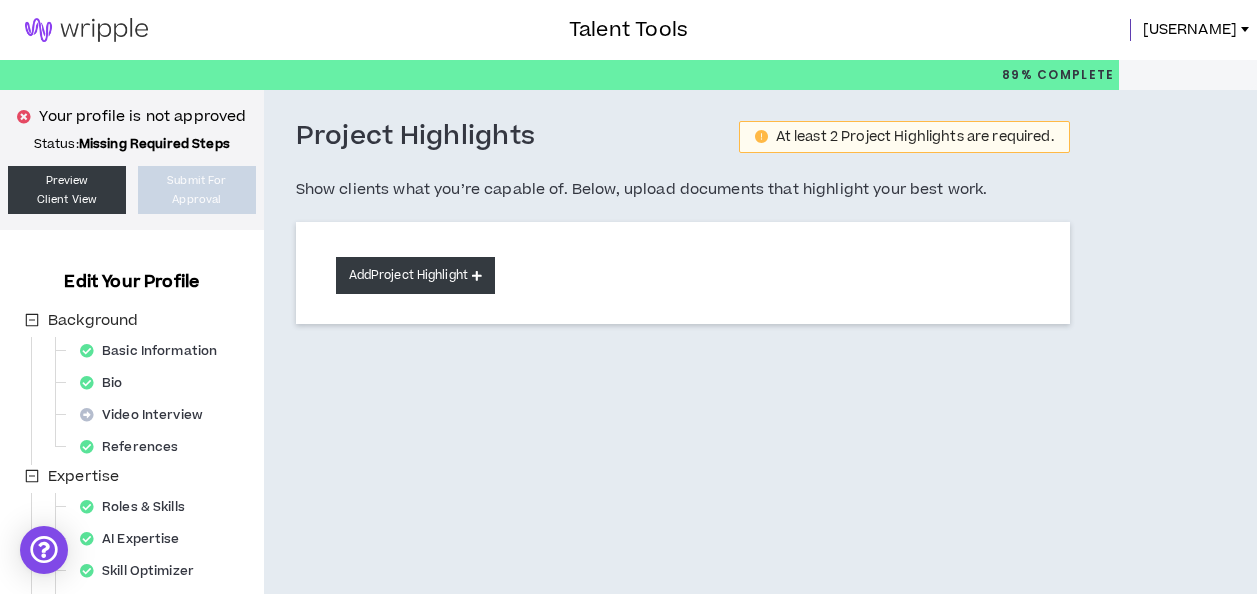 click on "Add  Project Highlight" at bounding box center (415, 275) 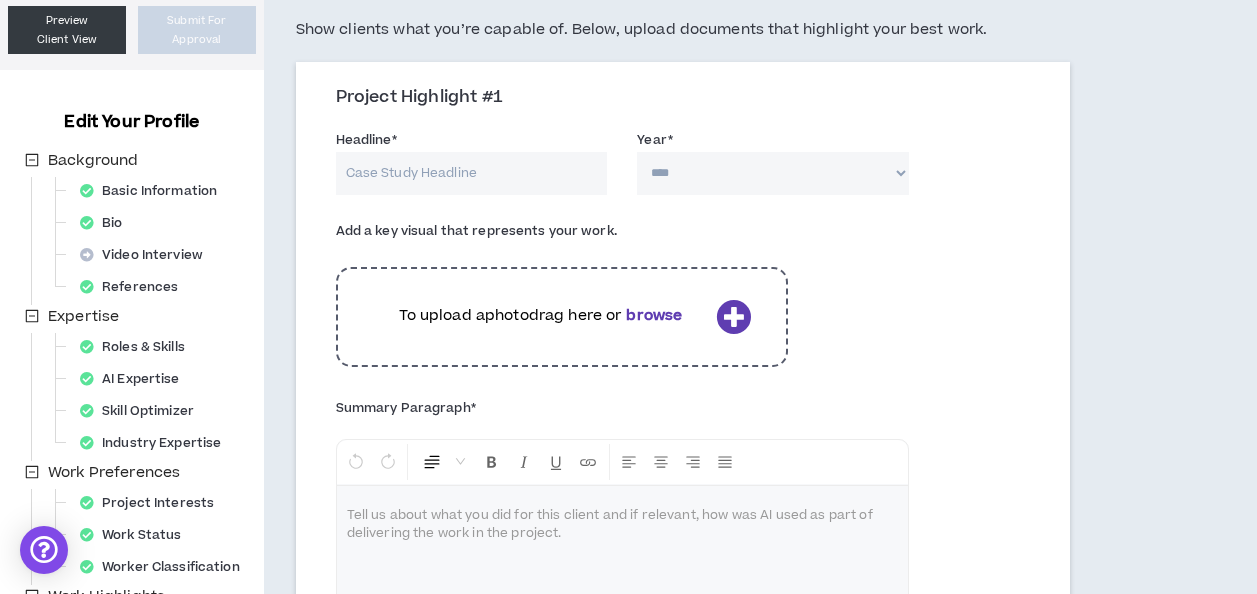 scroll, scrollTop: 159, scrollLeft: 0, axis: vertical 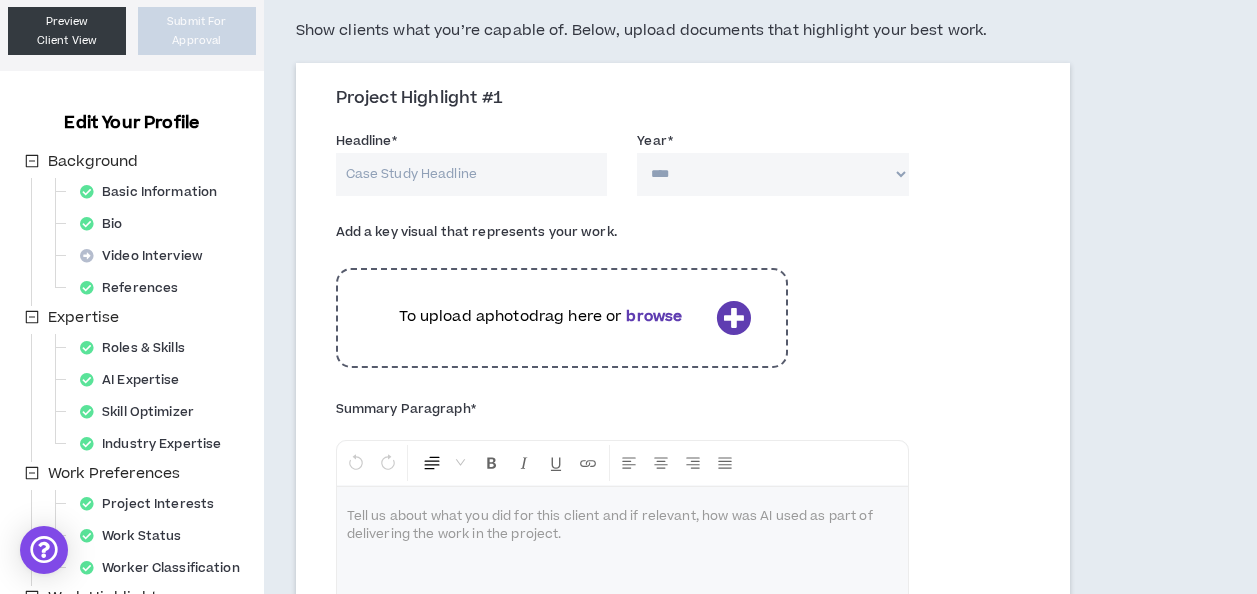 click on "Headline  *" at bounding box center (472, 174) 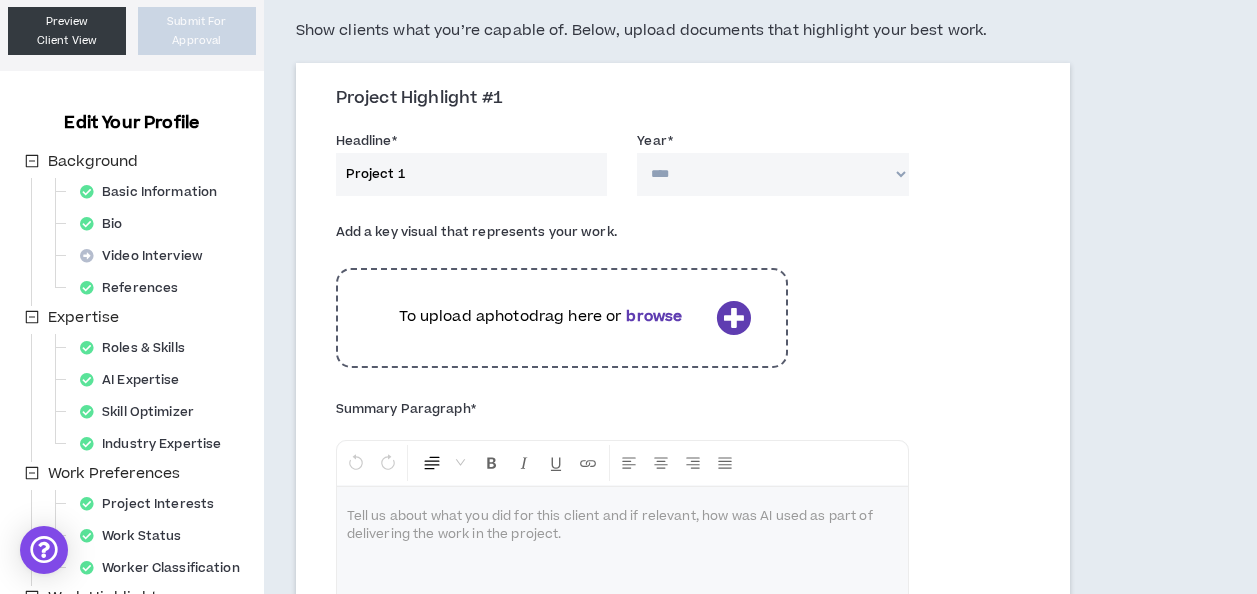 type on "Project 1" 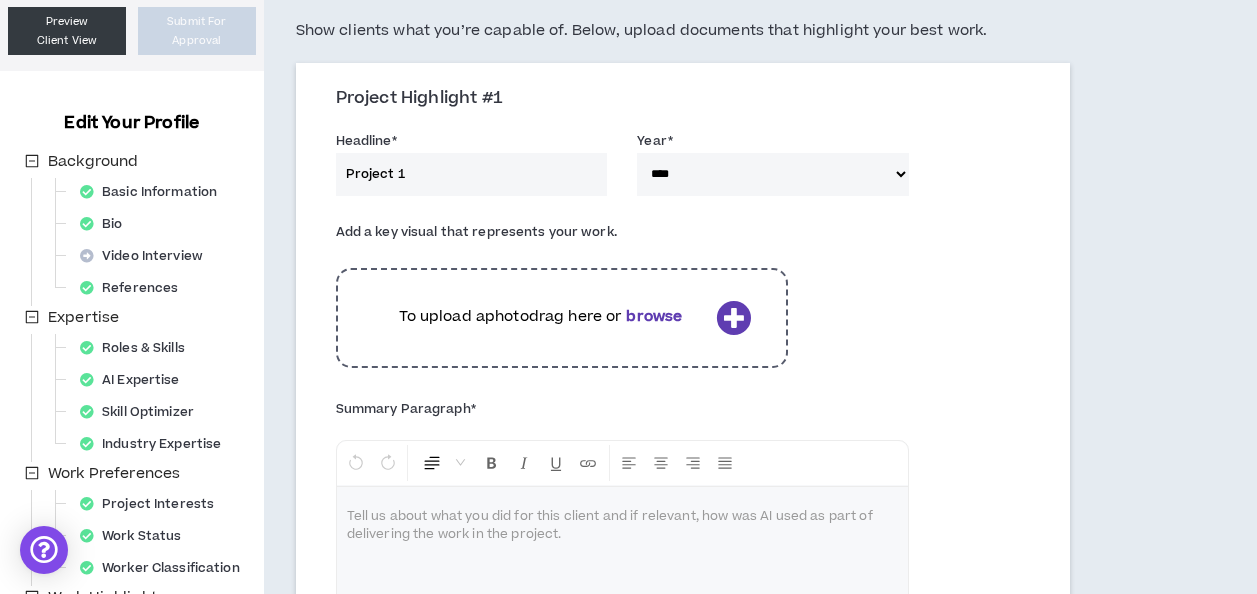 click on "Add a key visual that represents your work. To upload a  photo  drag here or browse" at bounding box center (683, 302) 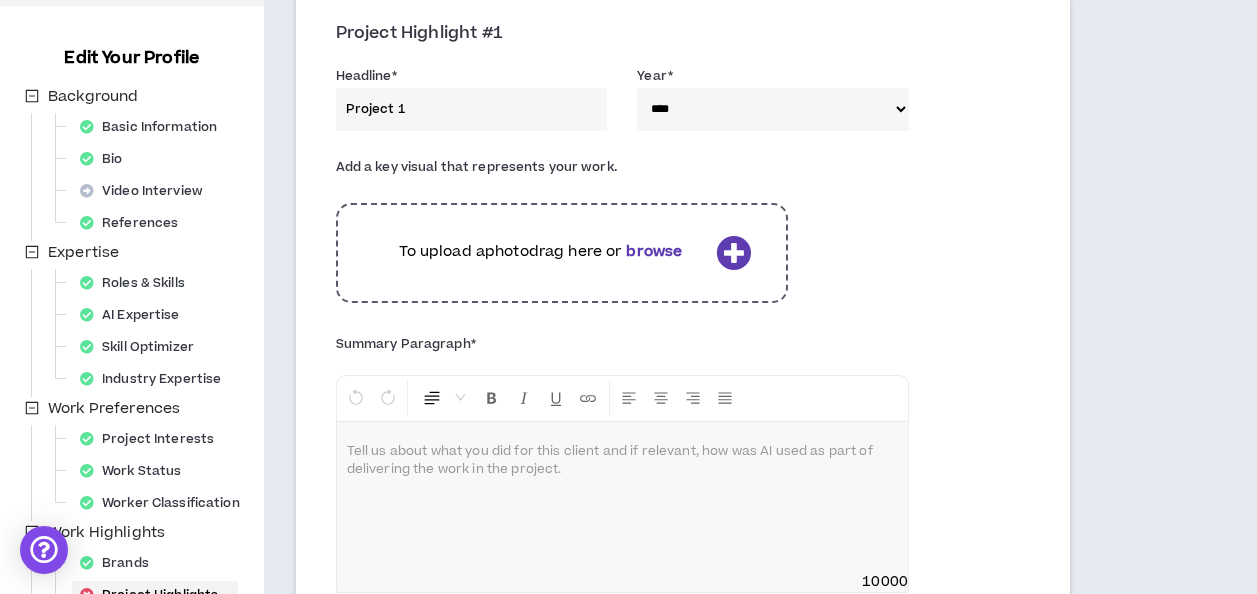 scroll, scrollTop: 229, scrollLeft: 0, axis: vertical 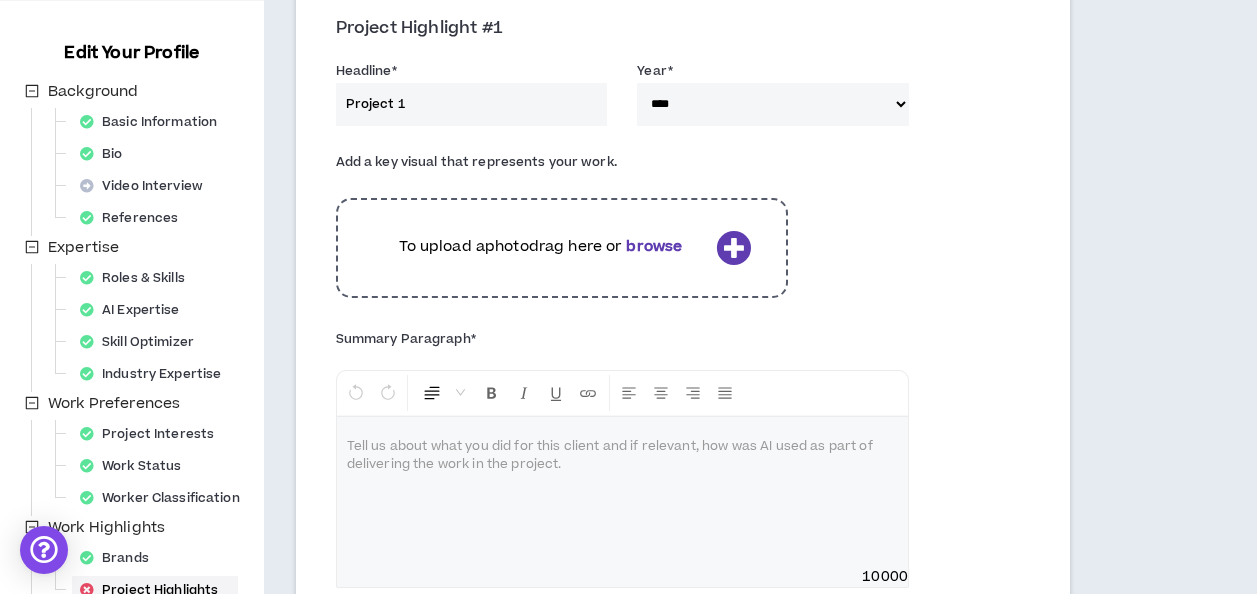 click at bounding box center [622, 492] 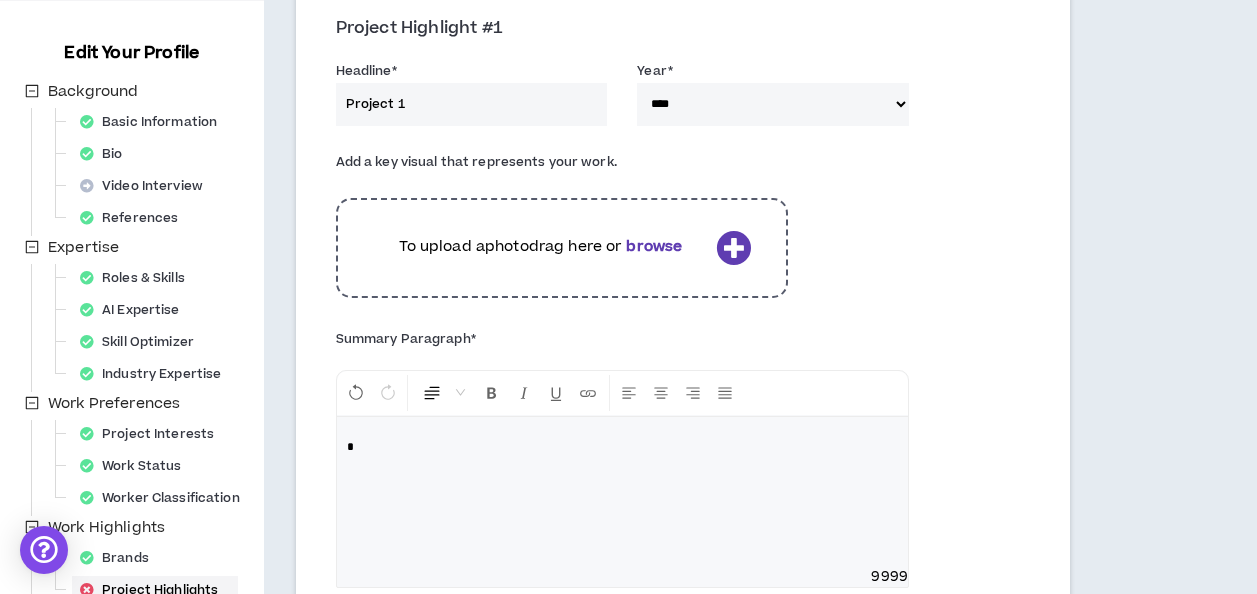 type 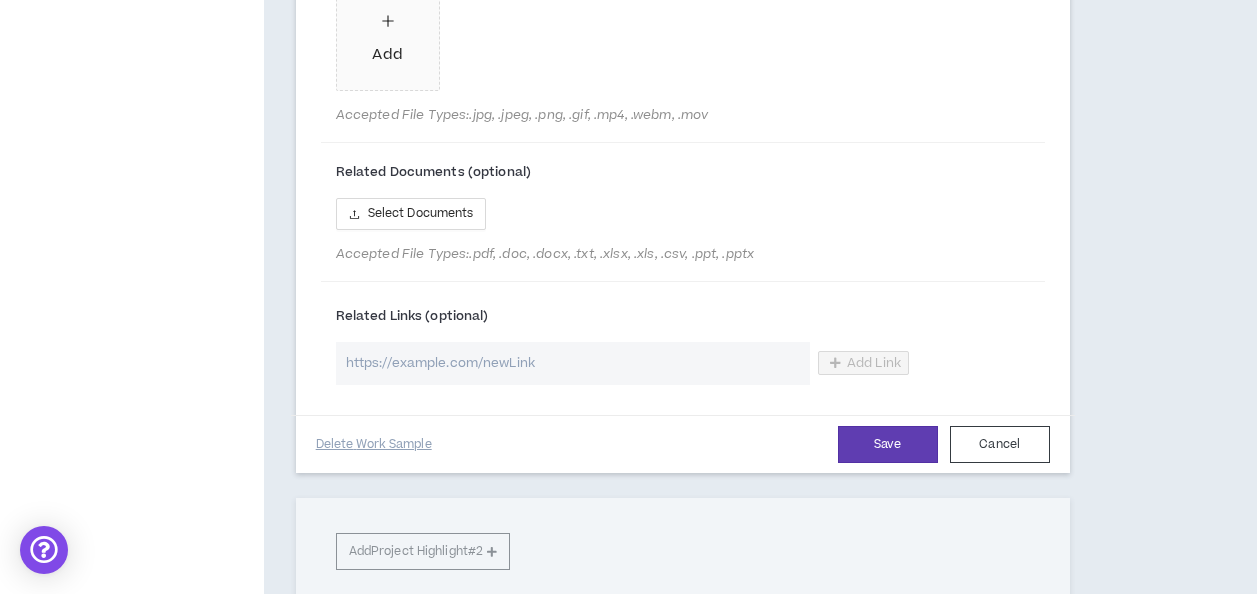scroll, scrollTop: 1205, scrollLeft: 0, axis: vertical 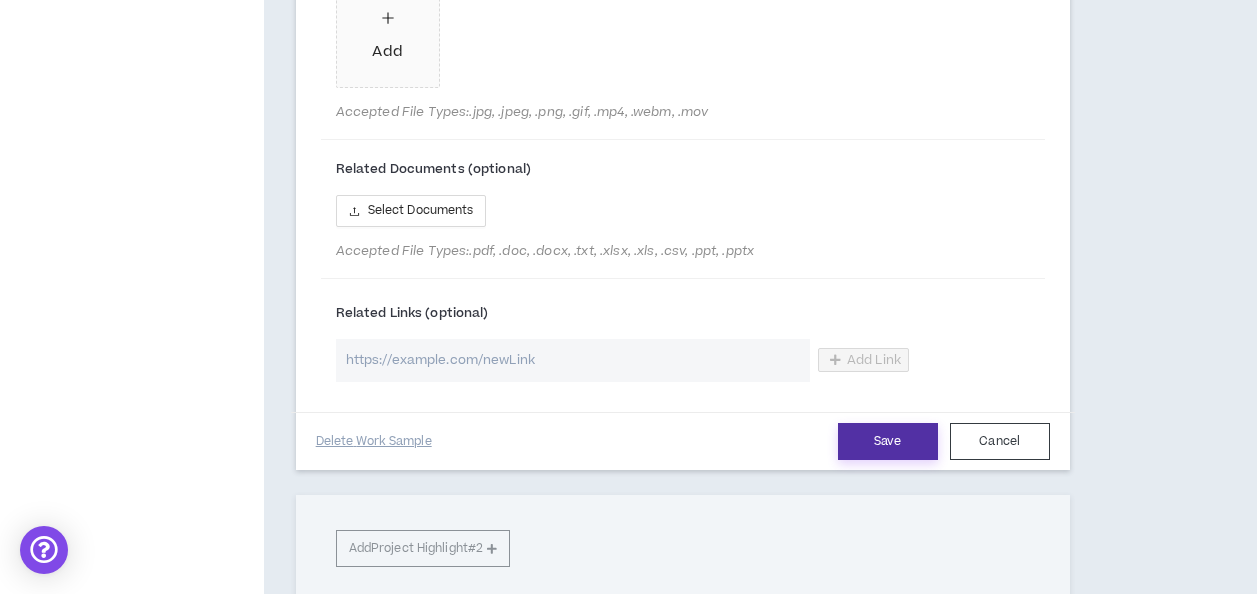 click on "Save" at bounding box center (888, 441) 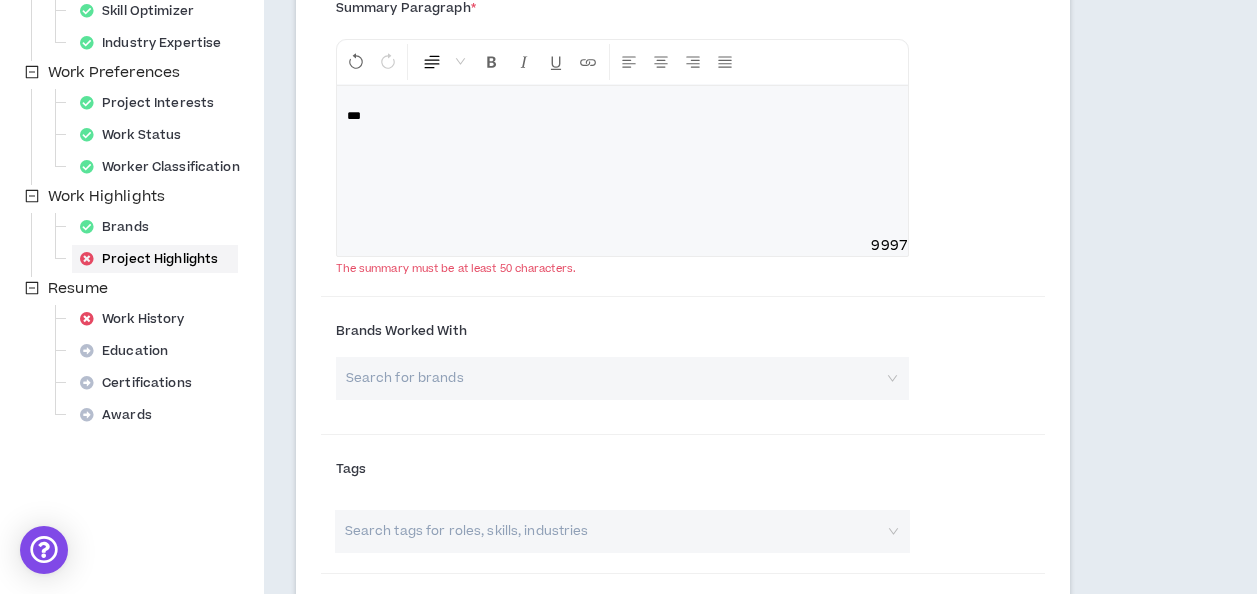 scroll, scrollTop: 556, scrollLeft: 0, axis: vertical 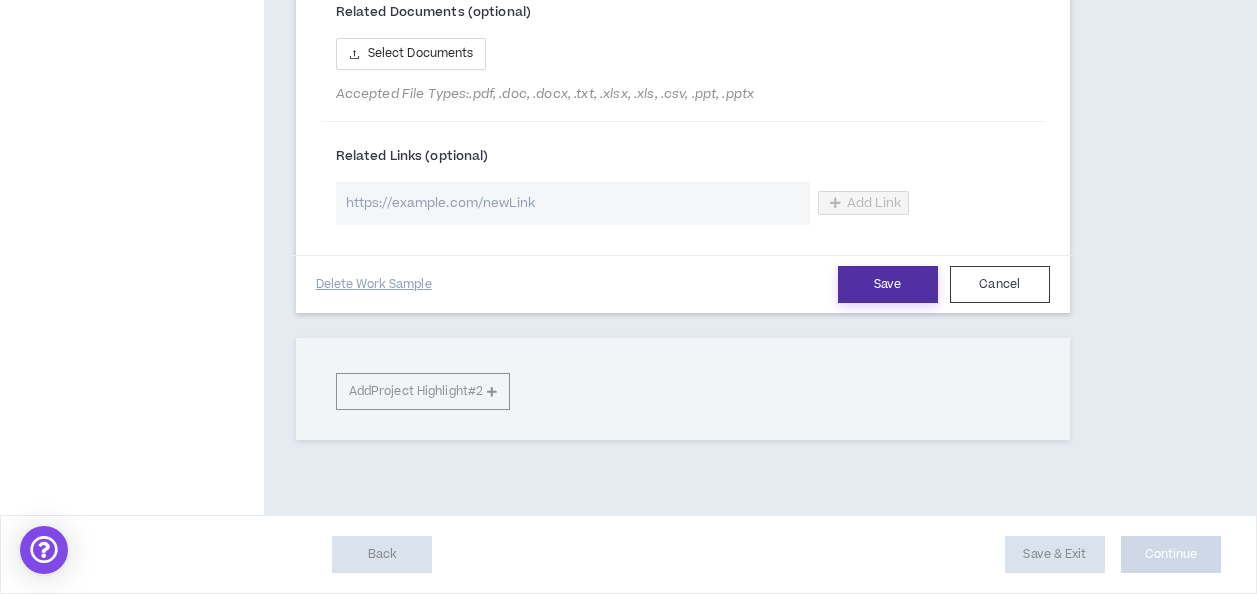 click on "Save" at bounding box center [888, 284] 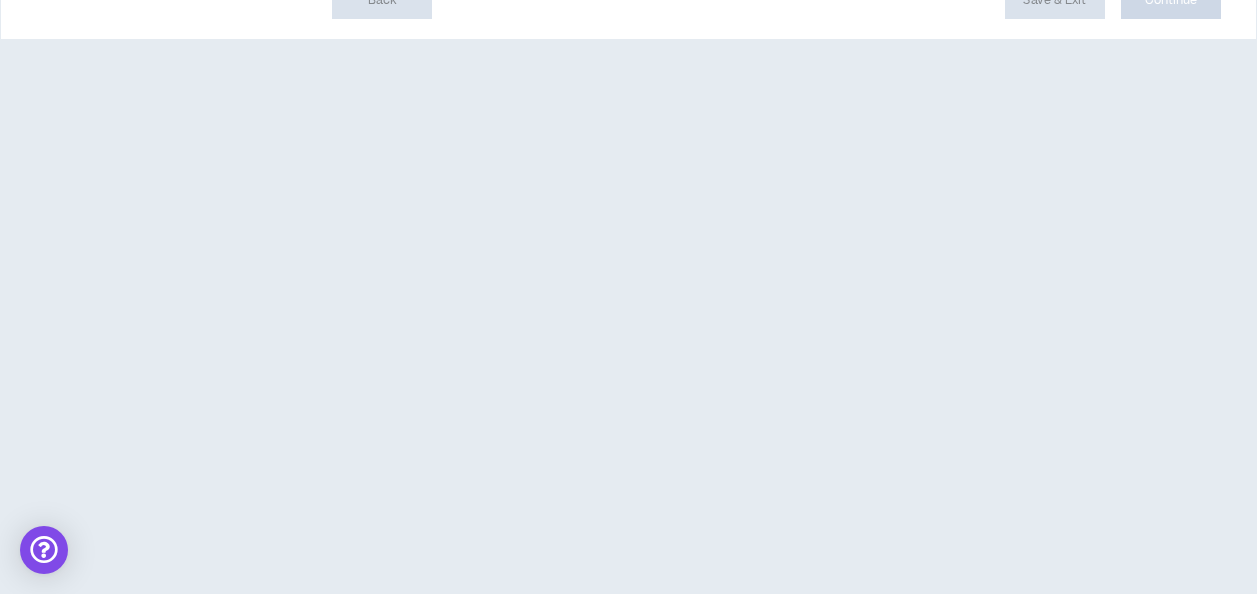 scroll, scrollTop: 478, scrollLeft: 0, axis: vertical 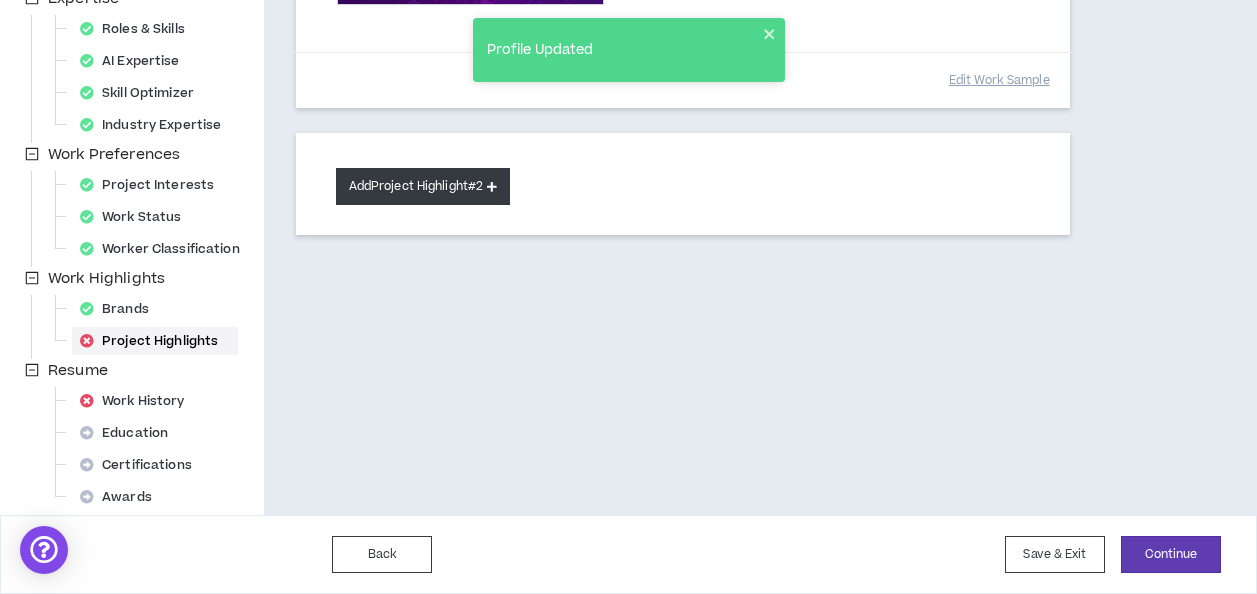 click on "Add  Project Highlight  #2" at bounding box center (423, 186) 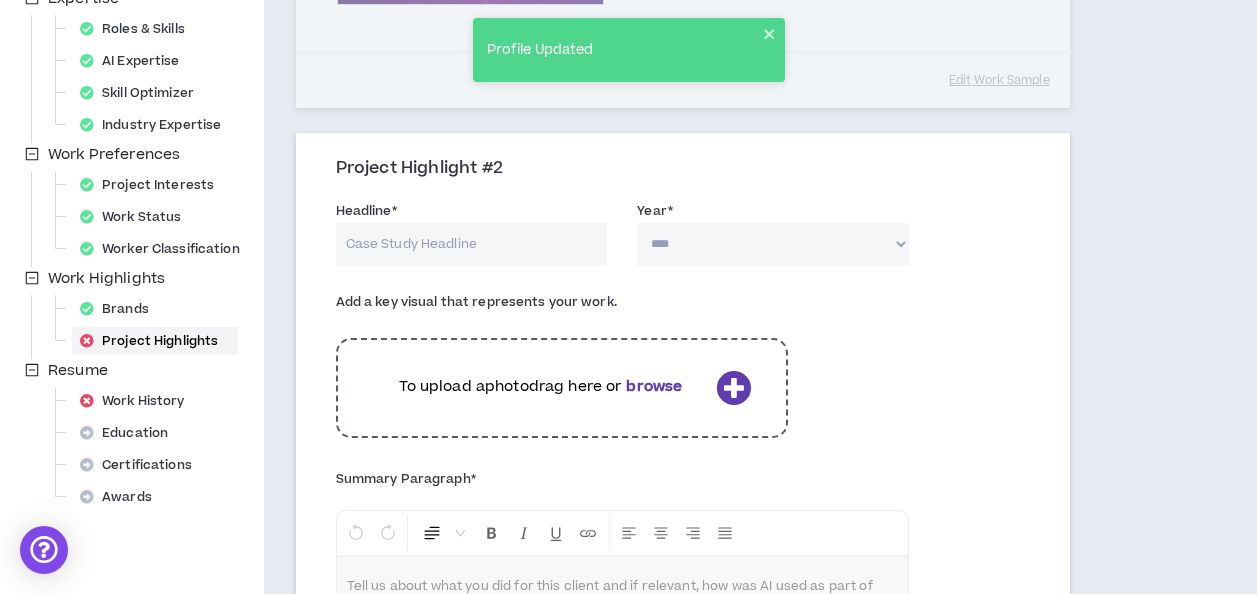 click on "Headline  *" at bounding box center [472, 244] 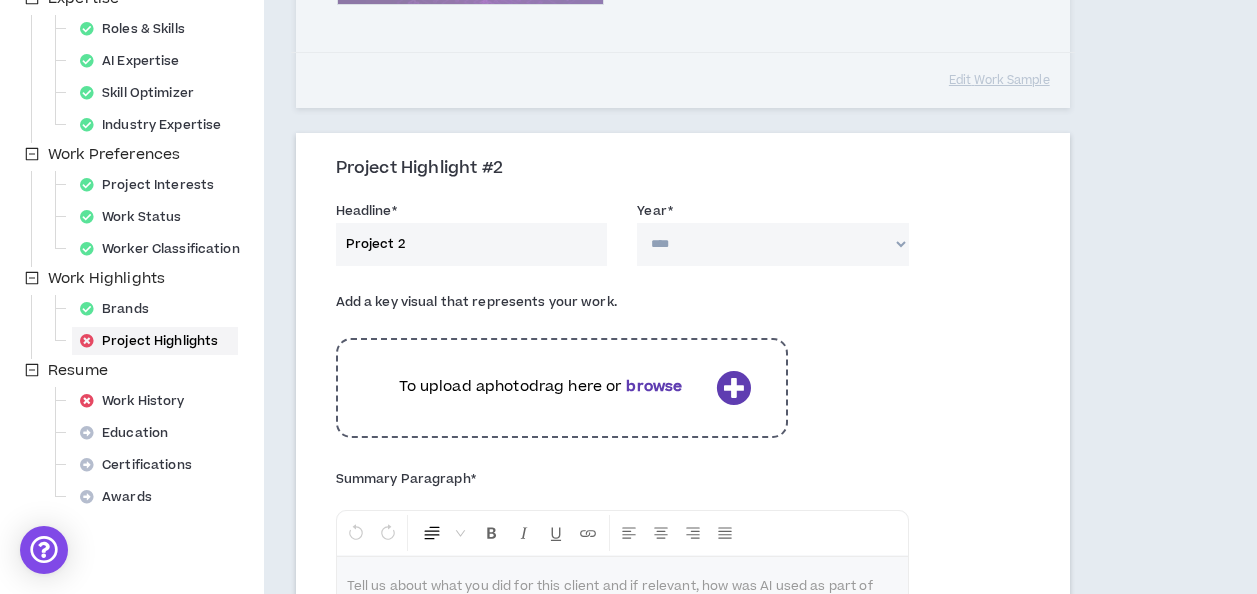 type on "Project 2" 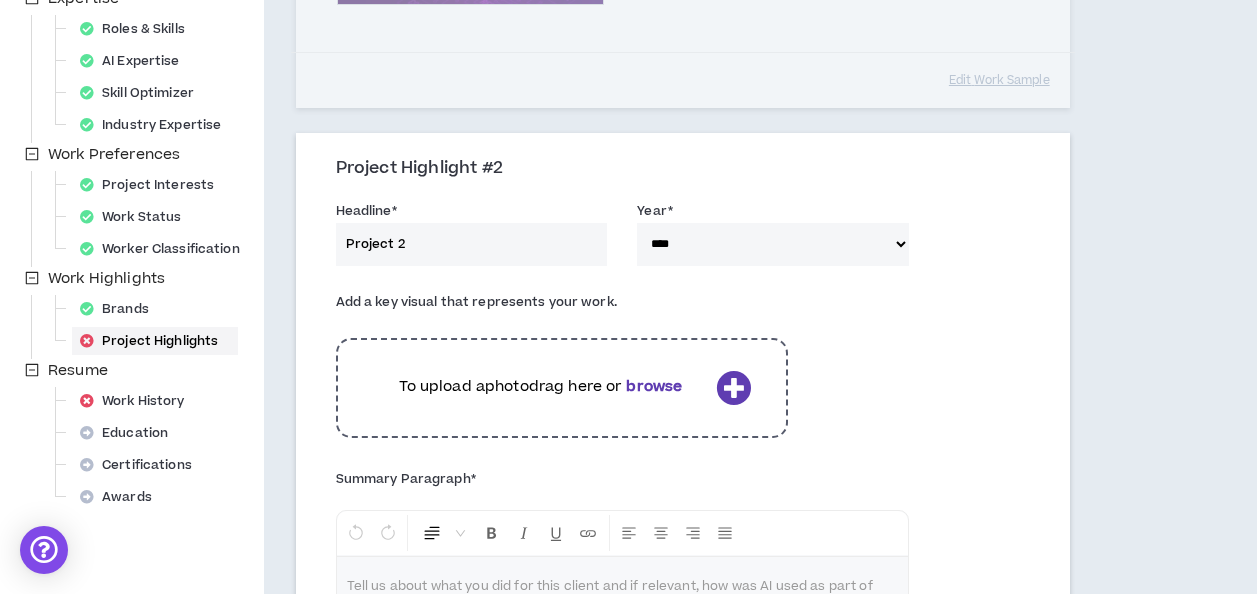 scroll, scrollTop: 689, scrollLeft: 0, axis: vertical 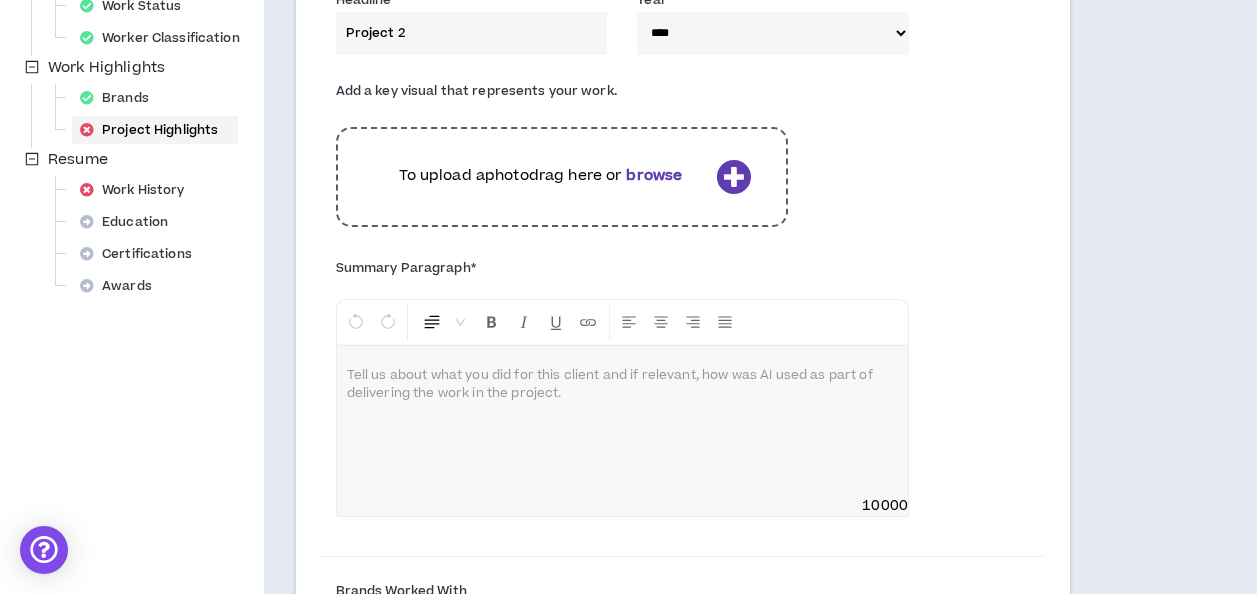 click at bounding box center [622, 421] 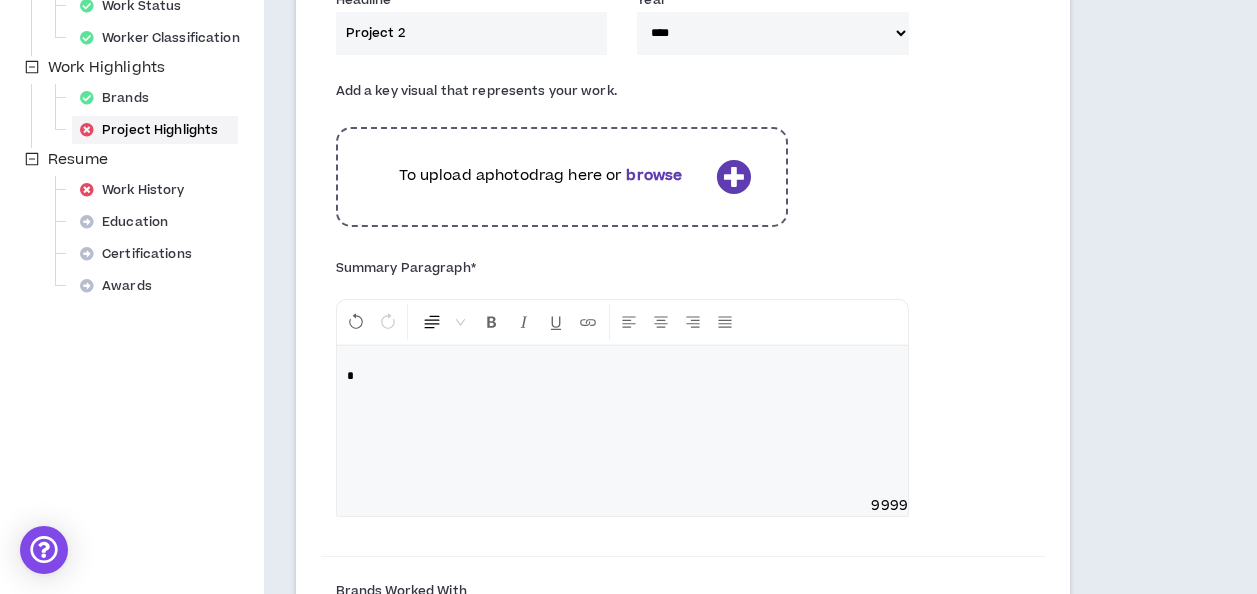 type 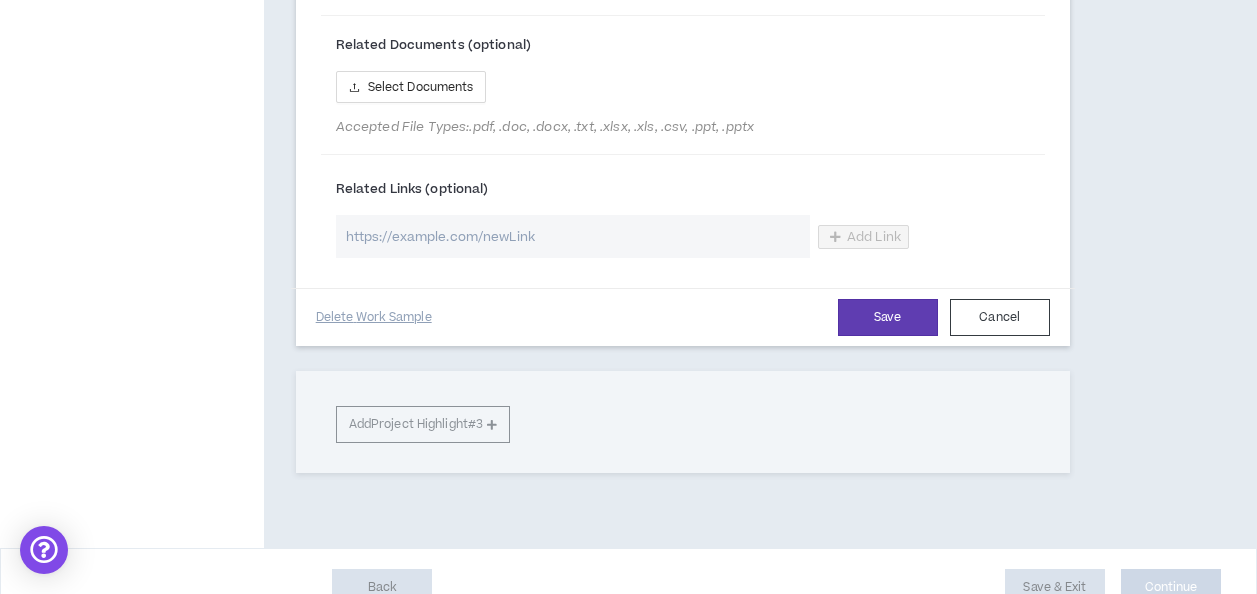 scroll, scrollTop: 1732, scrollLeft: 0, axis: vertical 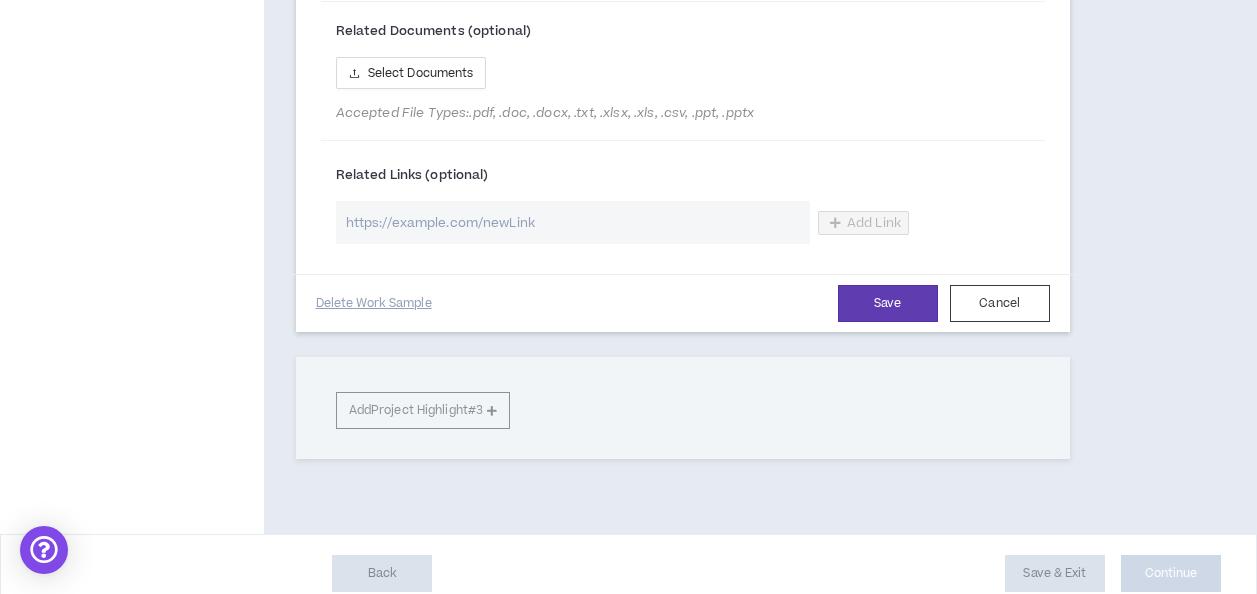drag, startPoint x: 1052, startPoint y: 310, endPoint x: 1121, endPoint y: 279, distance: 75.643906 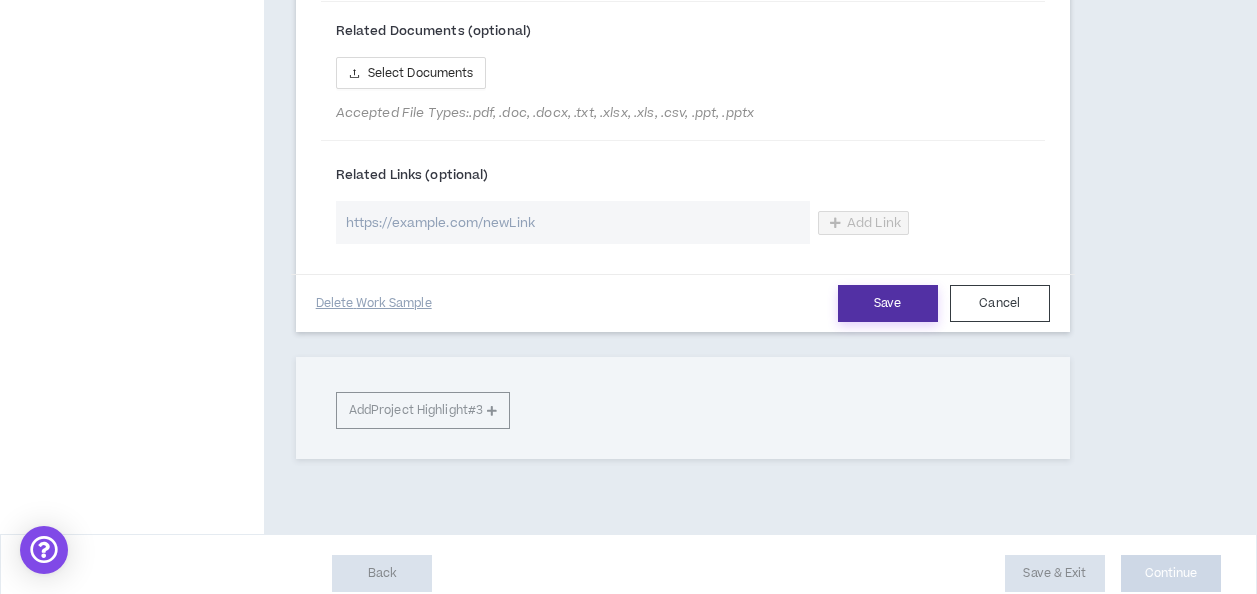 click on "Save" at bounding box center [888, 303] 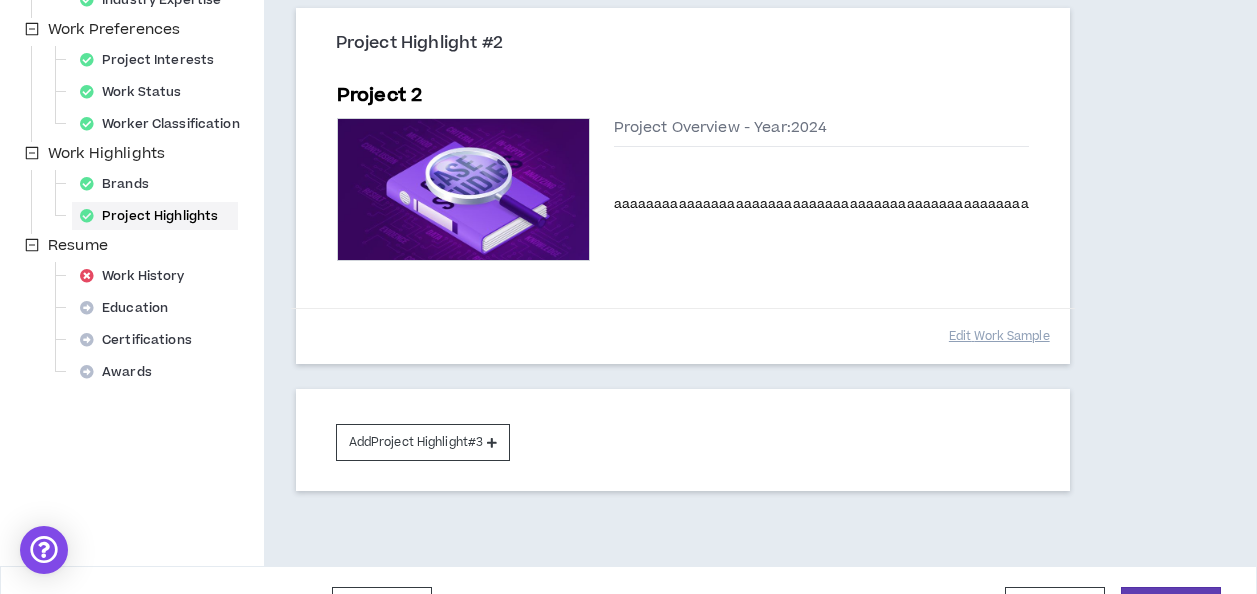 scroll, scrollTop: 646, scrollLeft: 0, axis: vertical 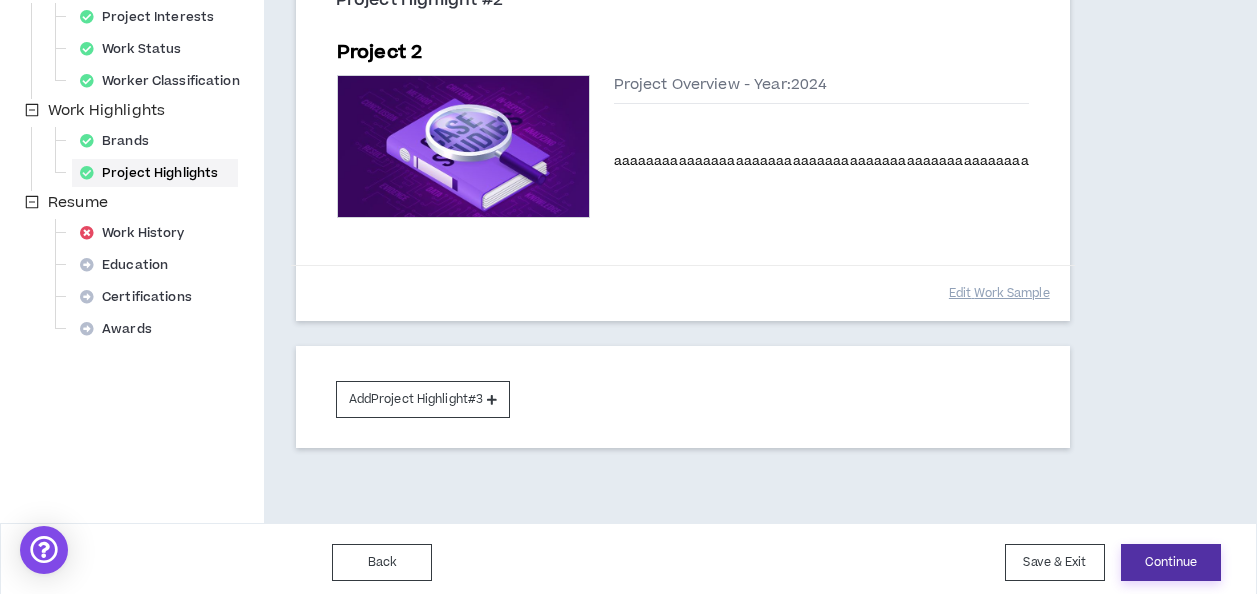 click on "Continue" at bounding box center (1171, 562) 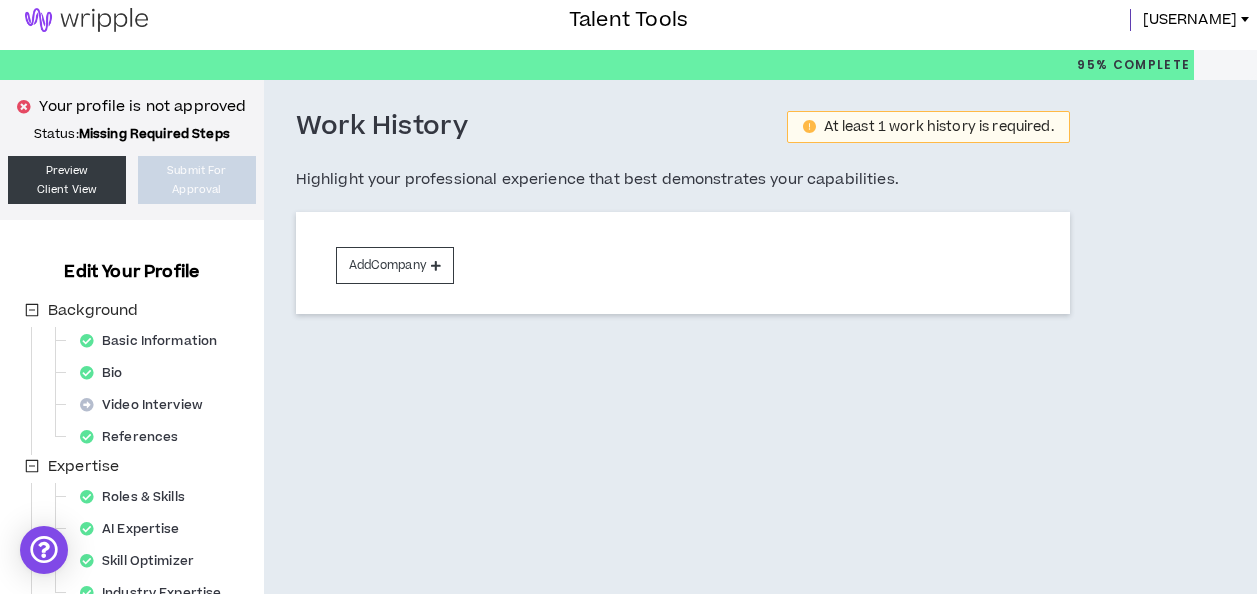 scroll, scrollTop: 0, scrollLeft: 0, axis: both 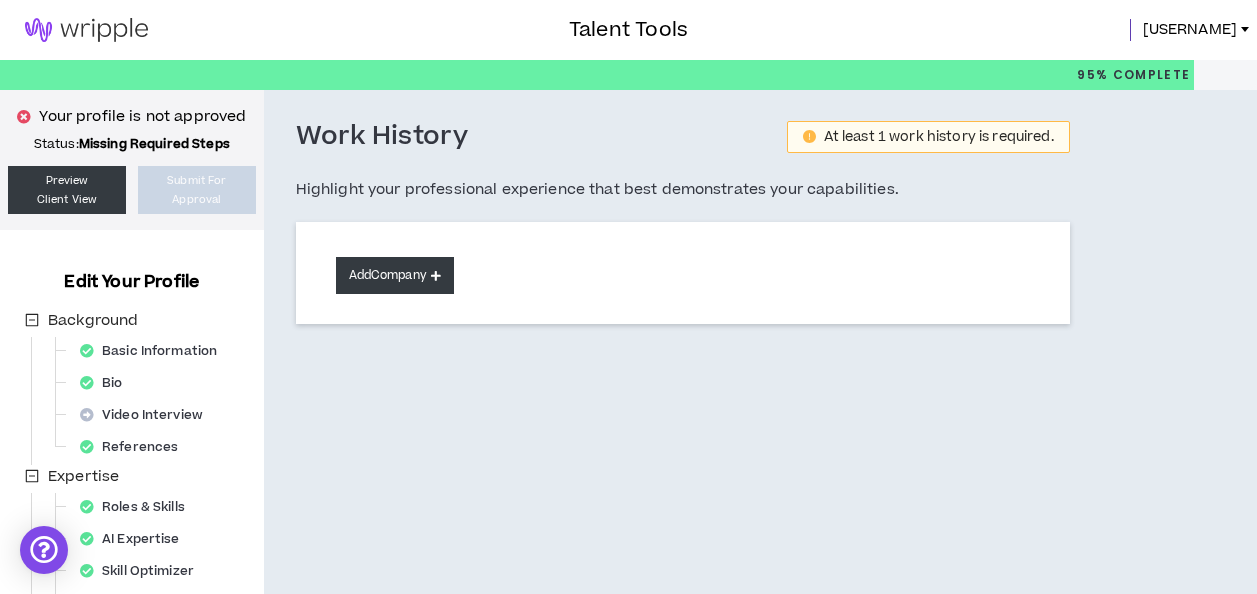 click on "Add  Company" at bounding box center [395, 275] 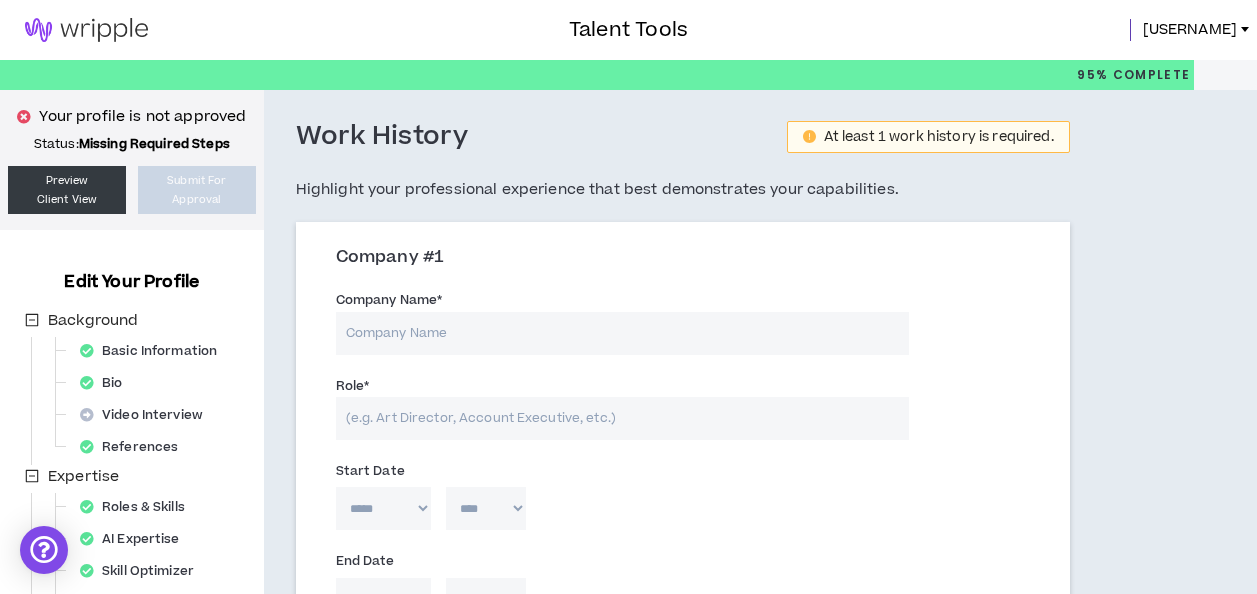 click on "Company Name  *" at bounding box center [622, 333] 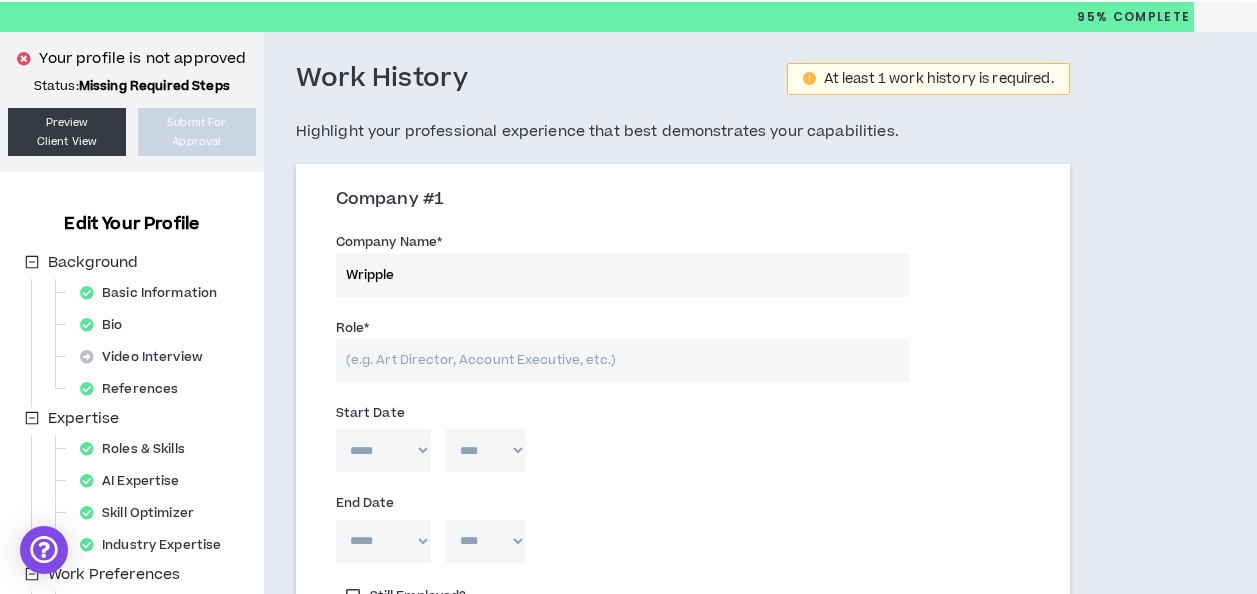 scroll, scrollTop: 59, scrollLeft: 0, axis: vertical 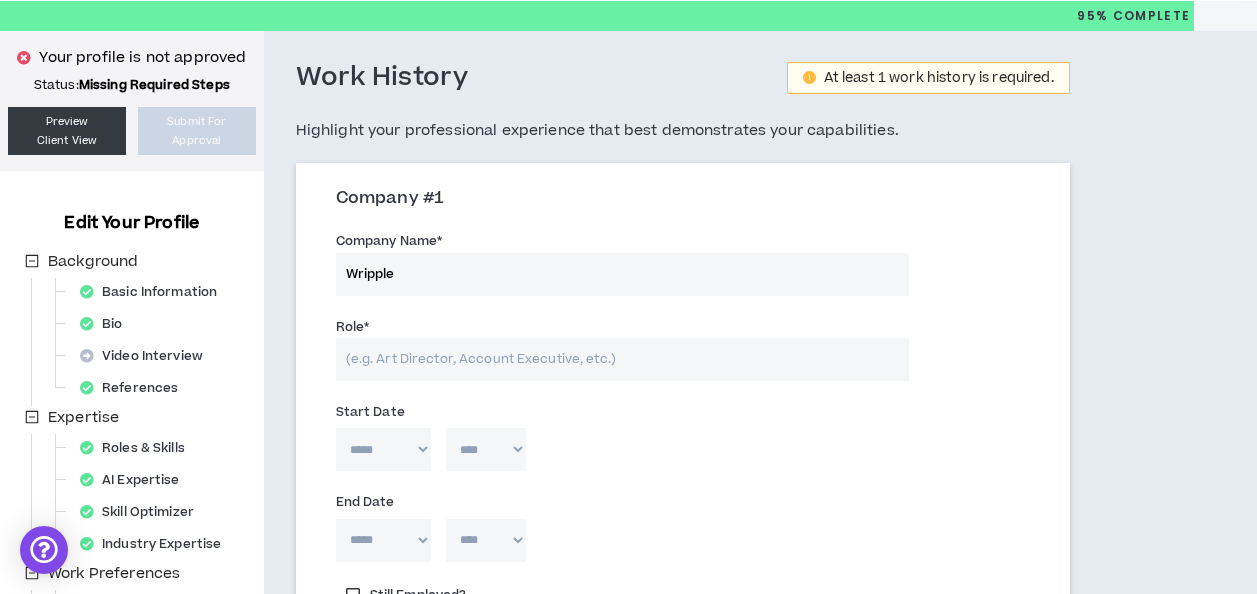 type on "Wripple" 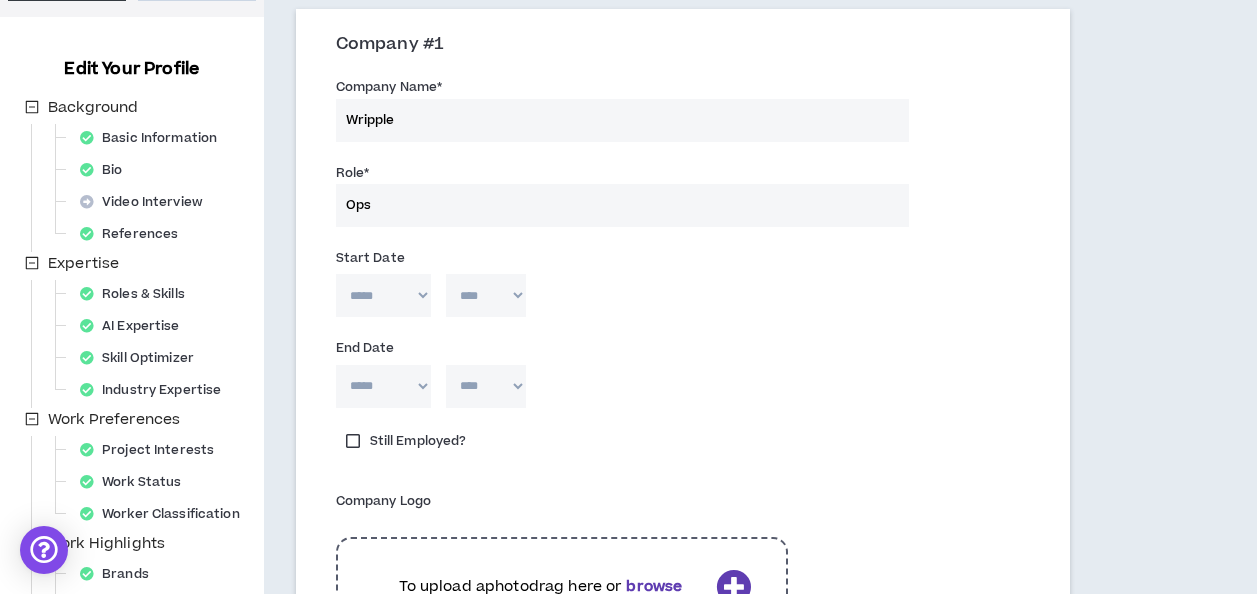 scroll, scrollTop: 214, scrollLeft: 0, axis: vertical 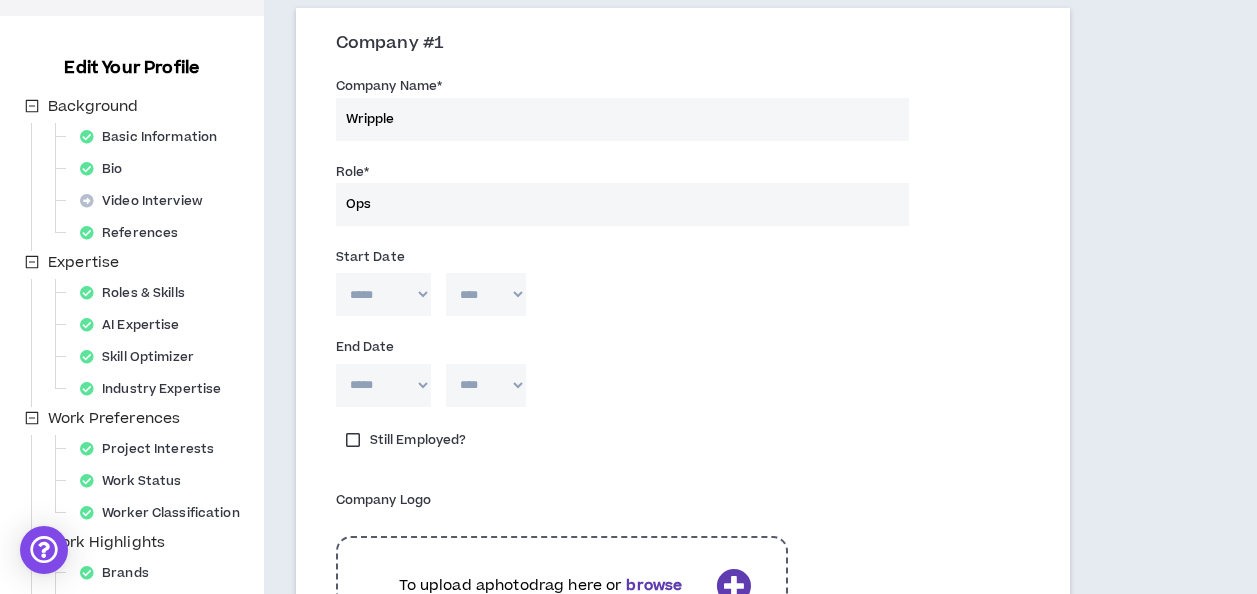 type on "Ops" 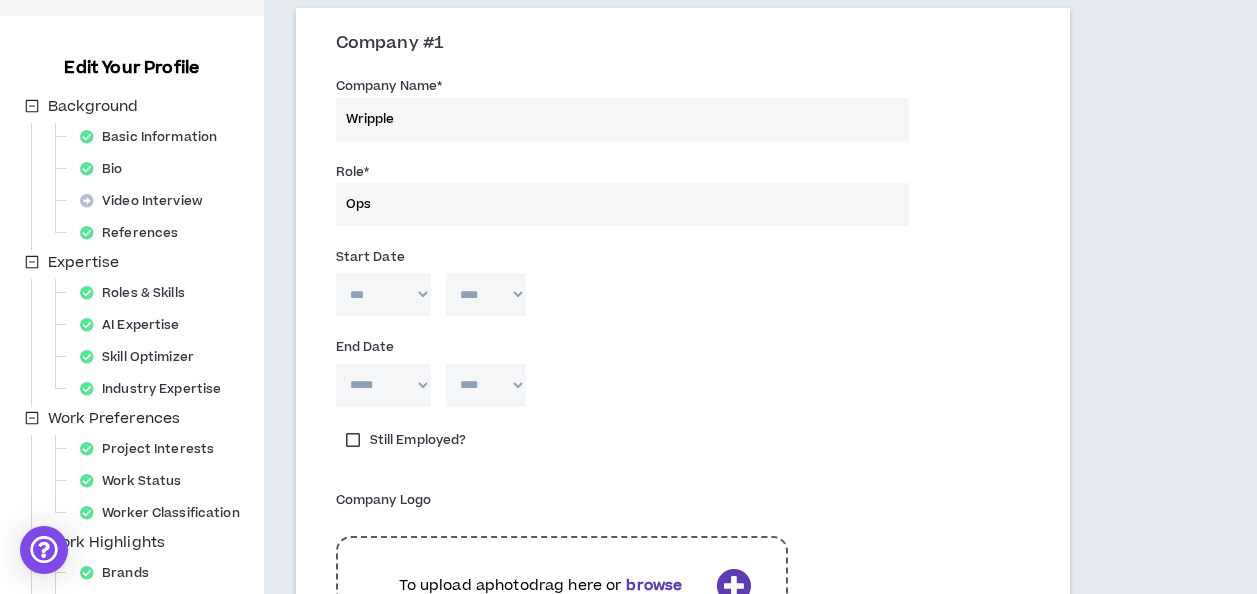 click on "***** *** *** *** *** *** **** *** *** **** *** *** ***" at bounding box center (383, 294) 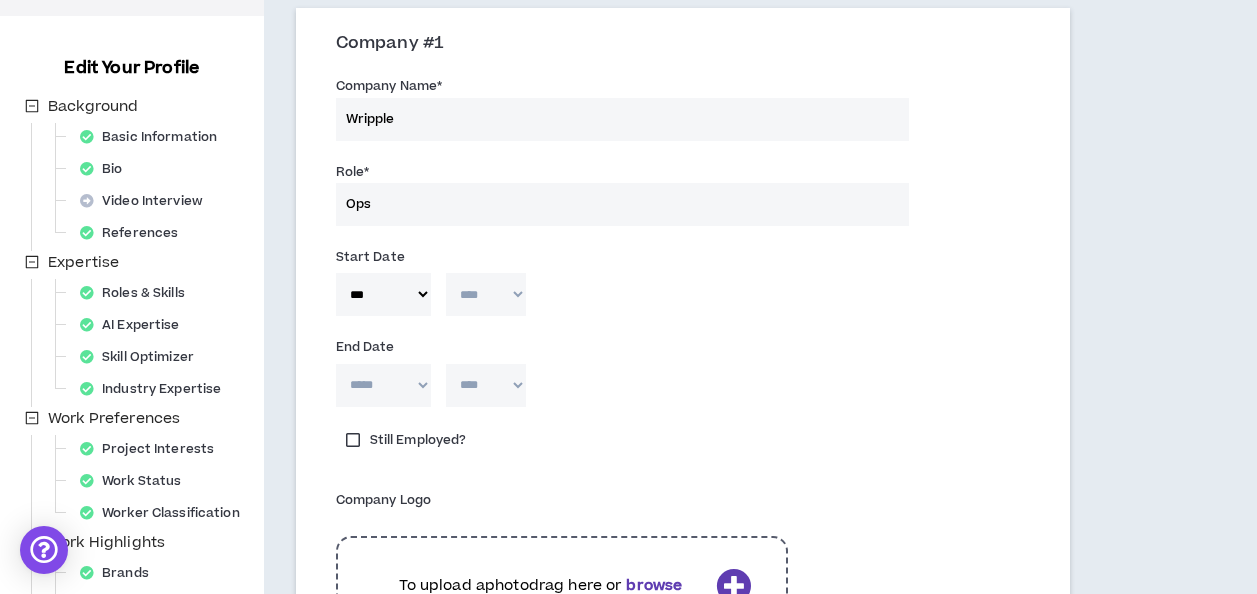 click on "**** **** **** **** **** **** **** **** **** **** **** **** **** **** **** **** **** **** **** **** **** **** **** **** **** **** **** **** **** **** **** **** **** **** **** **** **** **** **** **** **** **** **** **** **** **** **** **** **** **** **** **** **** **** **** **** **** **** **** **** **** **** **** **** **** **** **** **** **** **** **** **** **** **** **** **** **** **** **** **** **** **** **** **** **** **** **** **** **** **** **** **** **** **** **** **** **** **** **** **** **** **** **** **** **** **** **** **** **** **** **** **** **** **** **** **** **** **** **** **** **** **** **** **** **** **** ****" at bounding box center [486, 294] 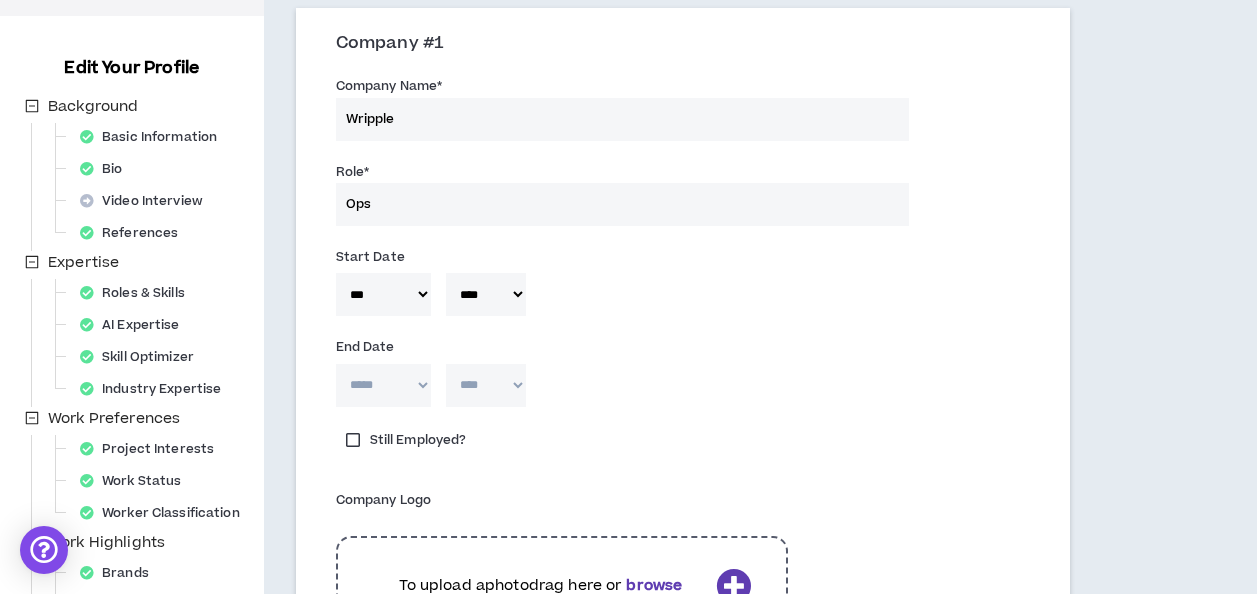 click on "***** *** *** *** *** *** **** *** *** **** *** *** ***" at bounding box center (383, 385) 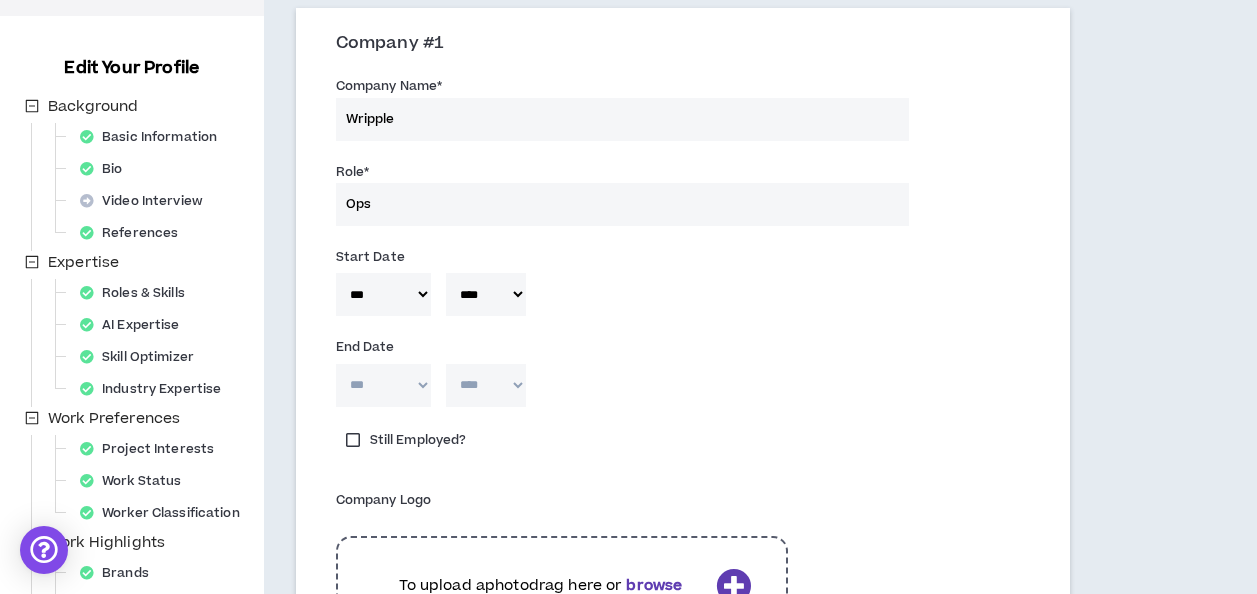 click on "***** *** *** *** *** *** **** *** *** **** *** *** ***" at bounding box center (383, 385) 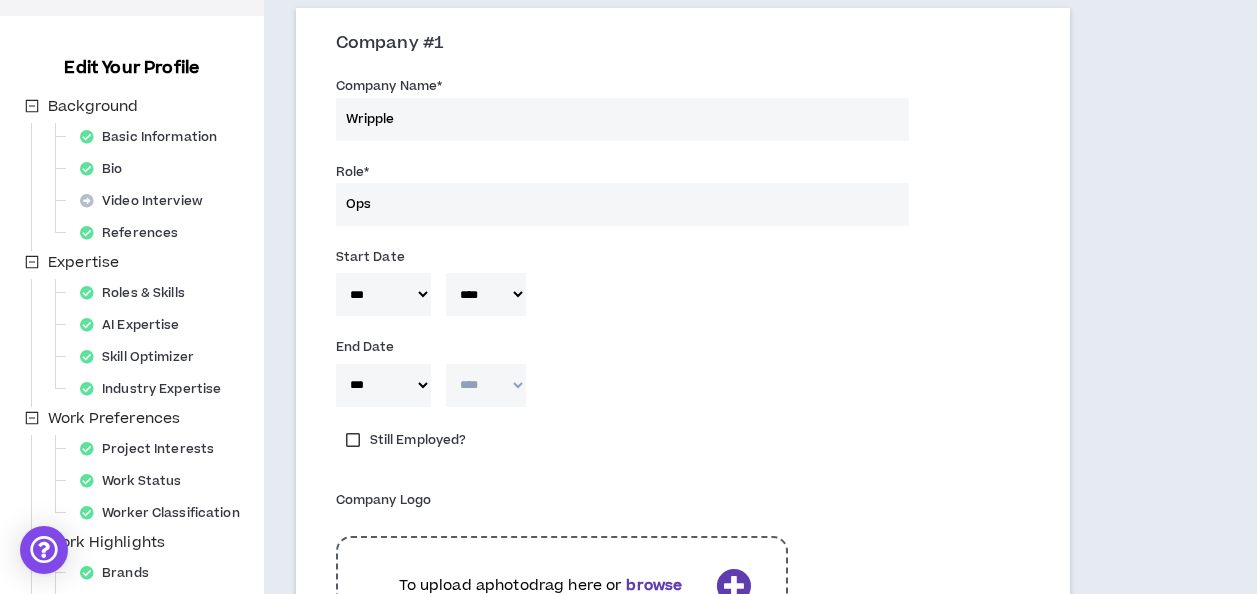click on "**** **** **** **** **** **** **** **** **** **** **** **** **** **** **** **** **** **** **** **** **** **** **** **** **** **** **** **** **** **** **** **** **** **** **** **** **** **** **** **** **** **** **** **** **** **** **** **** **** **** **** **** **** **** **** **** **** **** **** **** **** **** **** **** **** **** **** **** **** **** **** **** **** **** **** **** **** **** **** **** **** **** **** **** **** **** **** **** **** **** **** **** **** **** **** **** **** **** **** **** **** **** **** **** **** **** **** **** **** **** **** **** **** **** **** **** **** **** **** **** **** **** **** **** **** **** ****" at bounding box center (486, 385) 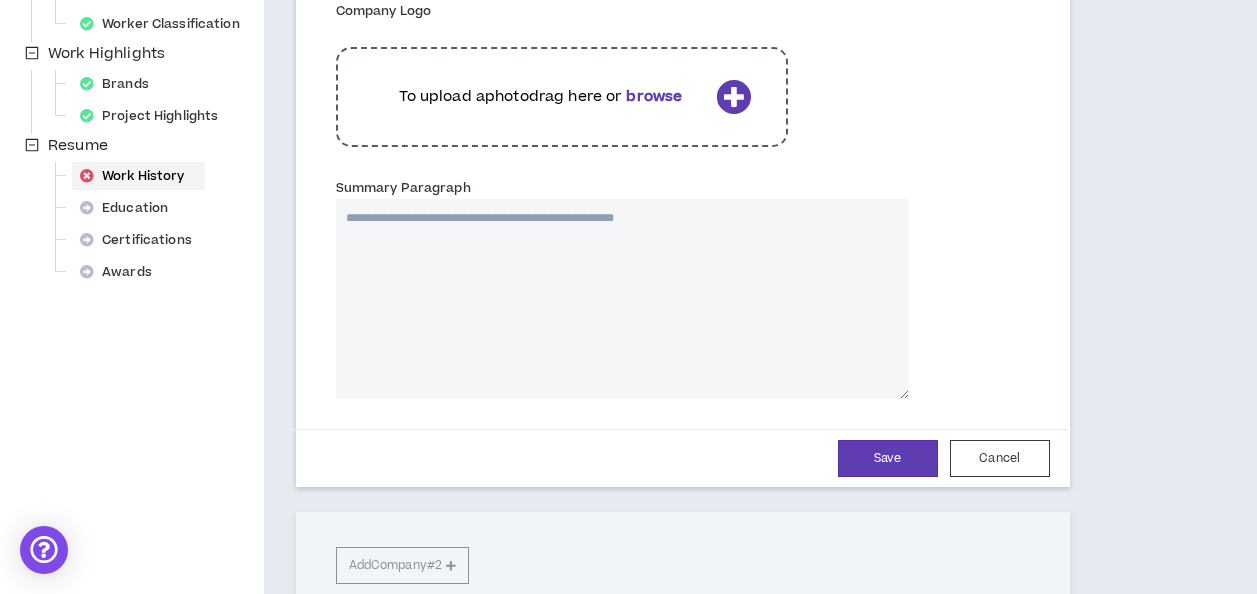 scroll, scrollTop: 706, scrollLeft: 0, axis: vertical 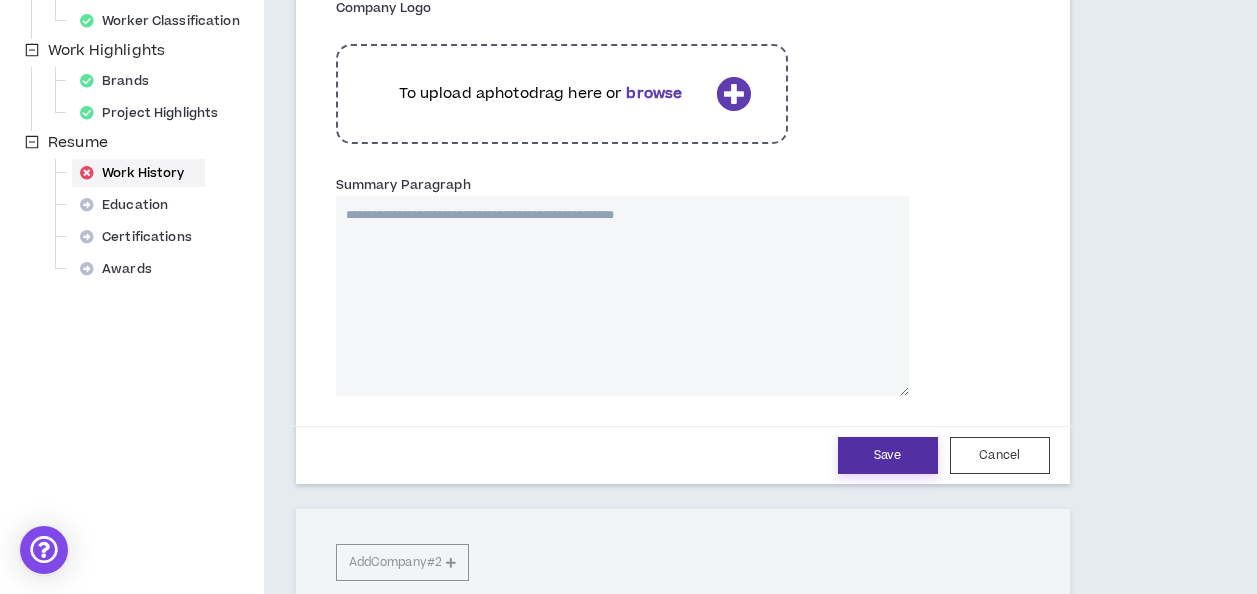 click on "Save" at bounding box center [888, 455] 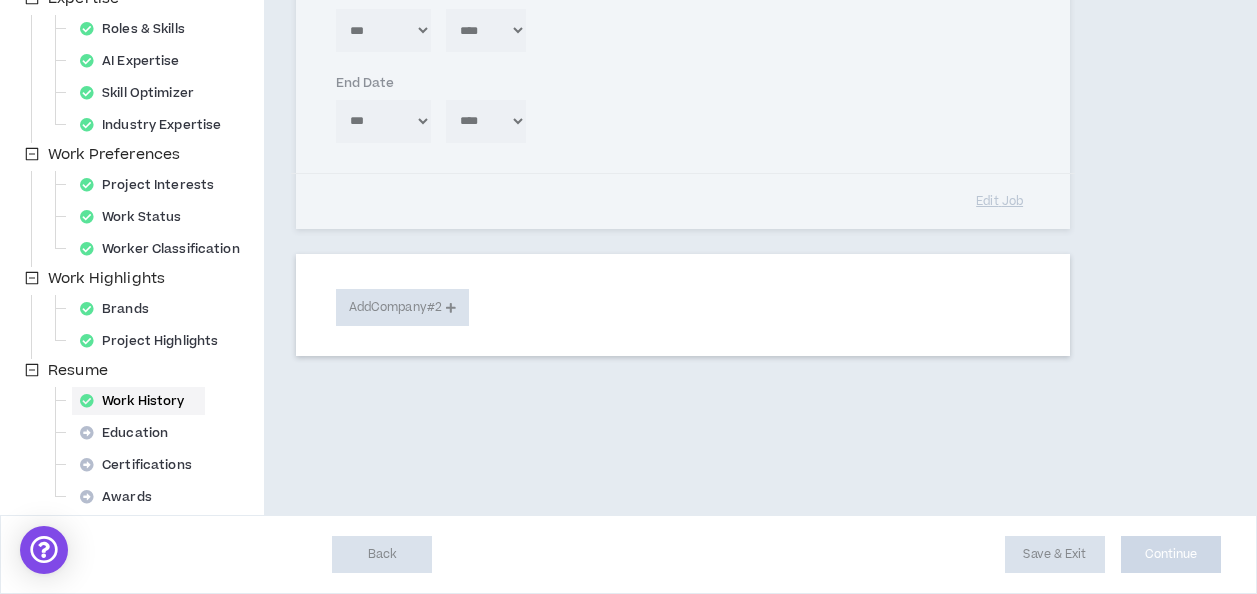 type 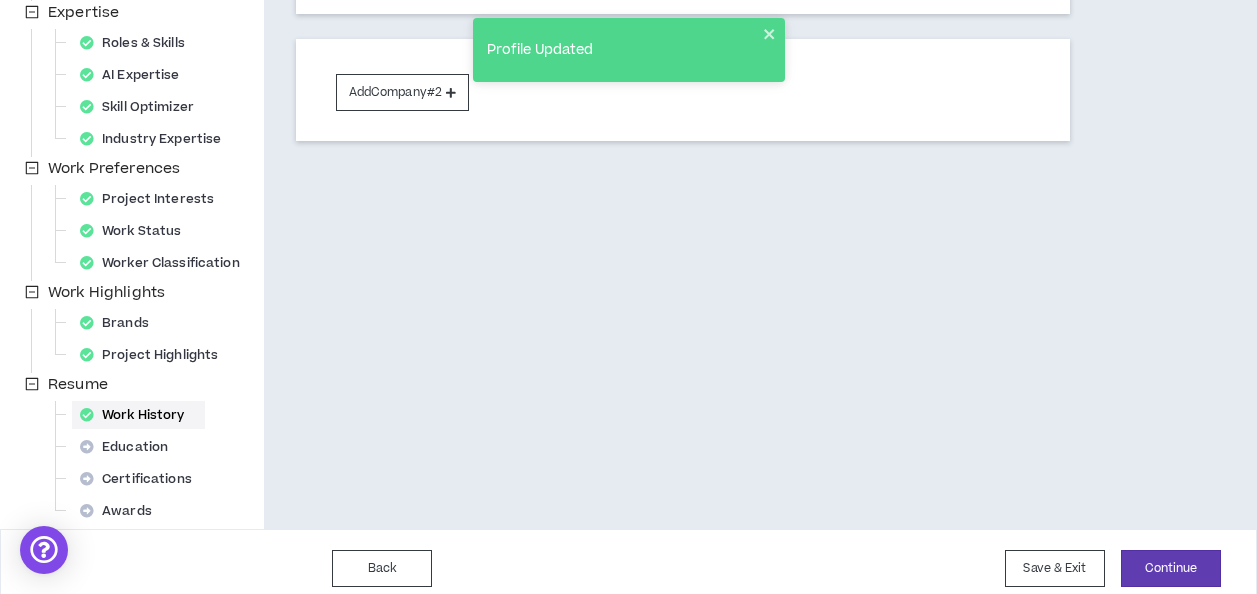 scroll, scrollTop: 478, scrollLeft: 0, axis: vertical 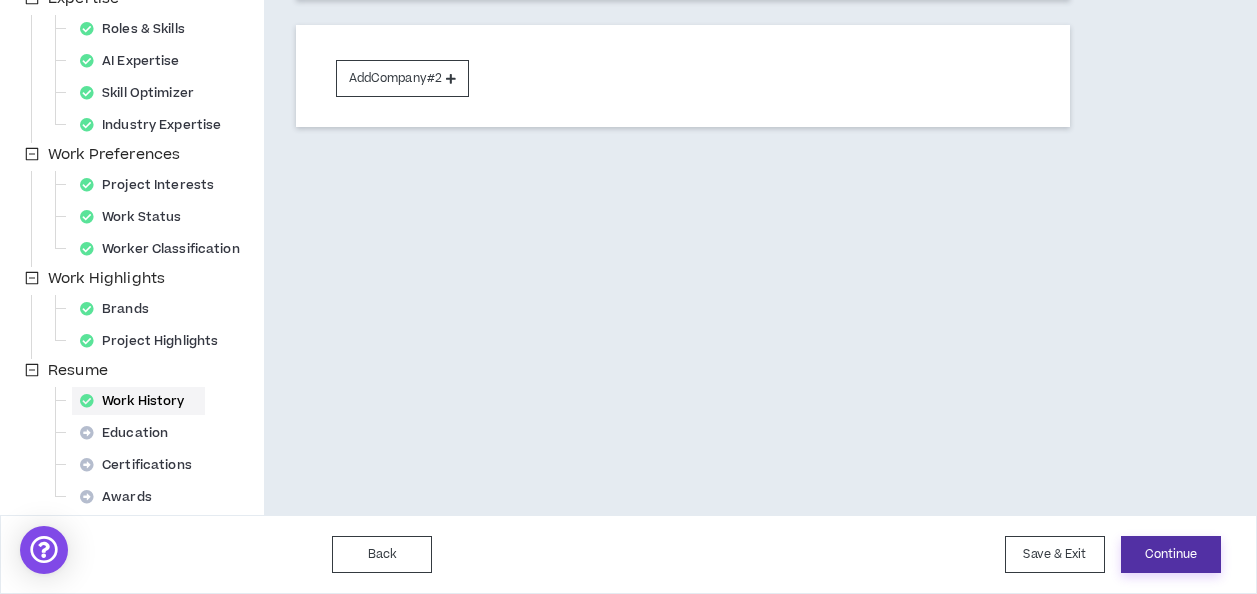 click on "Continue" at bounding box center [1171, 554] 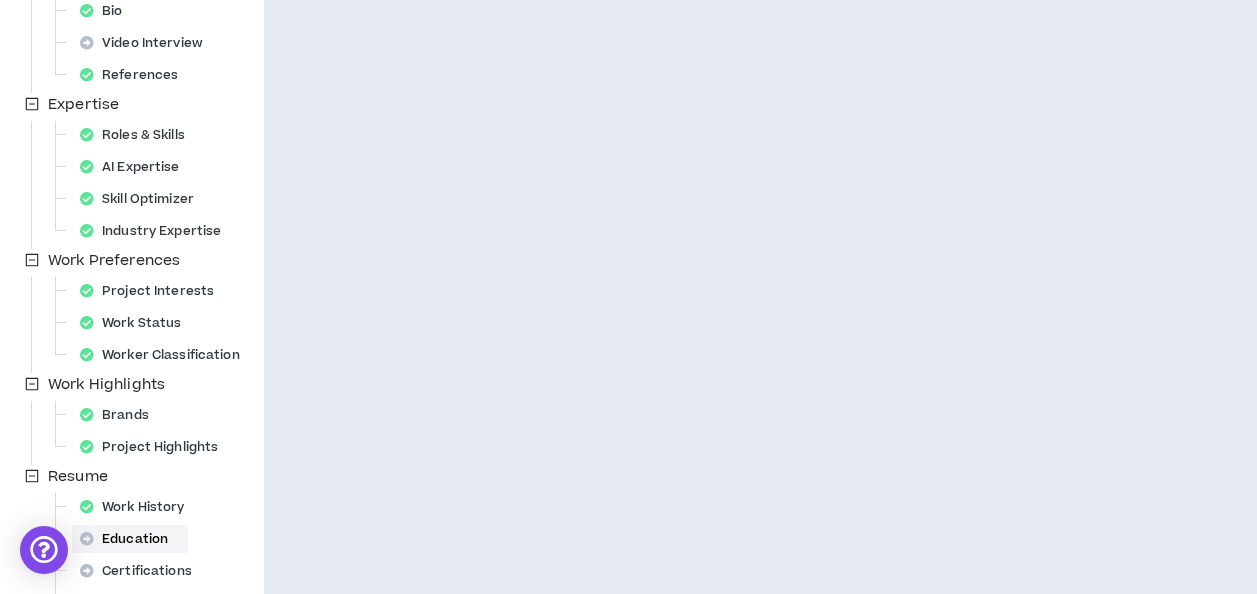 scroll, scrollTop: 0, scrollLeft: 0, axis: both 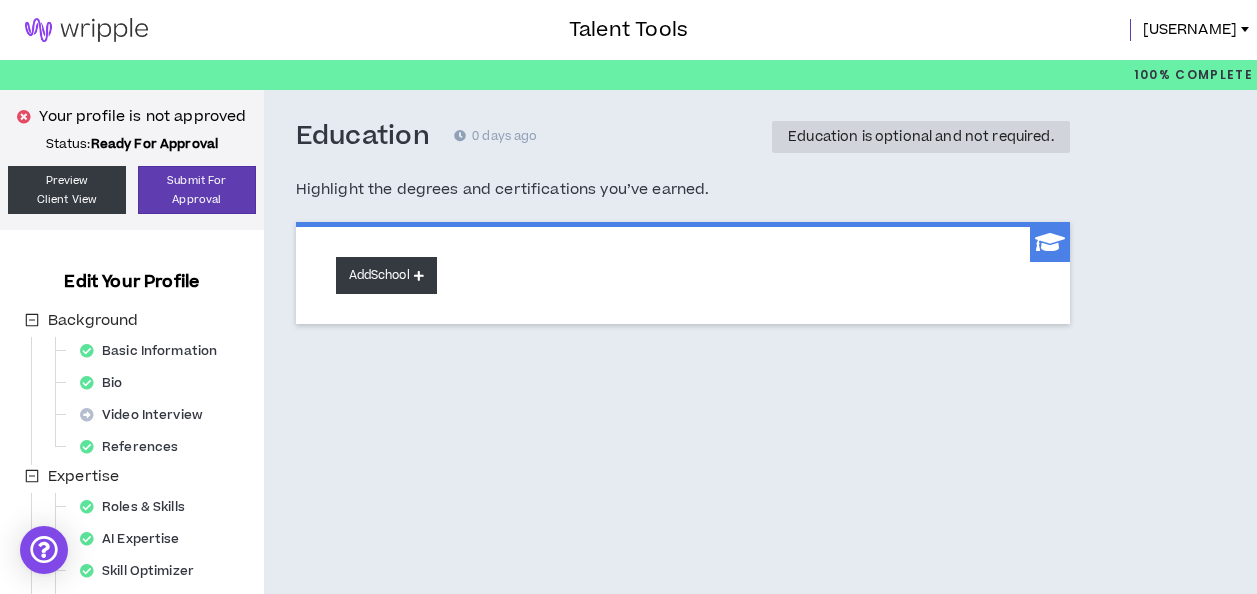 click on "Add  School" at bounding box center (386, 275) 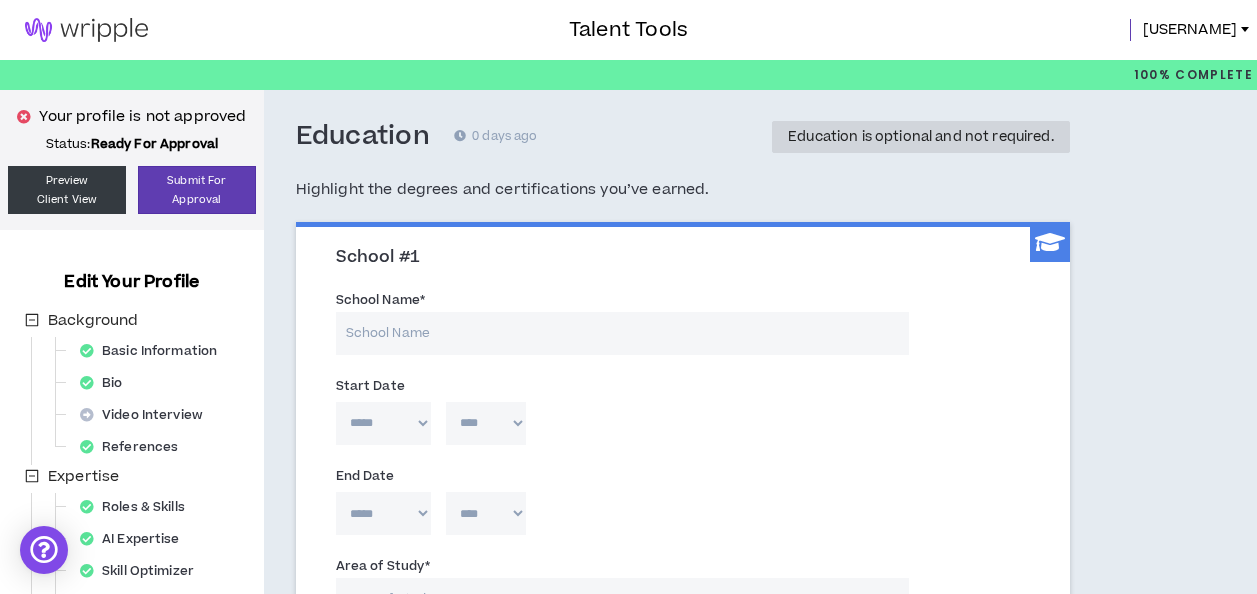 click on "School Name  *" at bounding box center [622, 333] 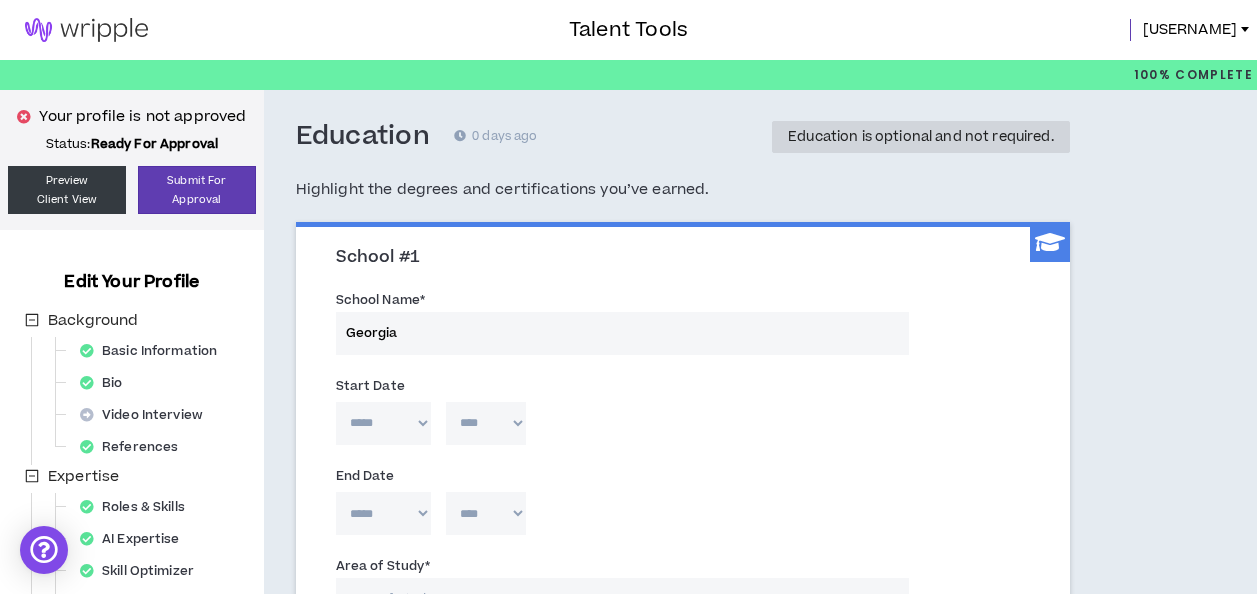 type on "Georgia" 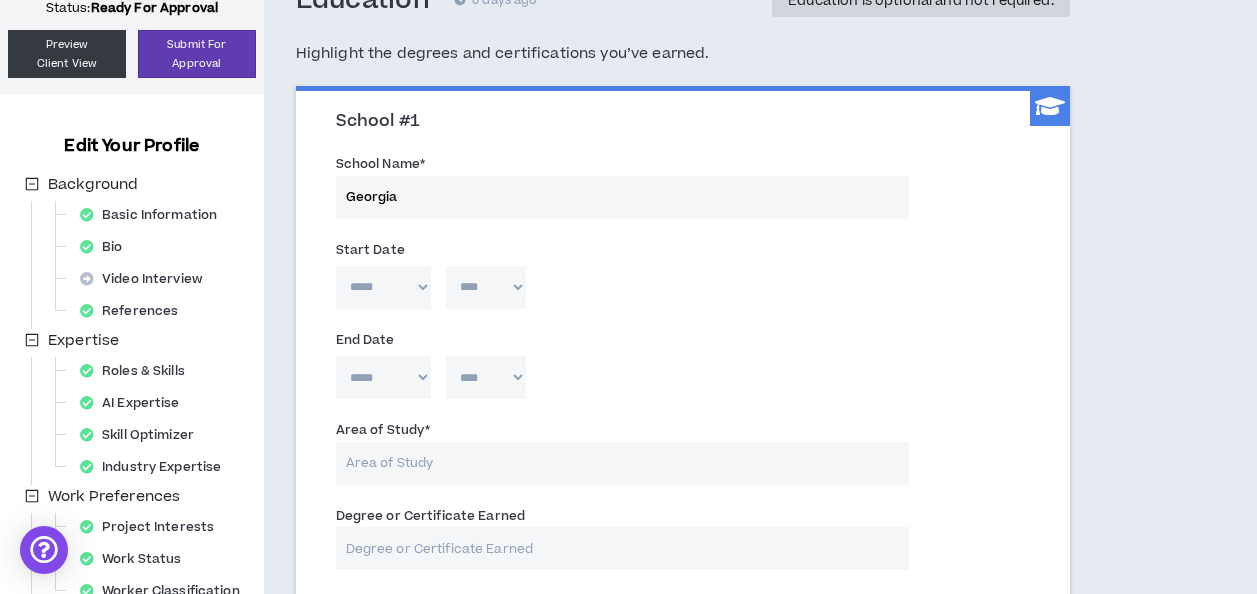 scroll, scrollTop: 138, scrollLeft: 0, axis: vertical 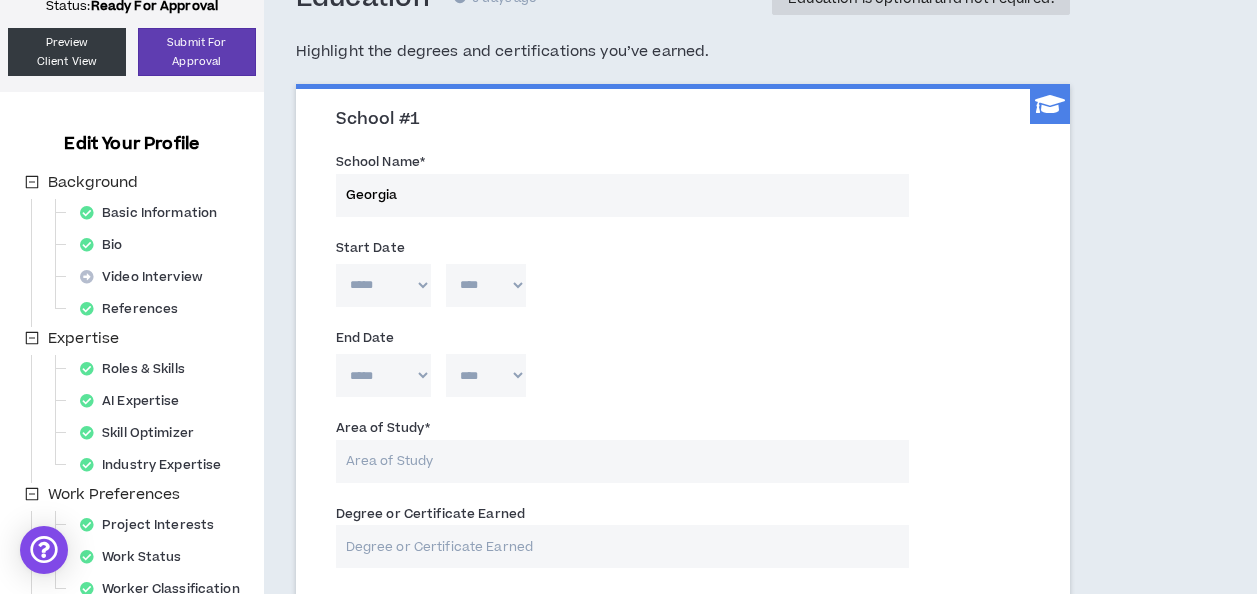 click on "***** *** *** *** *** *** **** *** *** **** *** *** ***" at bounding box center [383, 285] 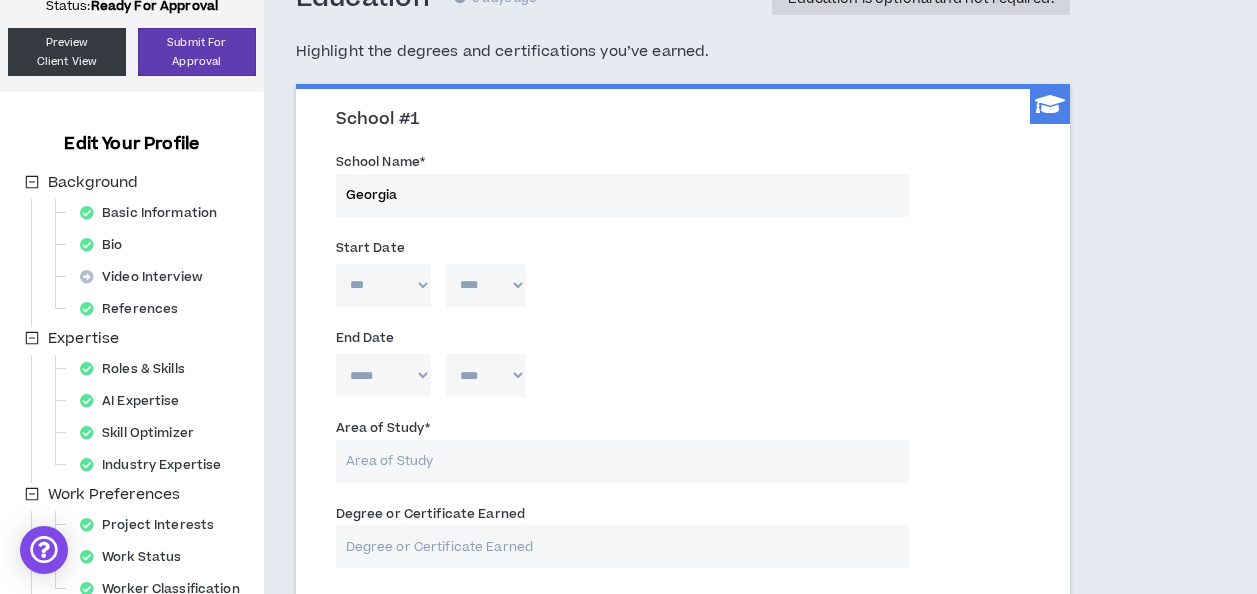 click on "***** *** *** *** *** *** **** *** *** **** *** *** ***" at bounding box center [383, 285] 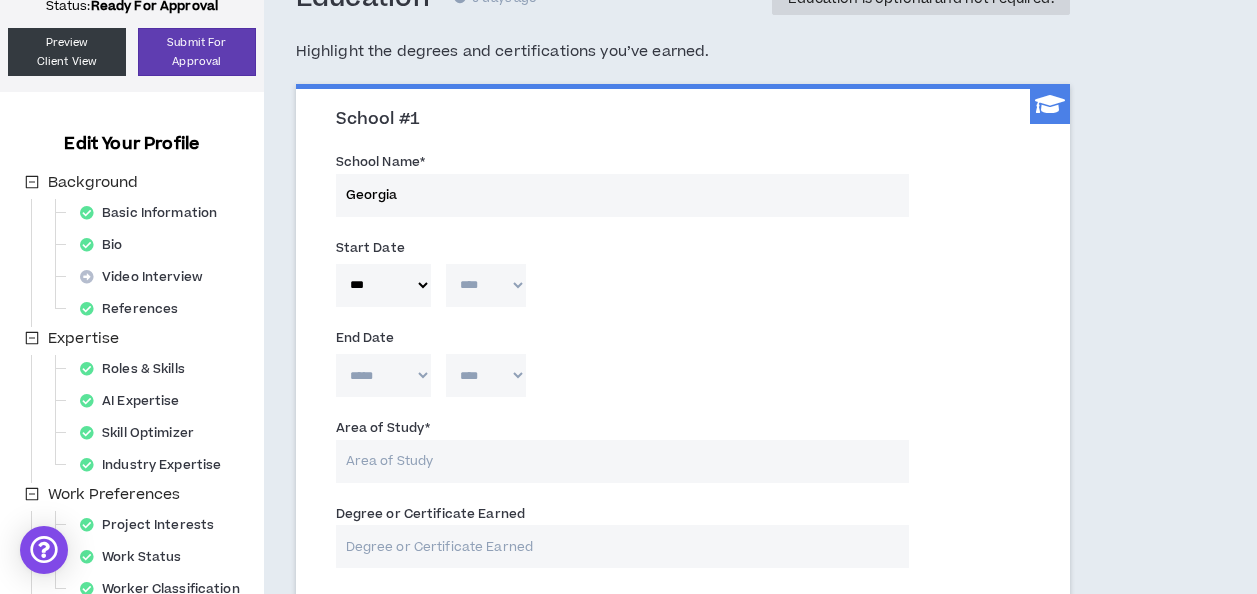 click on "**** **** **** **** **** **** **** **** **** **** **** **** **** **** **** **** **** **** **** **** **** **** **** **** **** **** **** **** **** **** **** **** **** **** **** **** **** **** **** **** **** **** **** **** **** **** **** **** **** **** **** **** **** **** **** **** **** **** **** **** **** **** **** **** **** **** **** **** **** **** **** **** **** **** **** **** **** **** **** **** **** **** **** **** **** **** **** **** **** **** **** **** **** **** **** **** **** **** **** **** **** **** **** **** **** **** **** **** **** **** **** **** **** **** **** **** **** **** **** **** **** **** **** **** **** **** ****" at bounding box center (486, 285) 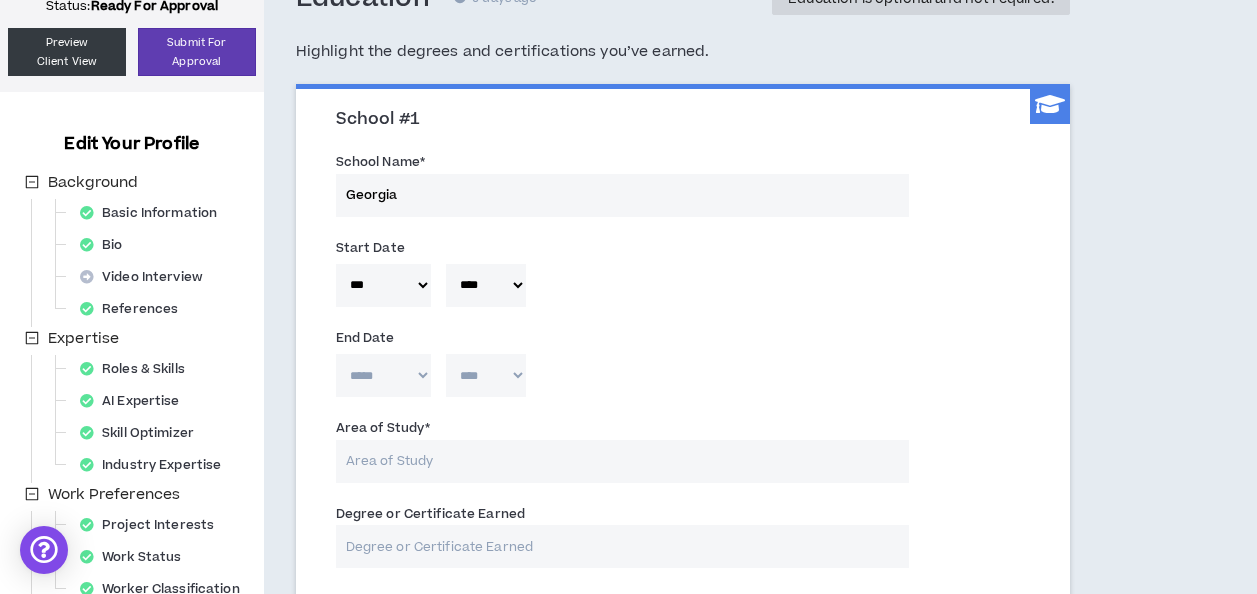 click on "***** *** *** *** *** *** **** *** *** **** *** *** ***" at bounding box center (383, 375) 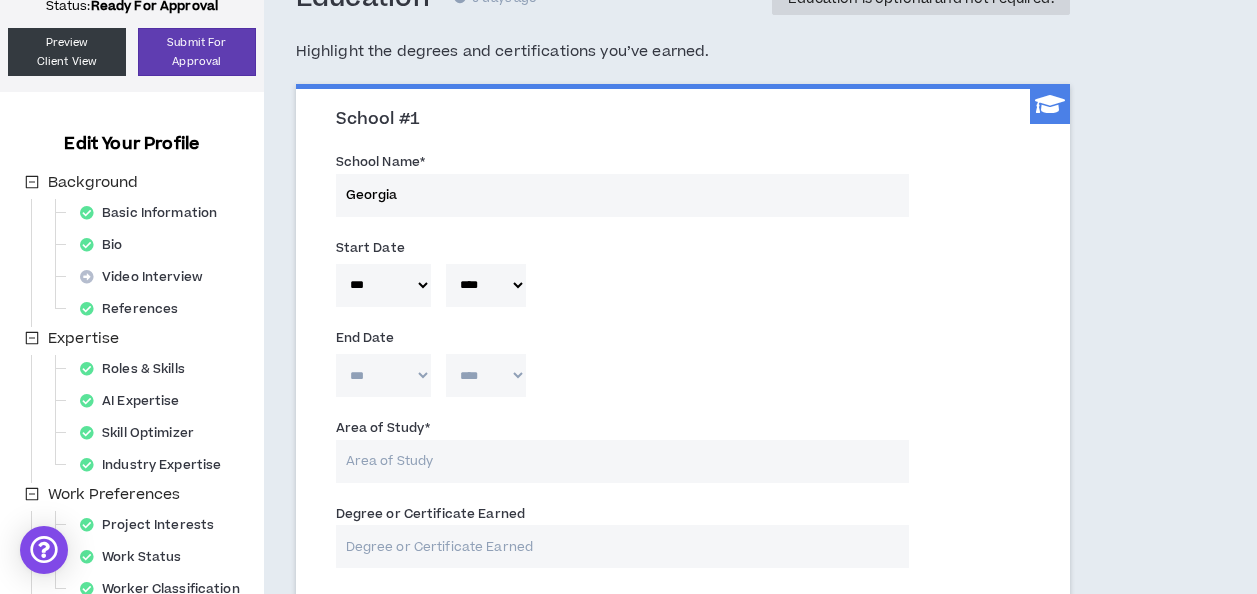 click on "***** *** *** *** *** *** **** *** *** **** *** *** ***" at bounding box center (383, 375) 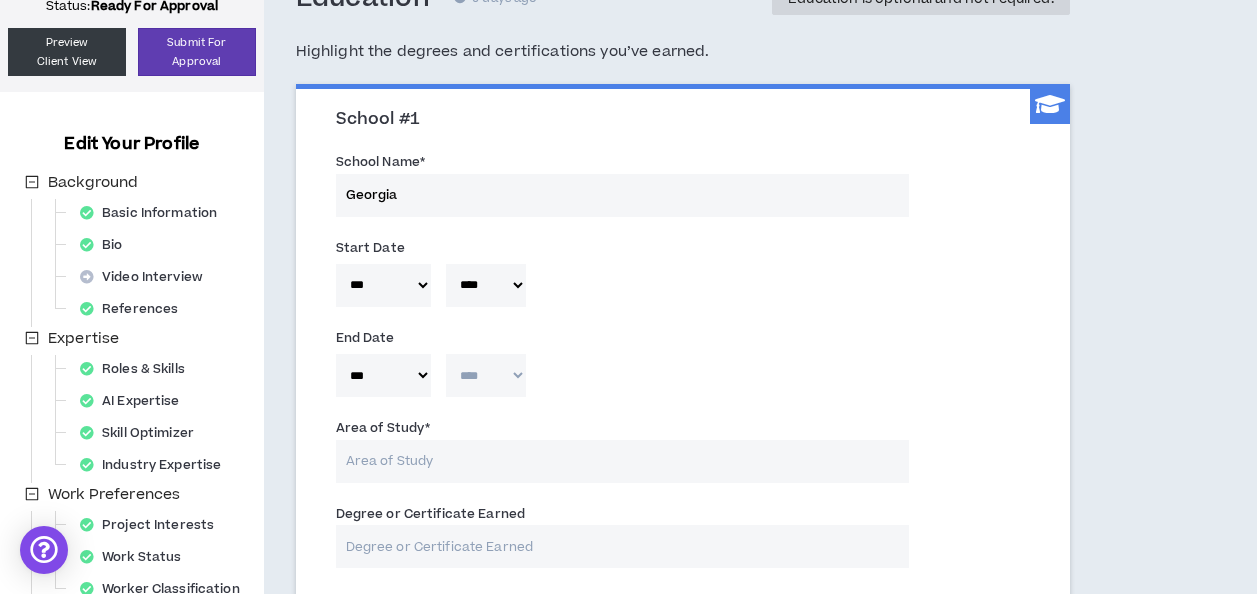 click on "**** **** **** **** **** **** **** **** **** **** **** **** **** **** **** **** **** **** **** **** **** **** **** **** **** **** **** **** **** **** **** **** **** **** **** **** **** **** **** **** **** **** **** **** **** **** **** **** **** **** **** **** **** **** **** **** **** **** **** **** **** **** **** **** **** **** **** **** **** **** **** **** **** **** **** **** **** **** **** **** **** **** **** **** **** **** **** **** **** **** **** **** **** **** **** **** **** **** **** **** **** **** **** **** **** **** **** **** **** **** **** **** **** **** **** **** **** **** **** **** **** **** **** **** **** **** ****" at bounding box center (486, 375) 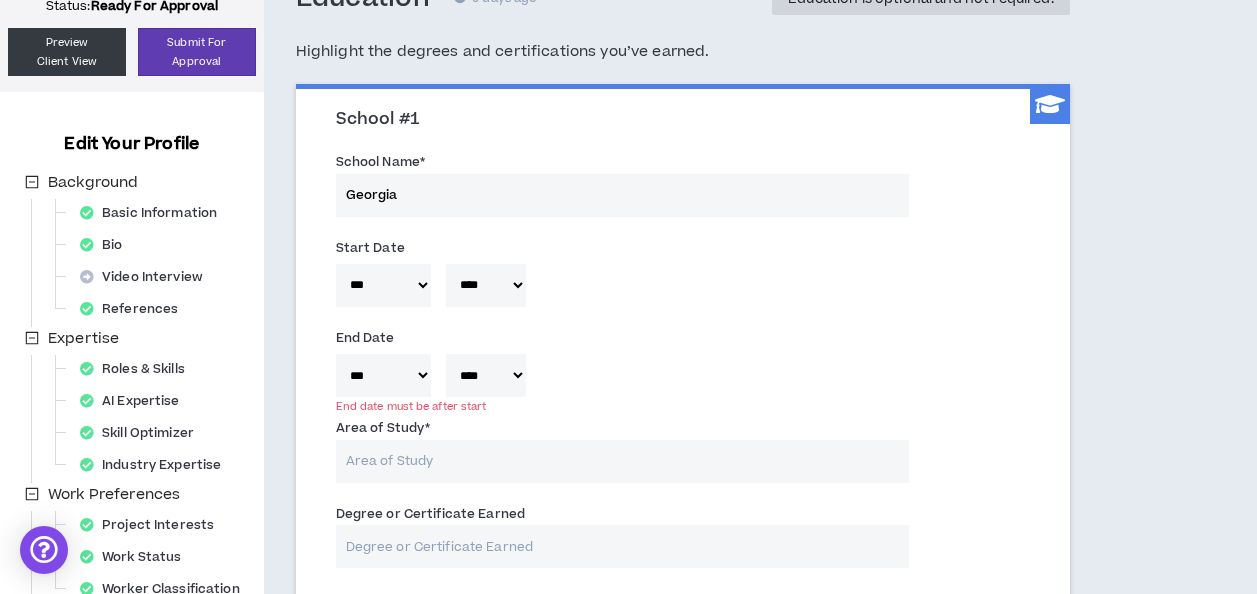 drag, startPoint x: 474, startPoint y: 294, endPoint x: 476, endPoint y: 305, distance: 11.18034 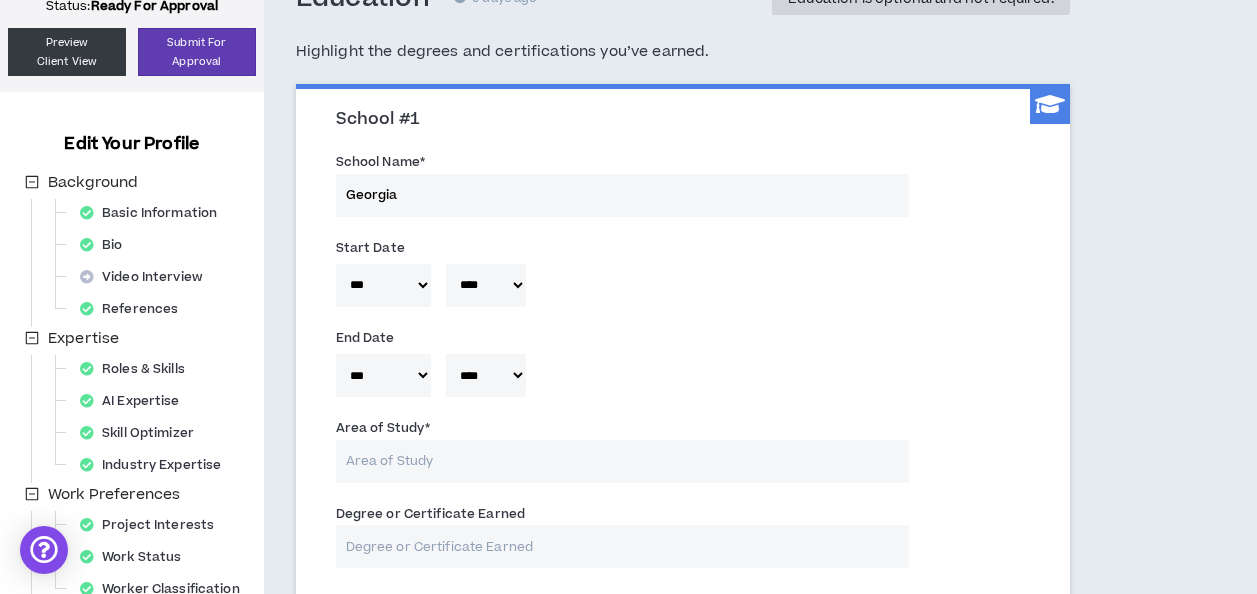 click on "***** *** *** *** *** *** **** *** *** **** *** *** ***  * **** **** **** **** **** **** **** **** **** **** **** **** **** **** **** **** **** **** **** **** **** **** **** **** **** **** **** **** **** **** **** **** **** **** **** **** **** **** **** **** **** **** **** **** **** **** **** **** **** **** **** **** **** **** **** **** **** **** **** **** **** **** **** **** **** **** **** **** **** **** **** **** **** **** **** **** **** **** **** **** **** **** **** **** **** **** **** **** **** **** **** **** **** **** **** **** **** **** **** **** **** **** **** **** **** **** **** **** **** **** **** **** **** **** **** **** **** **** **** **** **** **** **** **** **** **** ****" at bounding box center (683, 380) 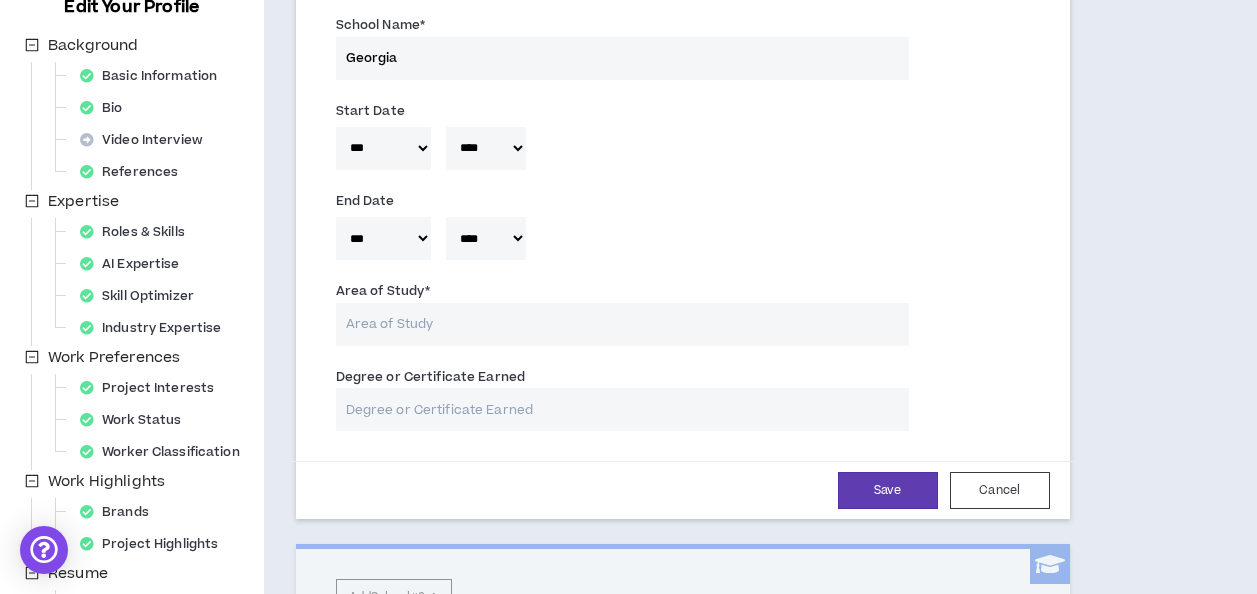 scroll, scrollTop: 279, scrollLeft: 0, axis: vertical 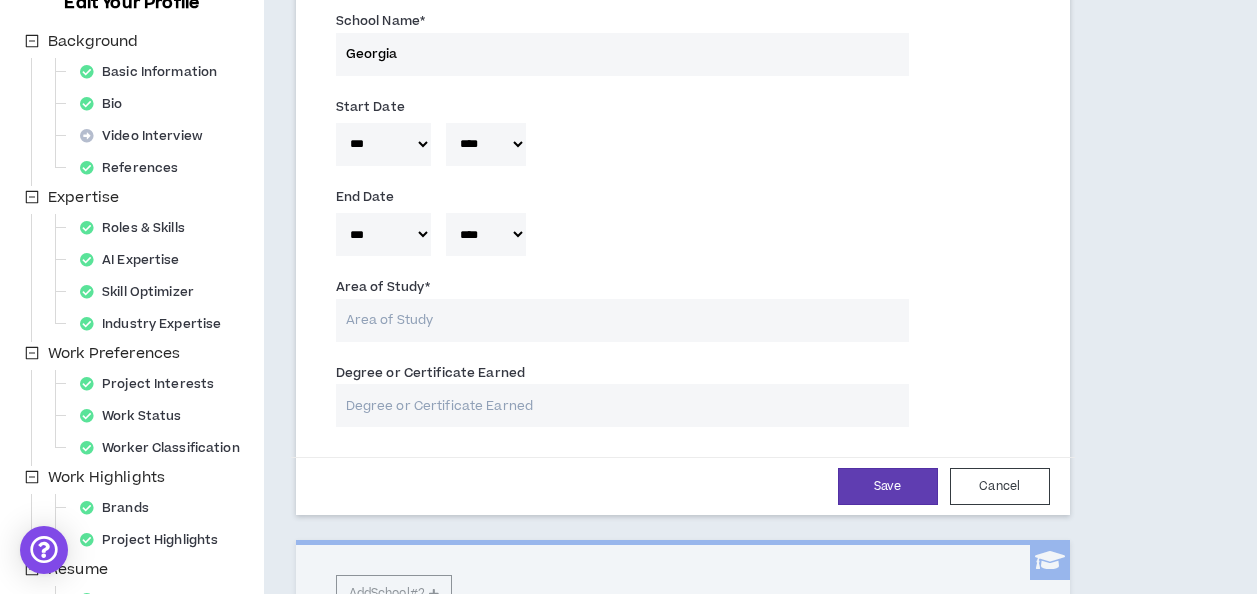 click on "Area of Study  *" at bounding box center [622, 320] 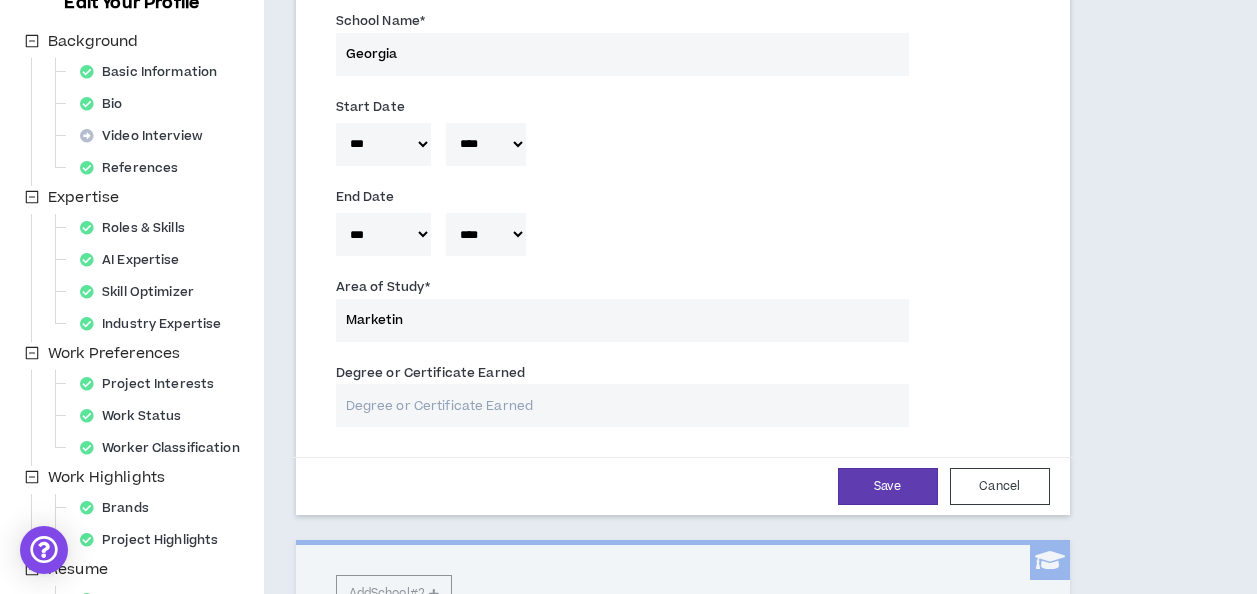 type on "Marketing" 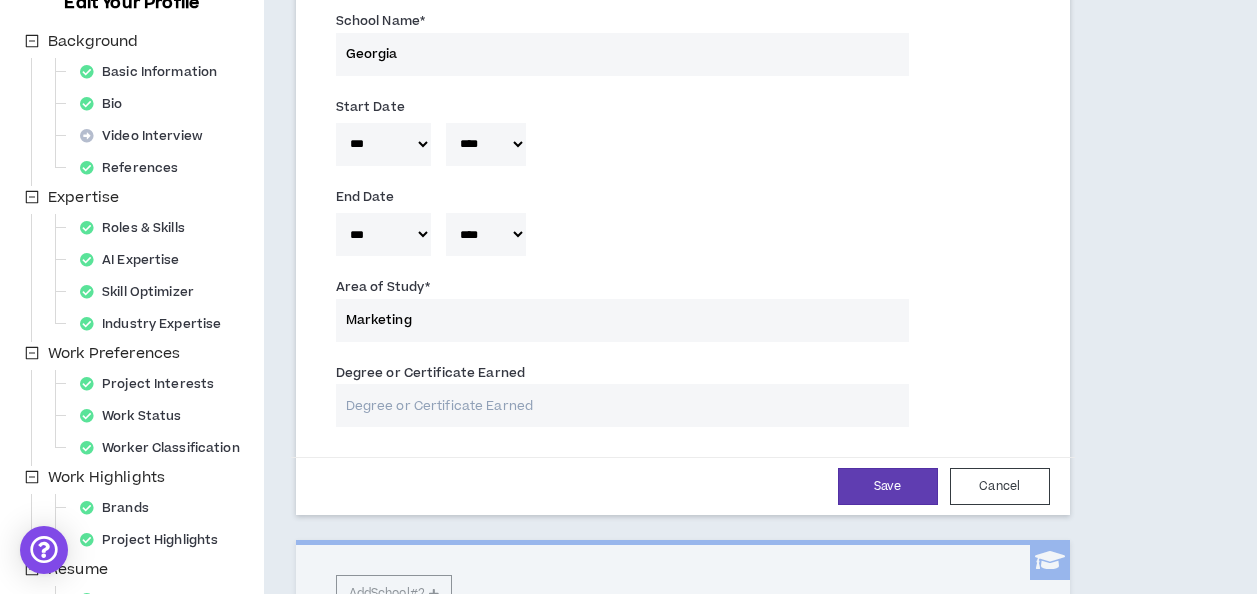 type 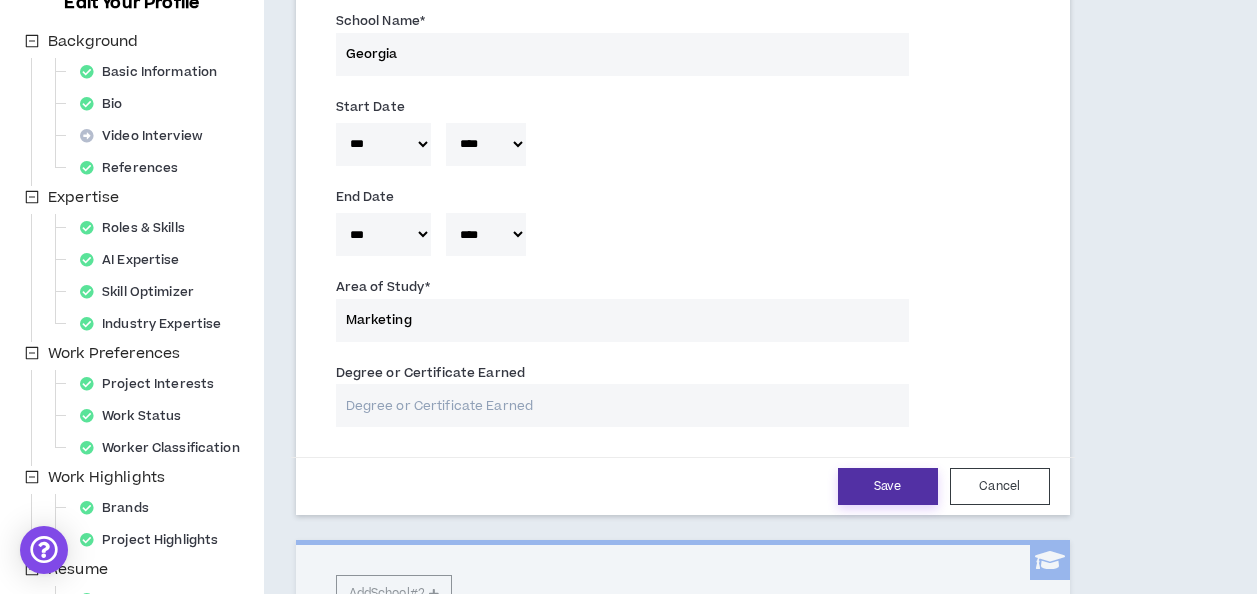 type on "Marketing" 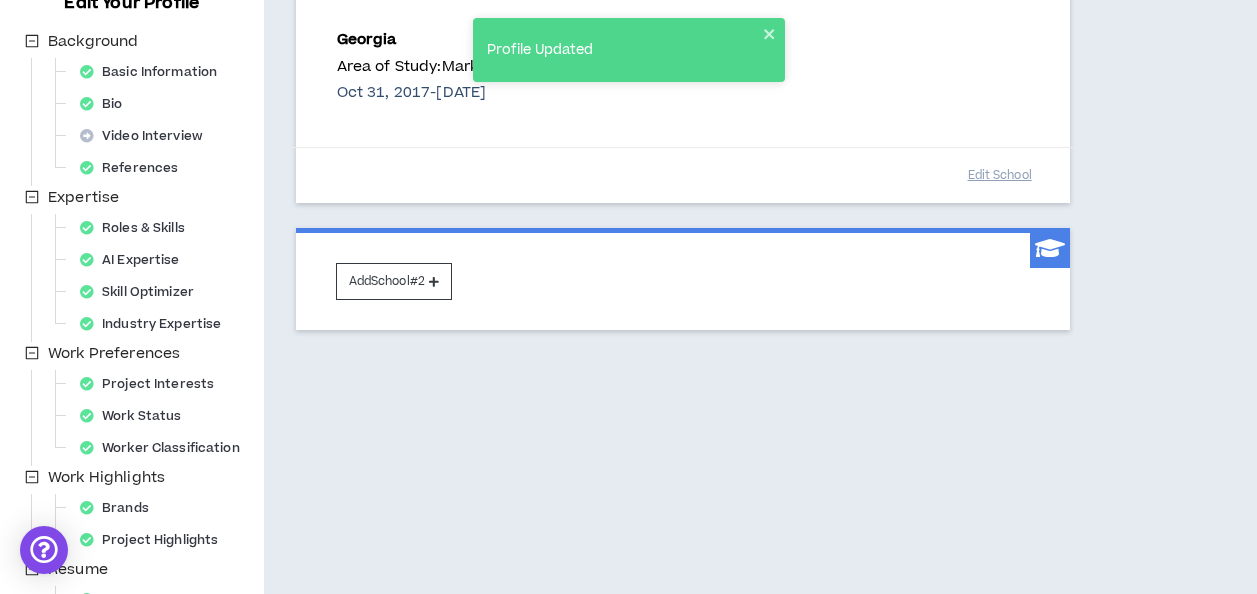 scroll, scrollTop: 478, scrollLeft: 0, axis: vertical 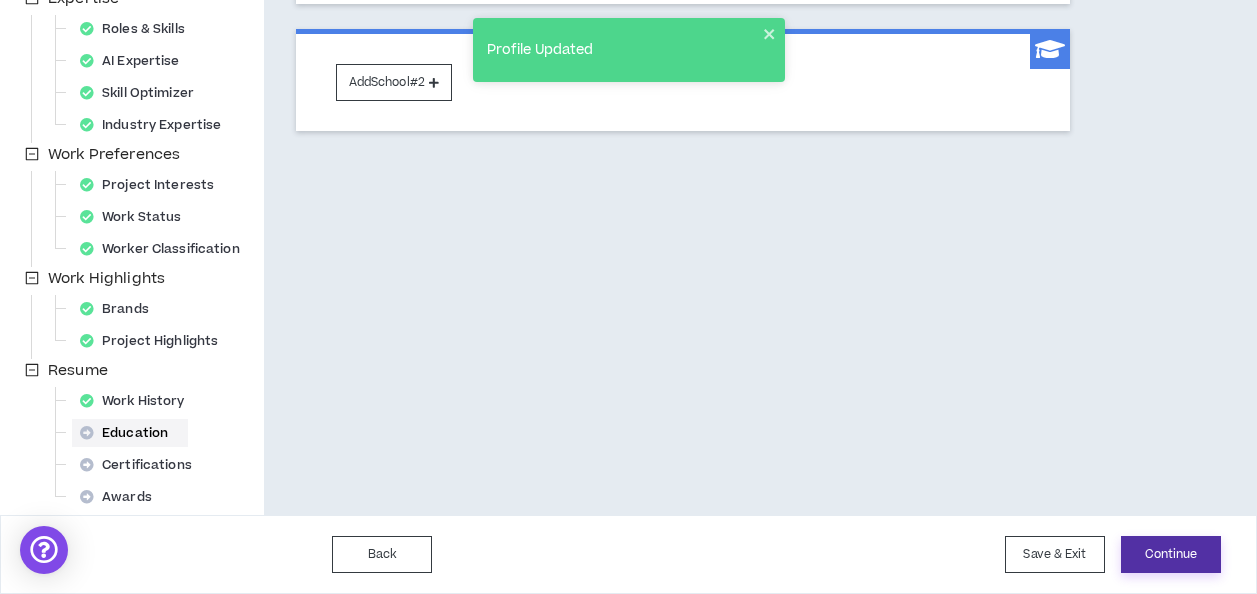 click on "Continue" at bounding box center [1171, 554] 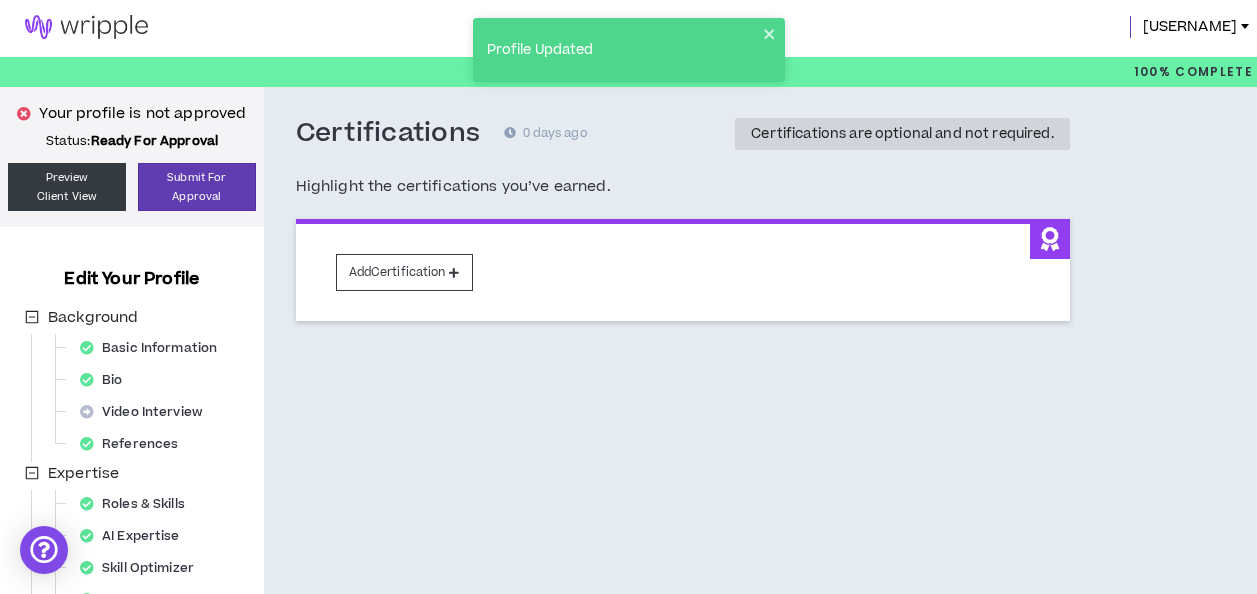 scroll, scrollTop: 0, scrollLeft: 0, axis: both 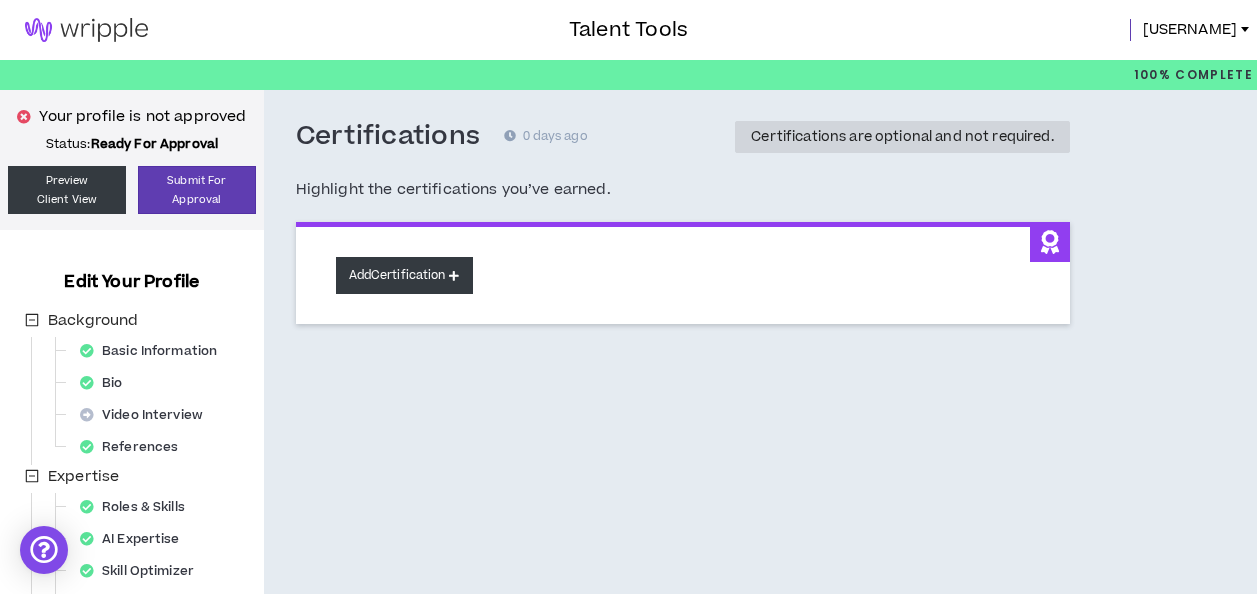 click at bounding box center (454, 275) 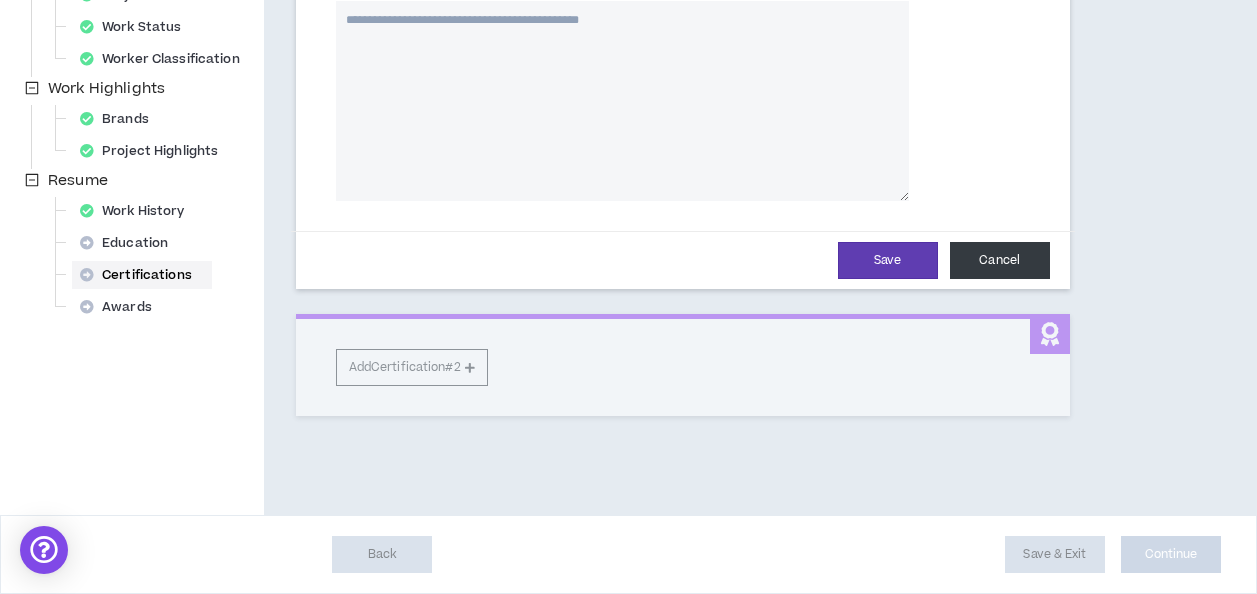 click on "Cancel" at bounding box center (1000, 260) 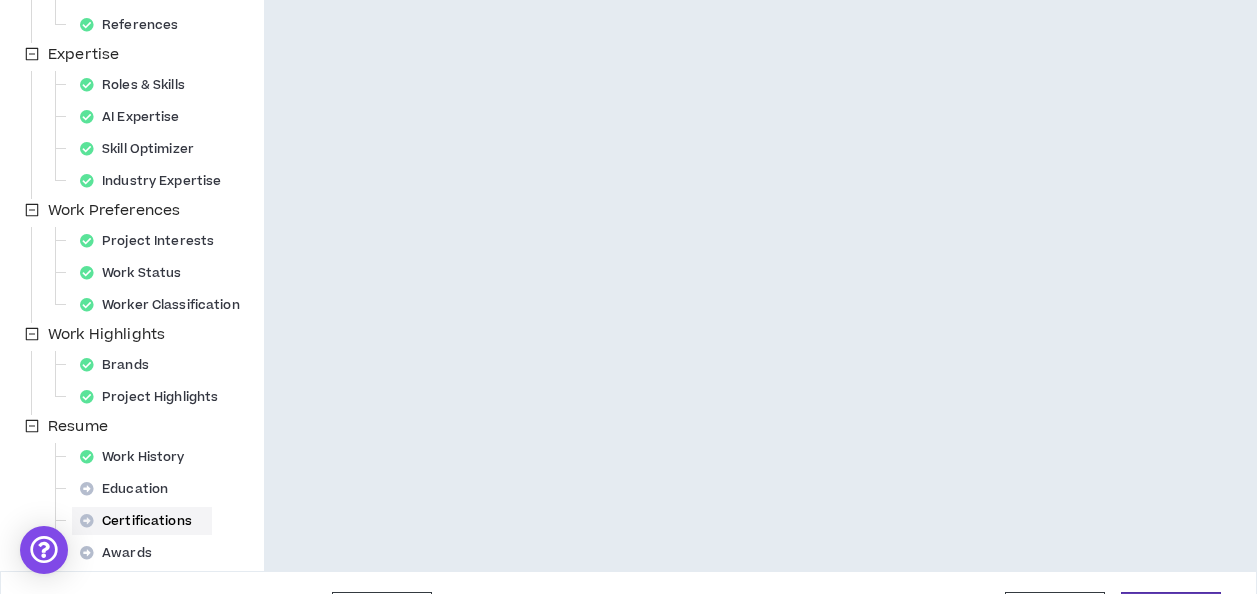 scroll, scrollTop: 478, scrollLeft: 0, axis: vertical 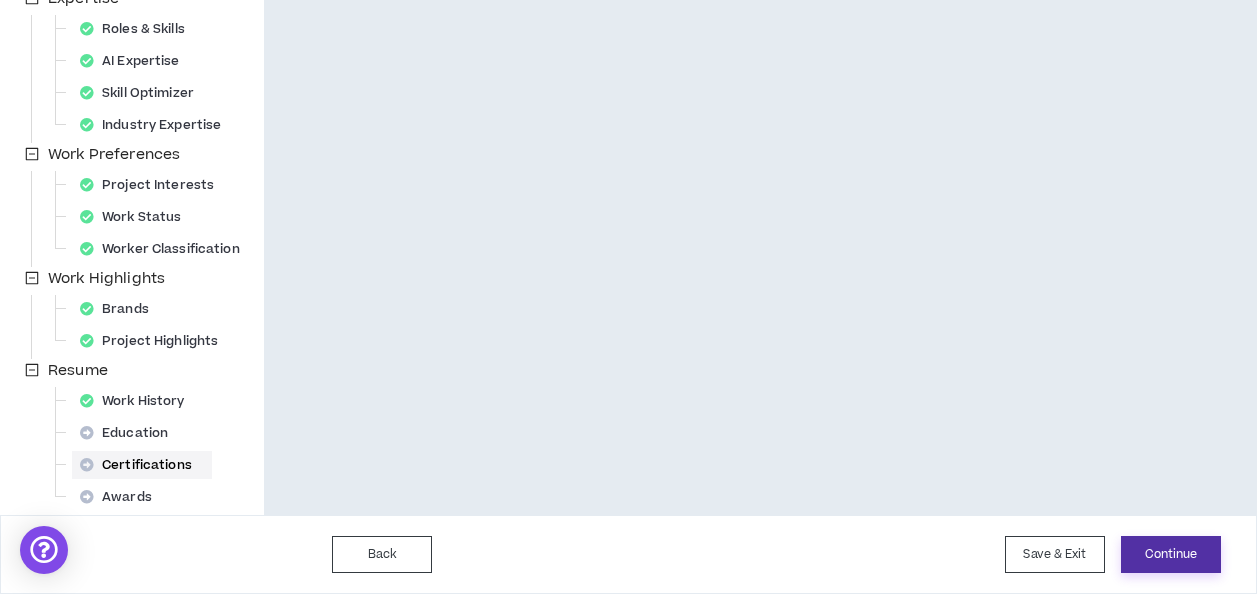 click on "Continue" at bounding box center [1171, 554] 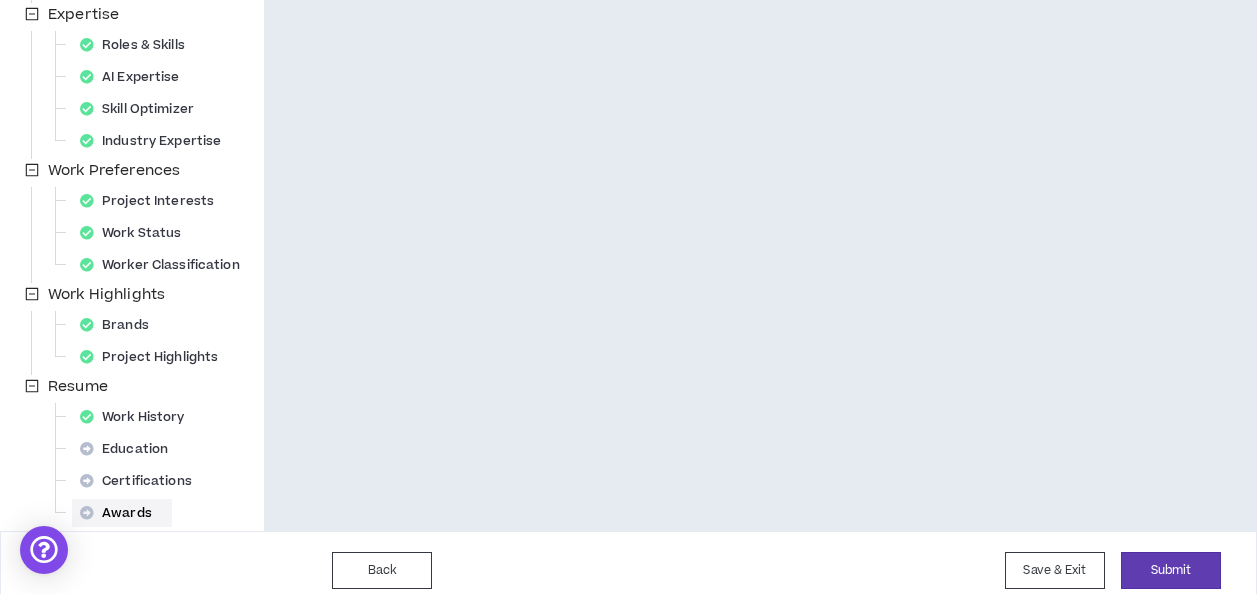 scroll, scrollTop: 478, scrollLeft: 0, axis: vertical 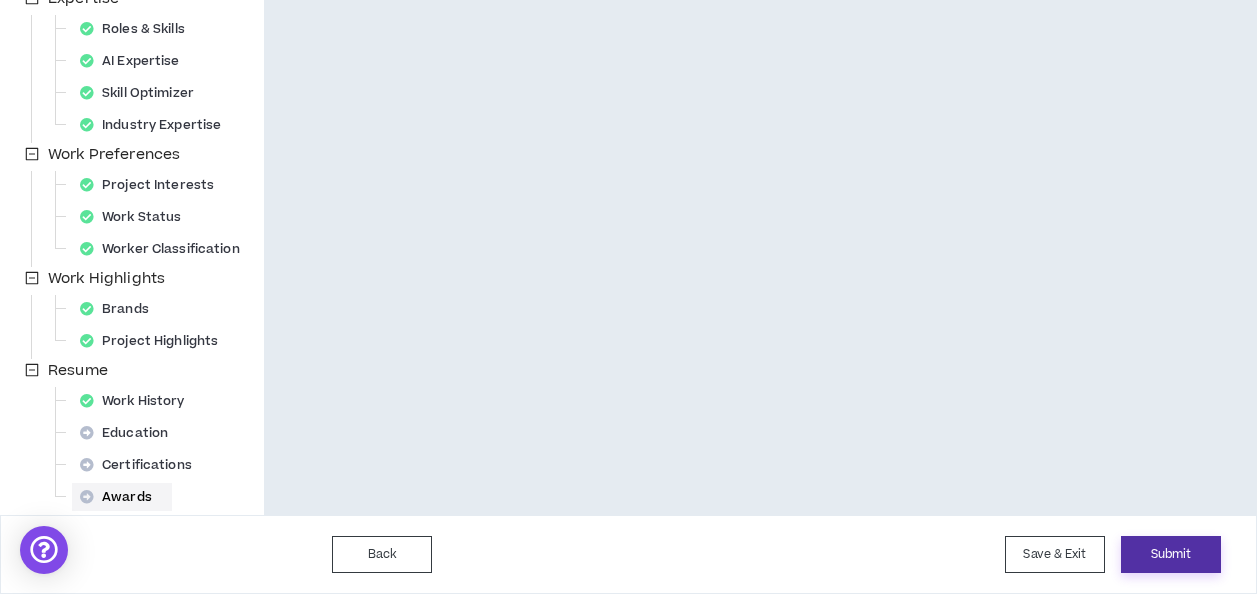 click on "Submit" at bounding box center [1171, 554] 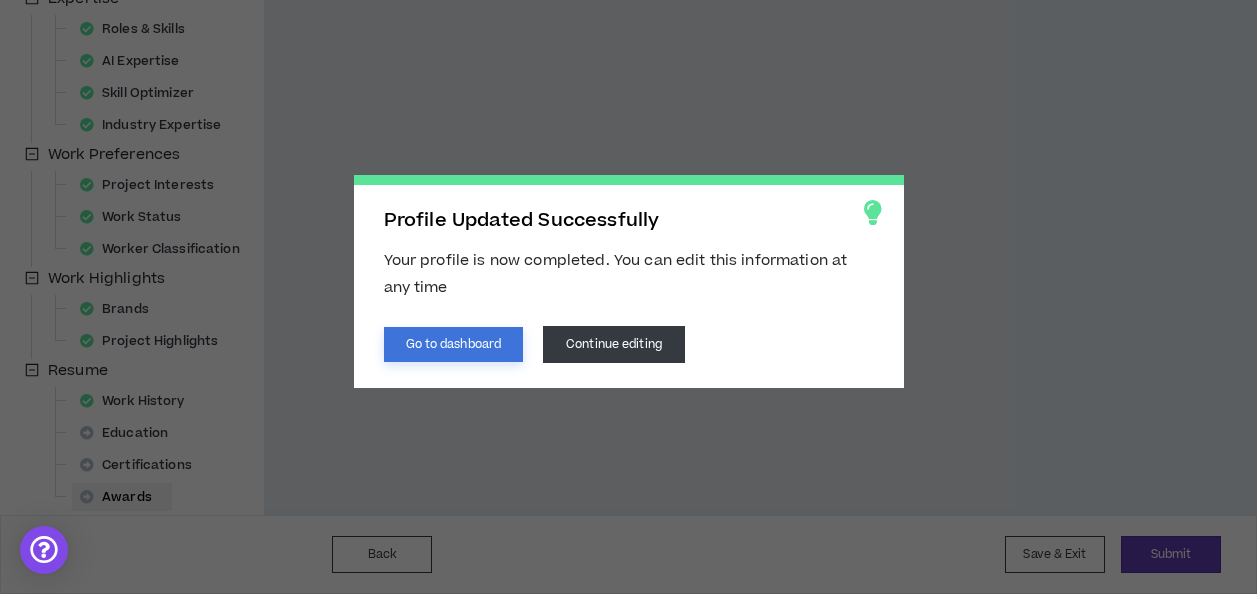 click on "Go to dashboard" at bounding box center [454, 344] 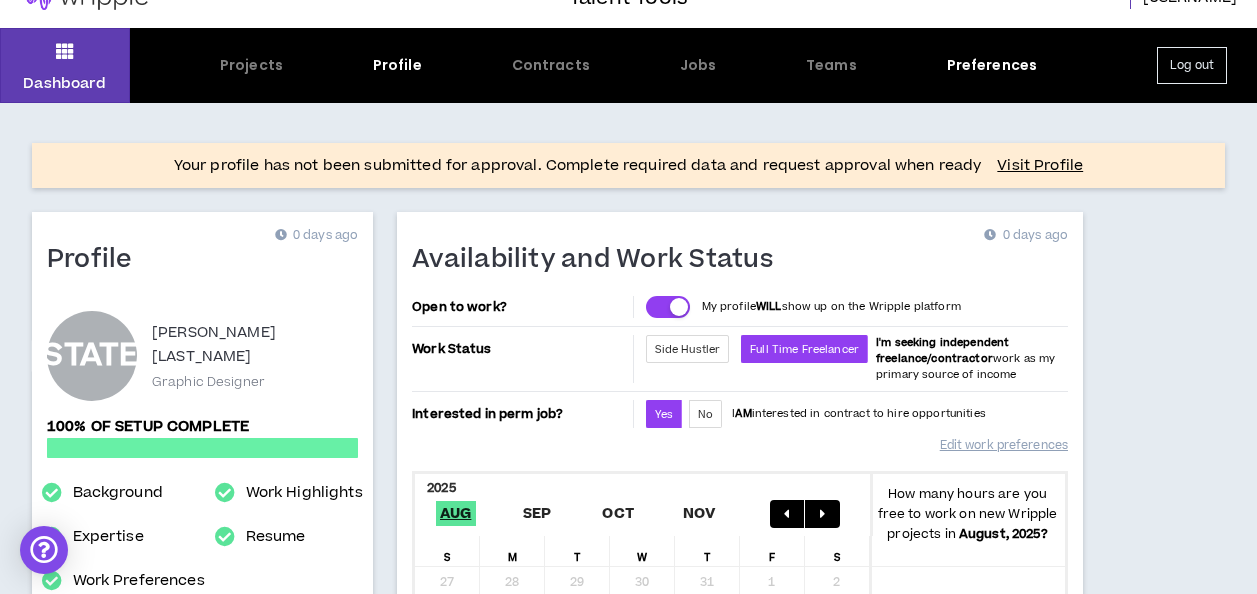 scroll, scrollTop: 0, scrollLeft: 0, axis: both 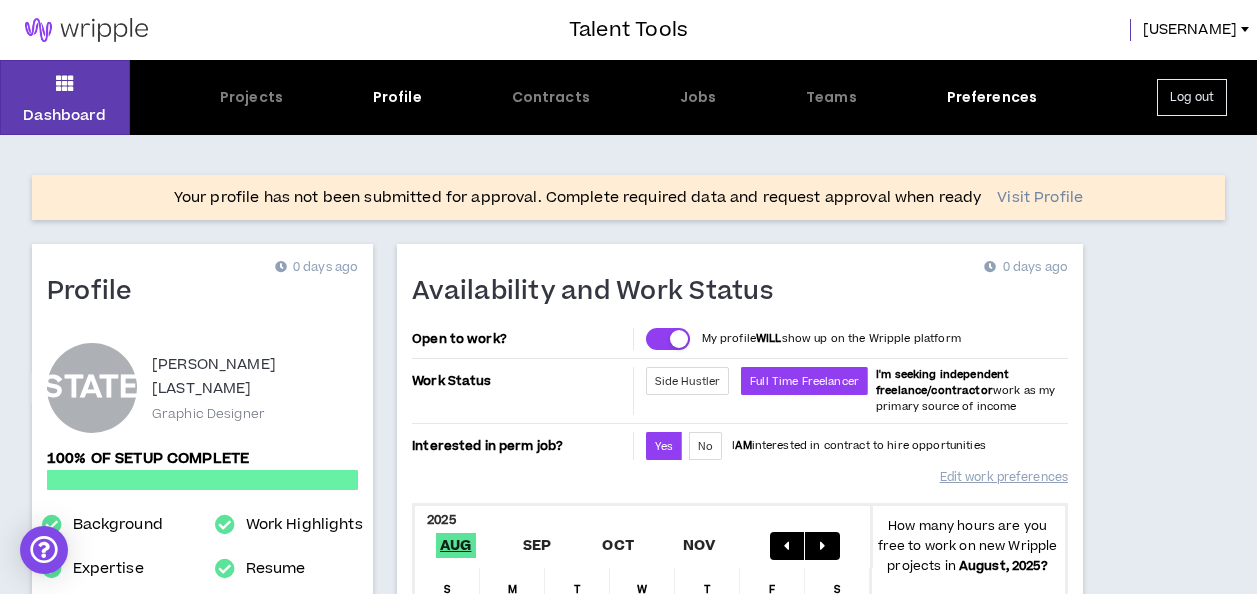 click on "Visit Profile" at bounding box center [1040, 198] 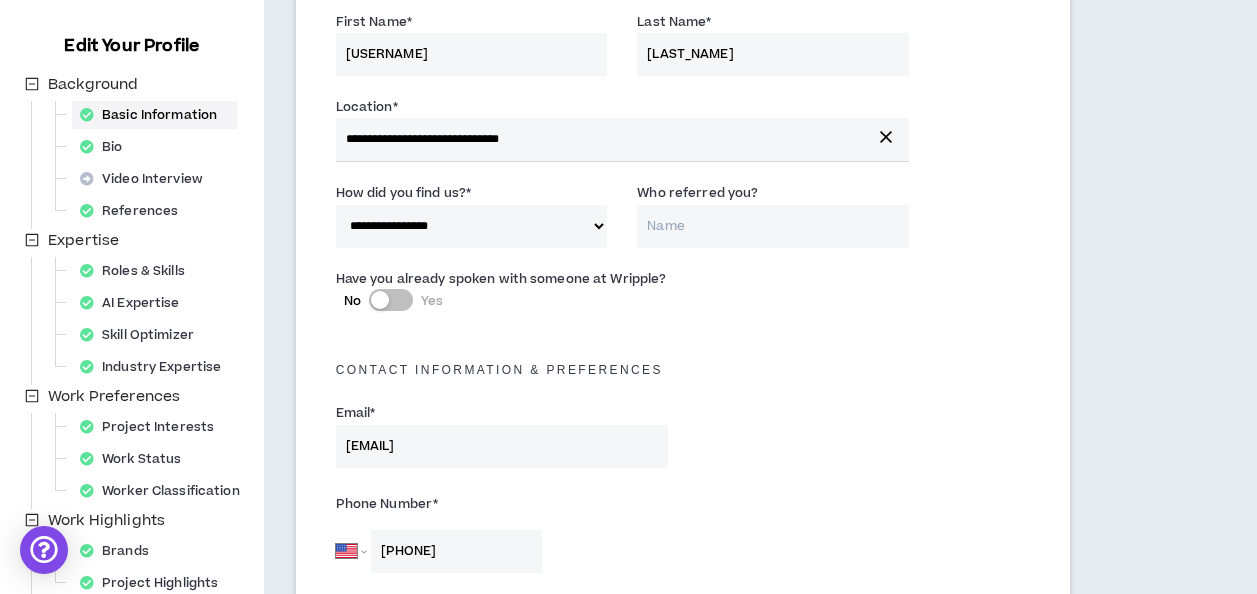 scroll, scrollTop: 0, scrollLeft: 0, axis: both 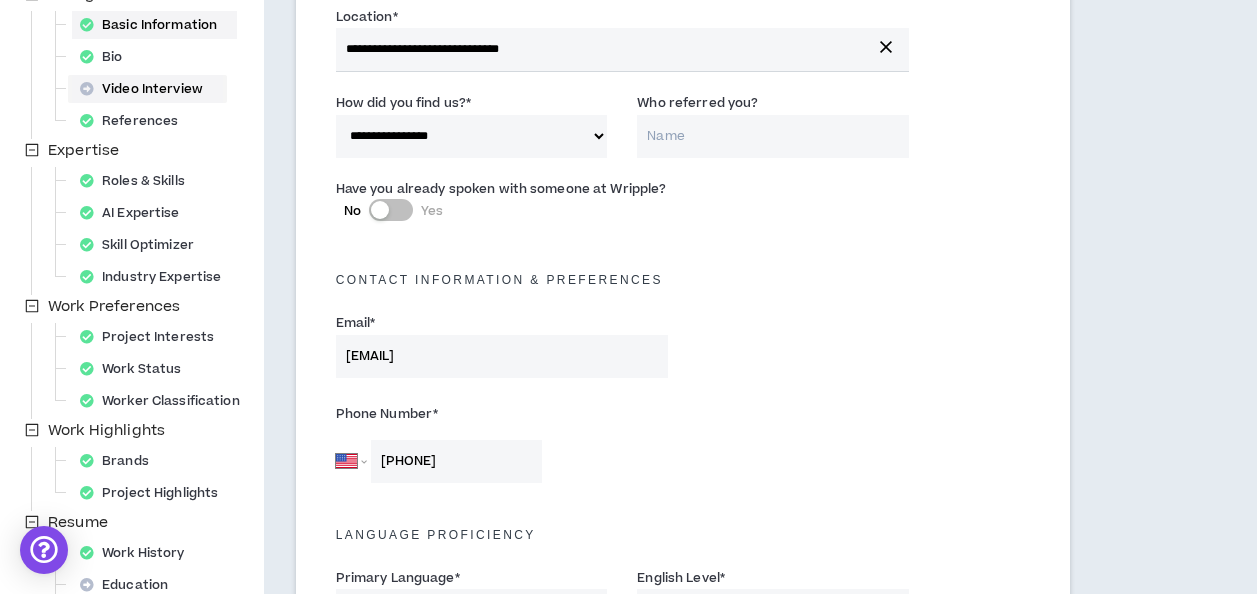 click on "Video Interview" at bounding box center (147, 89) 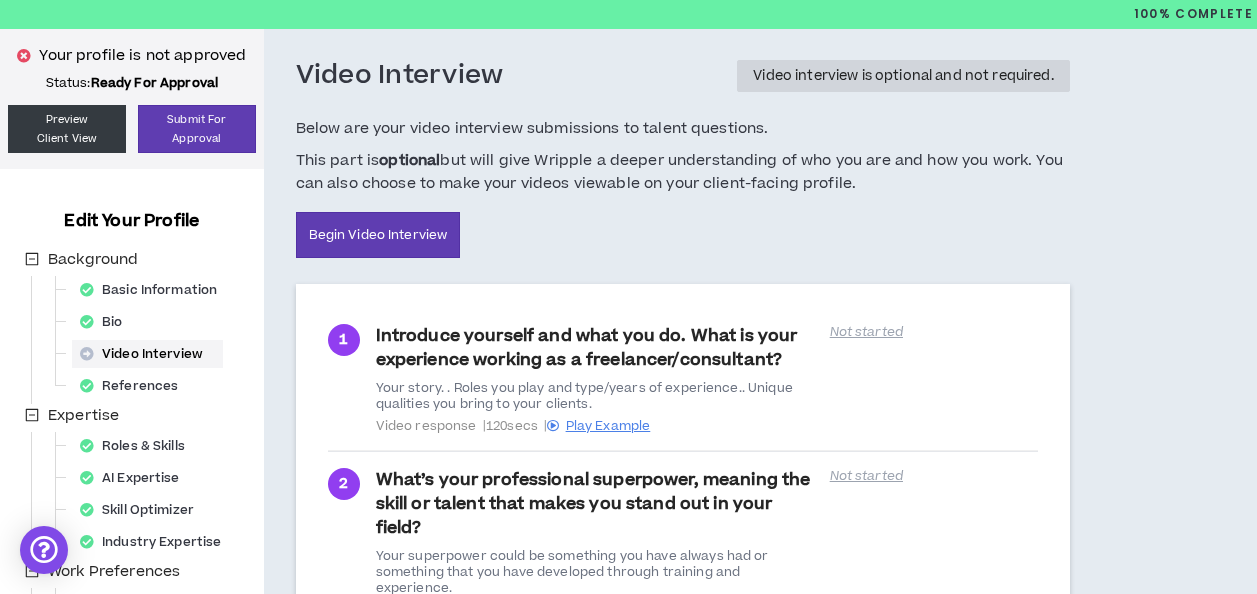 scroll, scrollTop: 0, scrollLeft: 0, axis: both 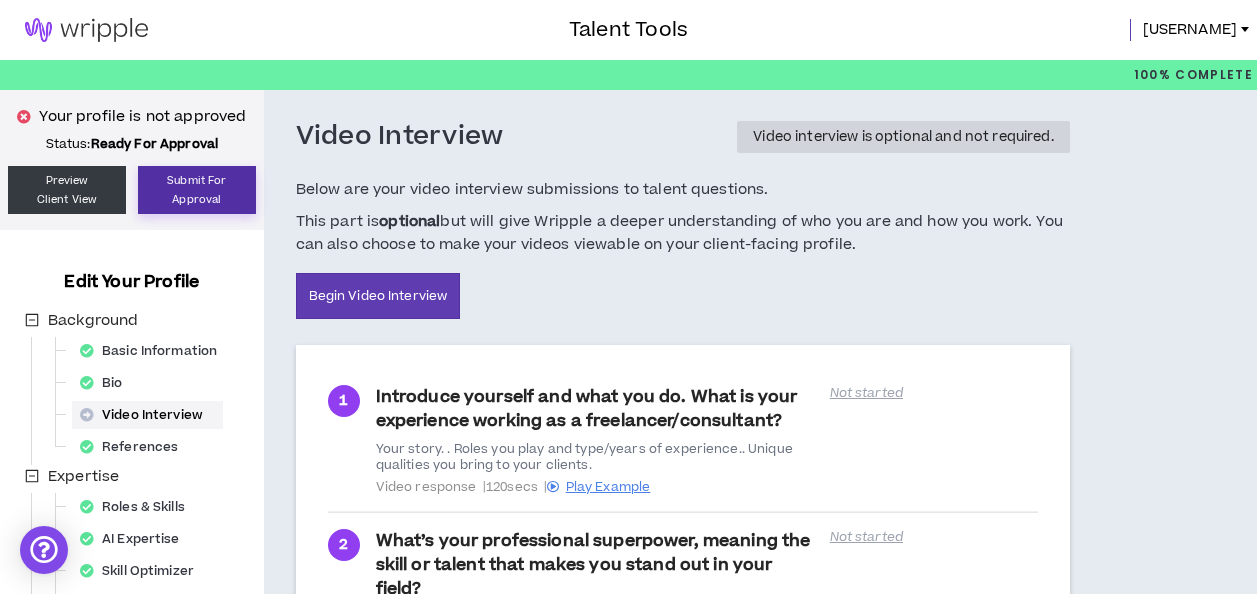 click on "Submit For   Approval" at bounding box center [197, 190] 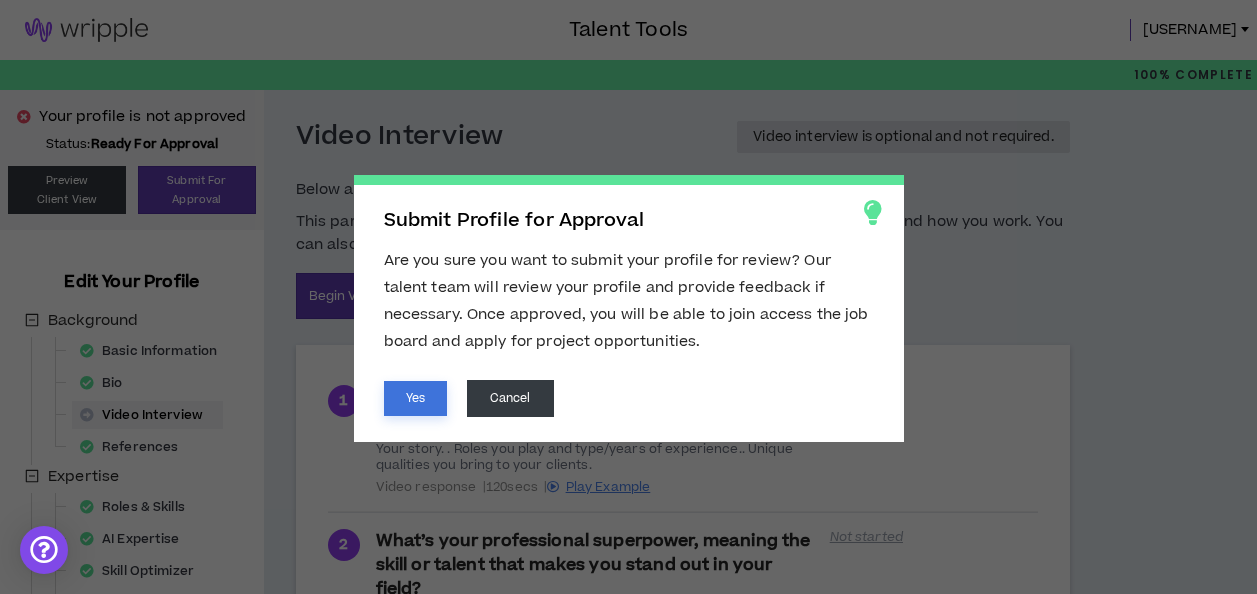 click on "Yes" at bounding box center [415, 398] 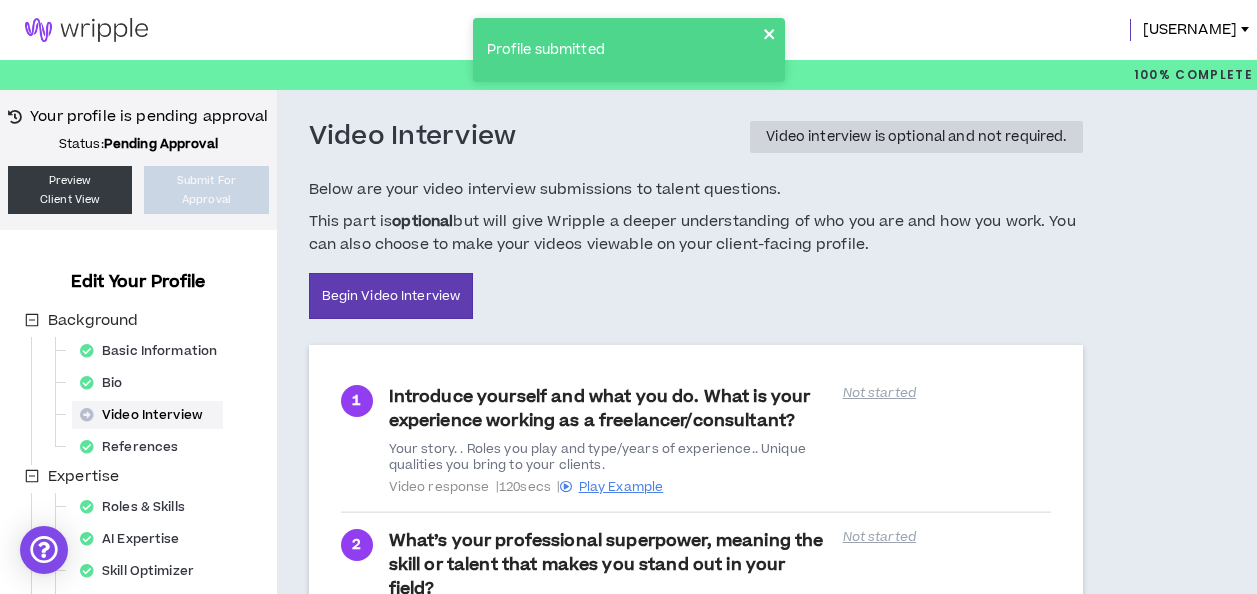 click 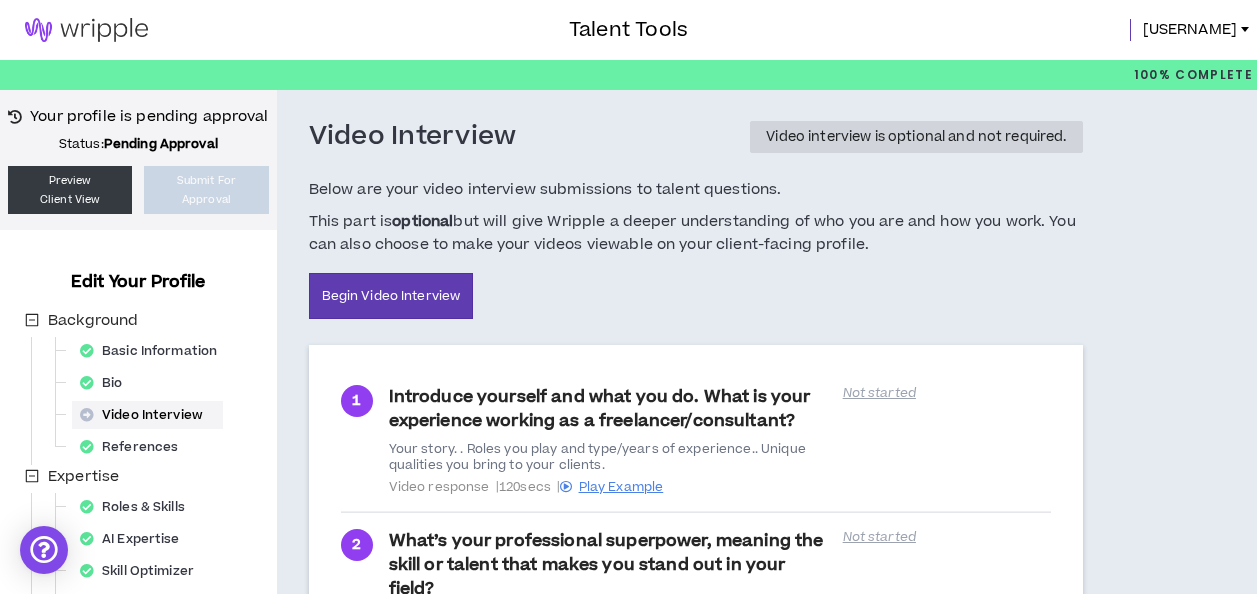 scroll, scrollTop: 478, scrollLeft: 0, axis: vertical 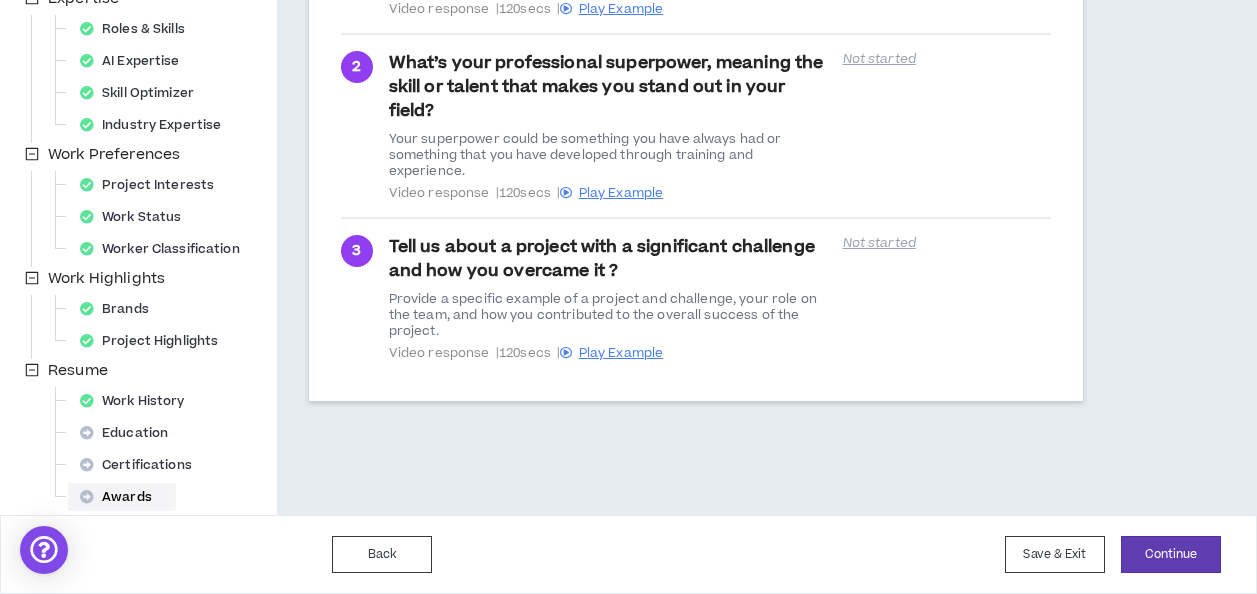 click on "Awards" at bounding box center (122, 497) 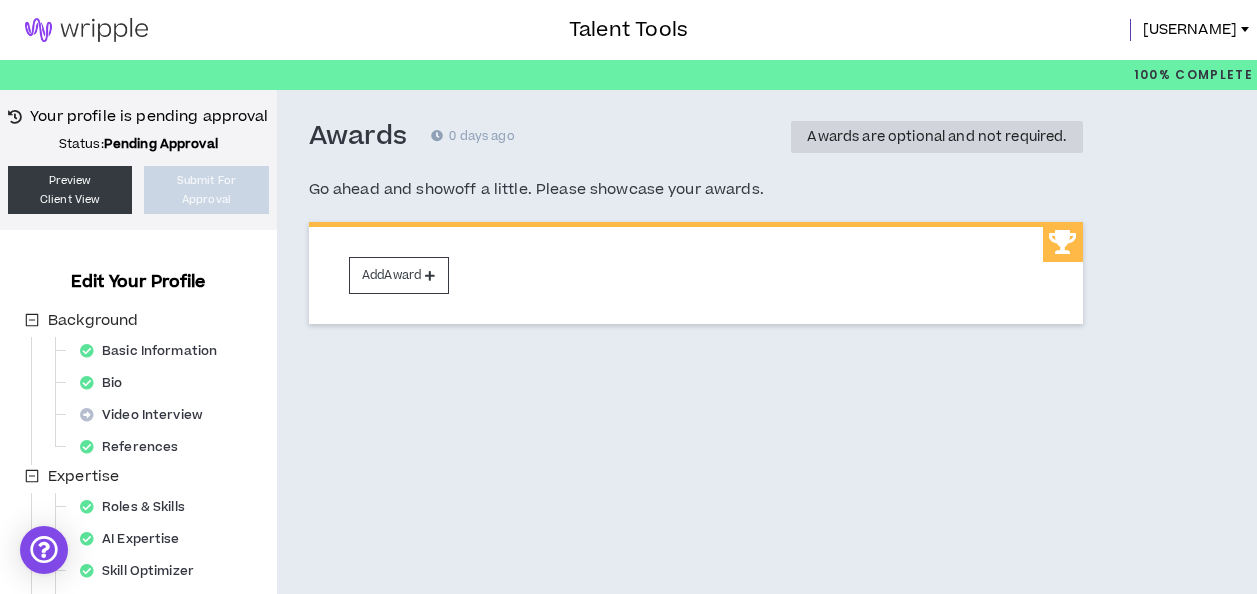 scroll, scrollTop: 478, scrollLeft: 0, axis: vertical 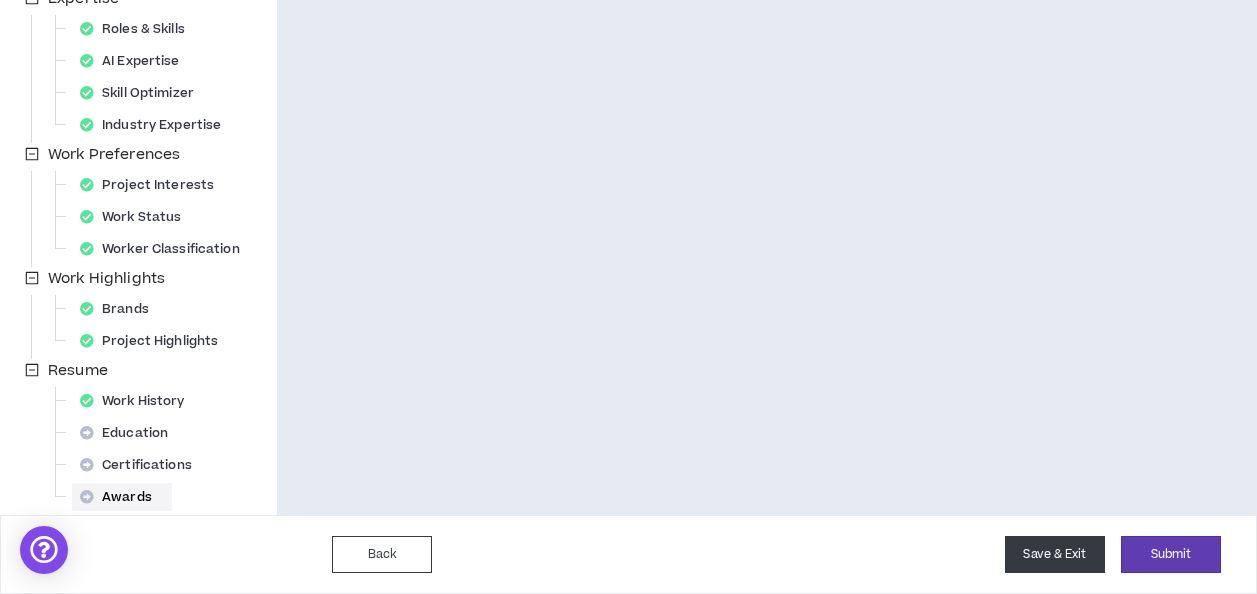 click on "Save & Exit" at bounding box center (1055, 554) 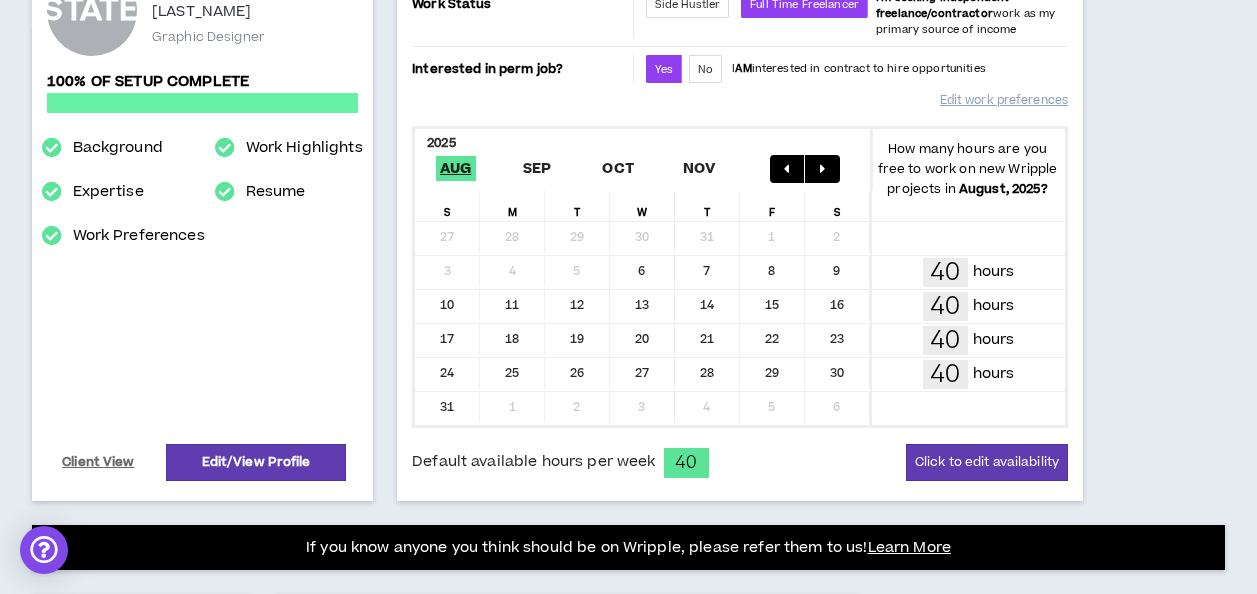 scroll, scrollTop: 383, scrollLeft: 0, axis: vertical 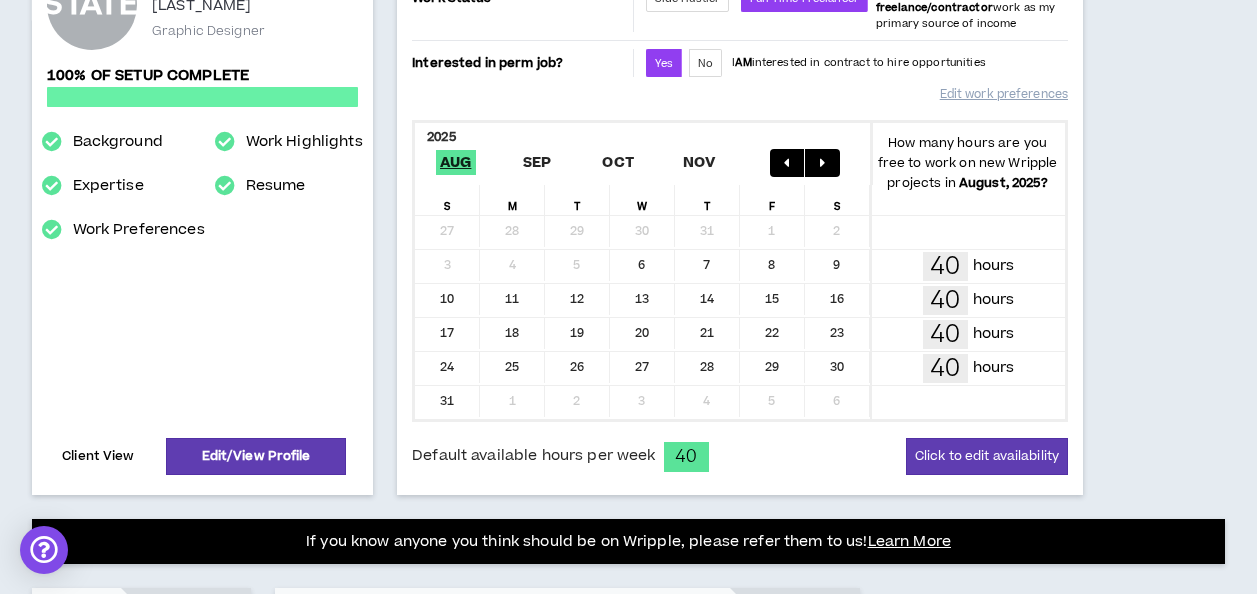 click on "Client View" at bounding box center (98, 456) 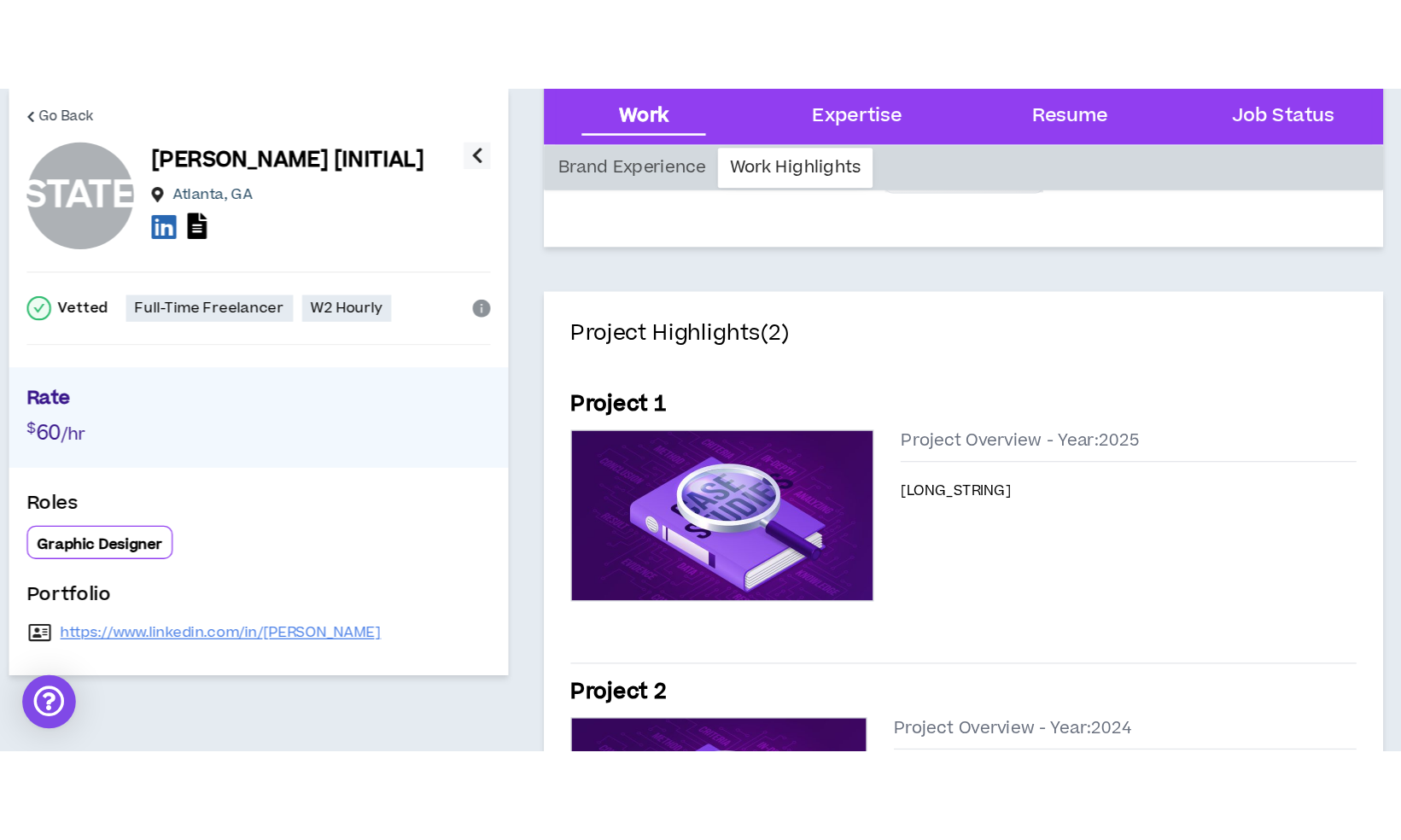 scroll, scrollTop: 0, scrollLeft: 0, axis: both 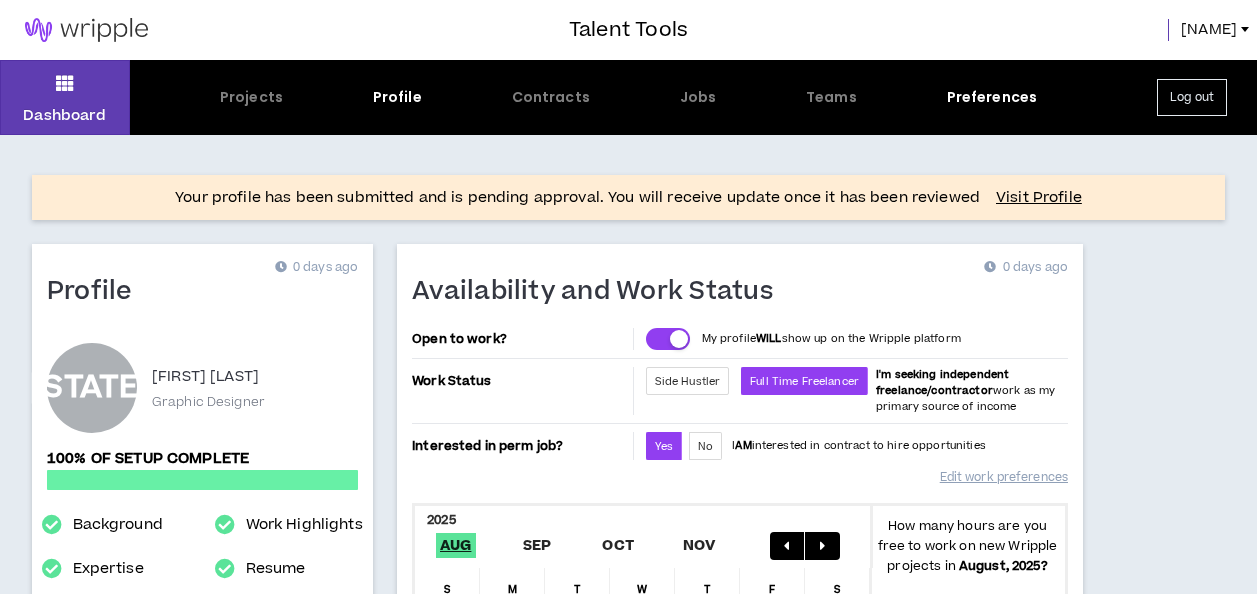 click on "[FIRST]" at bounding box center [1209, 30] 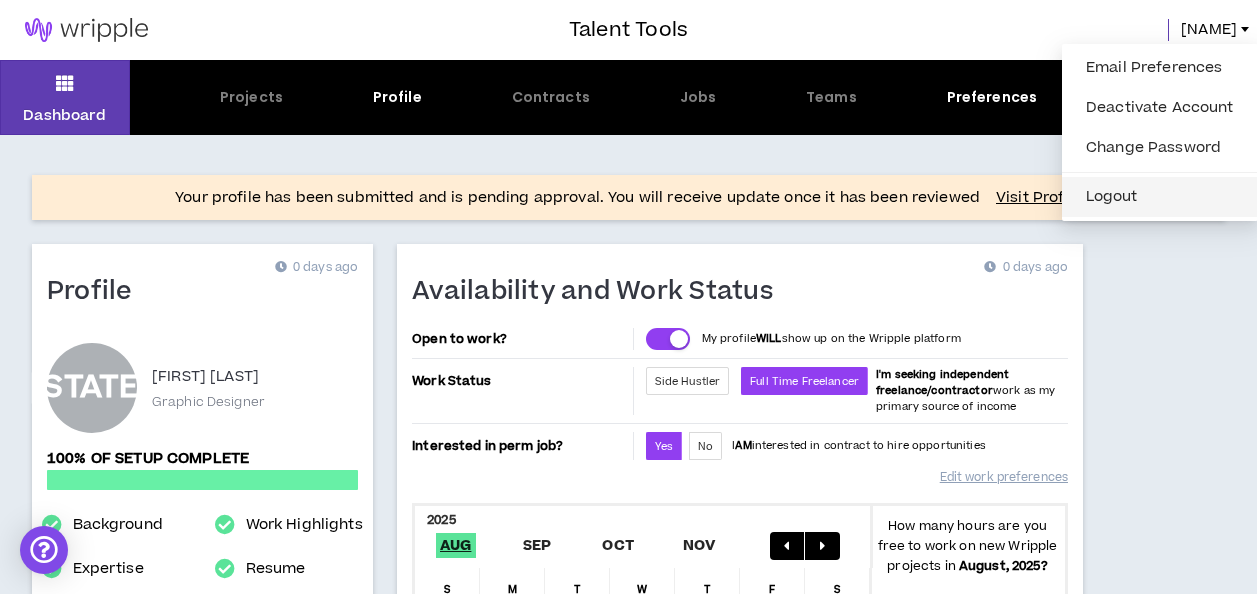 click on "Logout" at bounding box center [1160, 197] 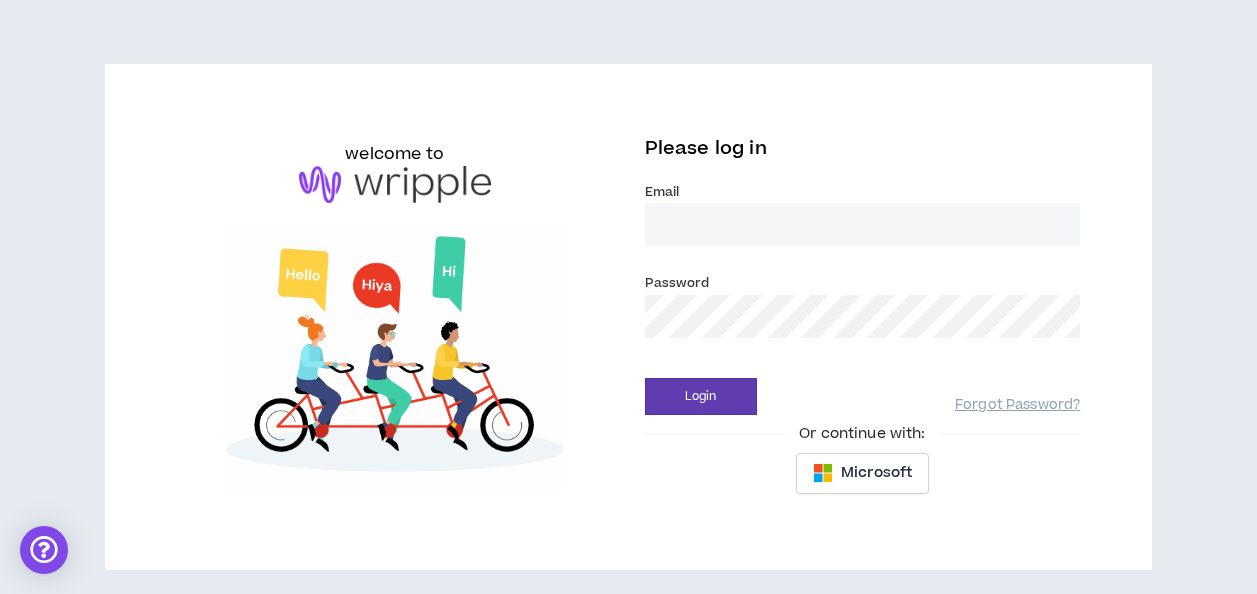 type on "mason@wripple.com" 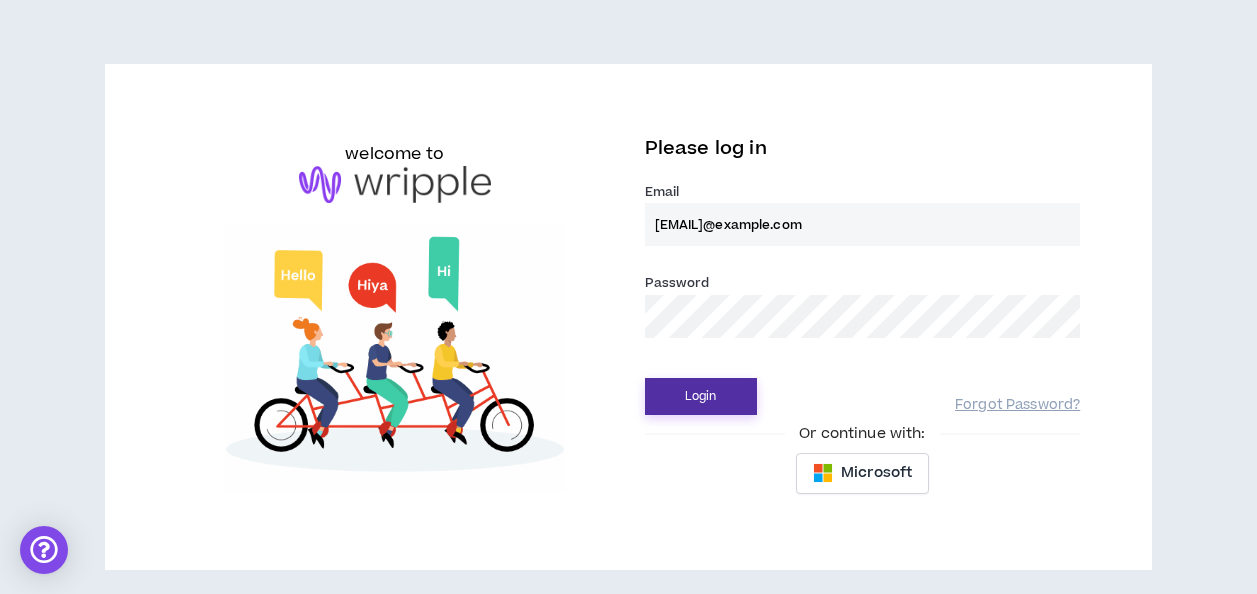 click on "Login" at bounding box center [701, 396] 